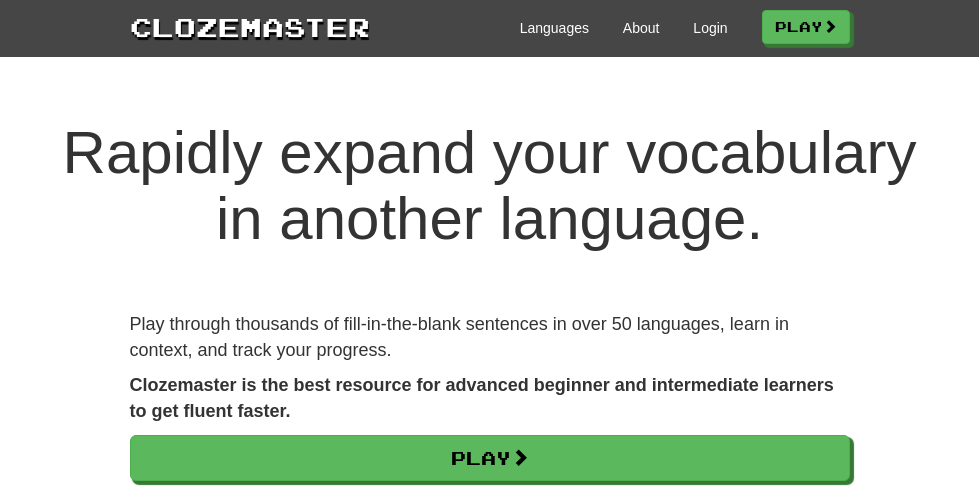 scroll, scrollTop: 0, scrollLeft: 0, axis: both 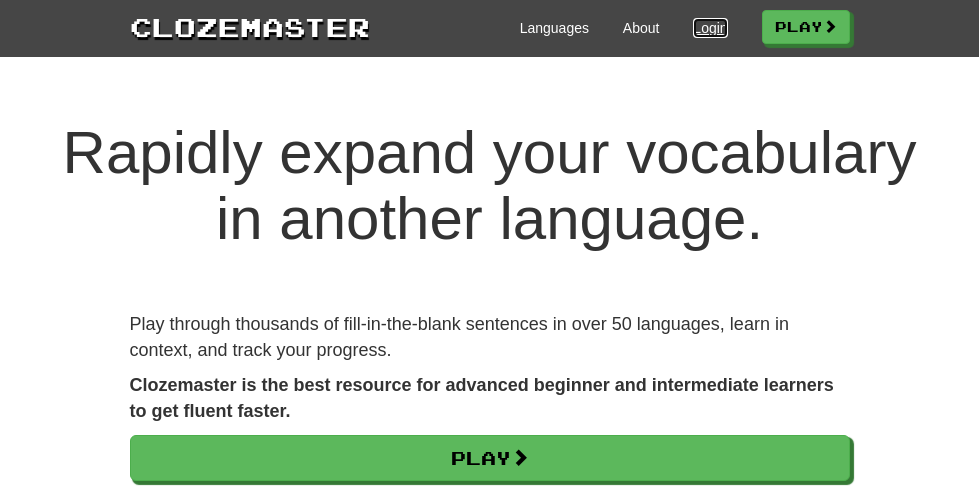 click on "Login" at bounding box center [710, 28] 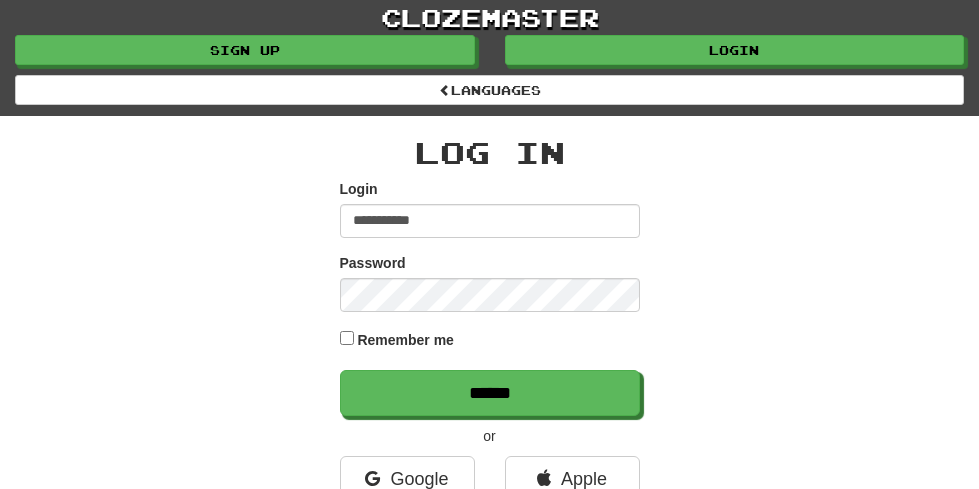 scroll, scrollTop: 0, scrollLeft: 0, axis: both 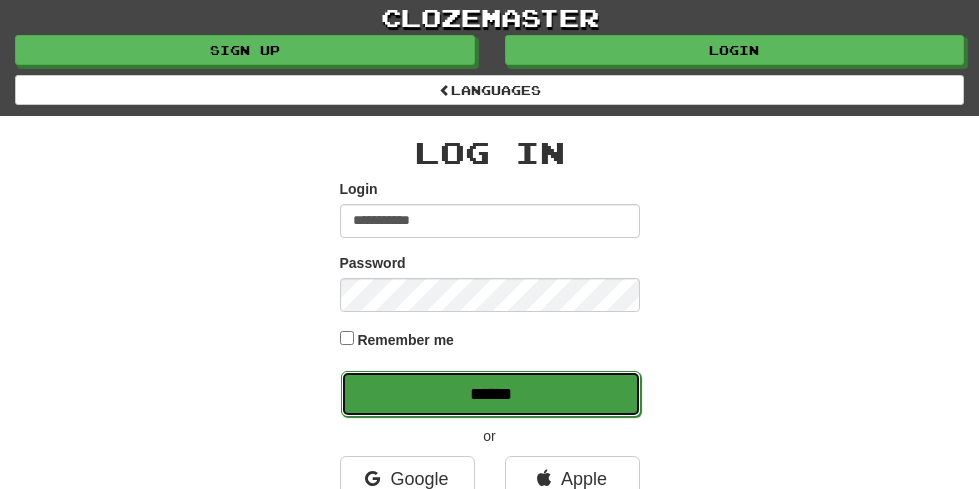 click on "******" at bounding box center [491, 394] 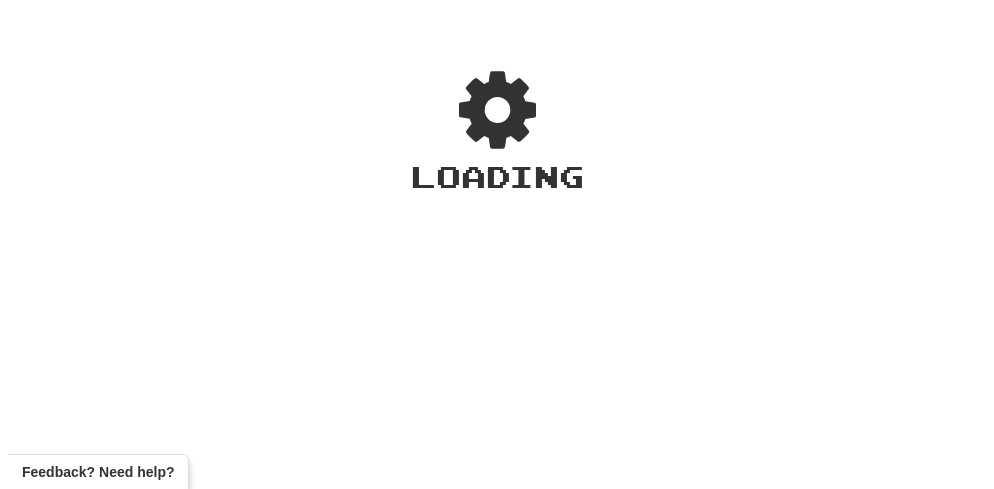 scroll, scrollTop: 0, scrollLeft: 0, axis: both 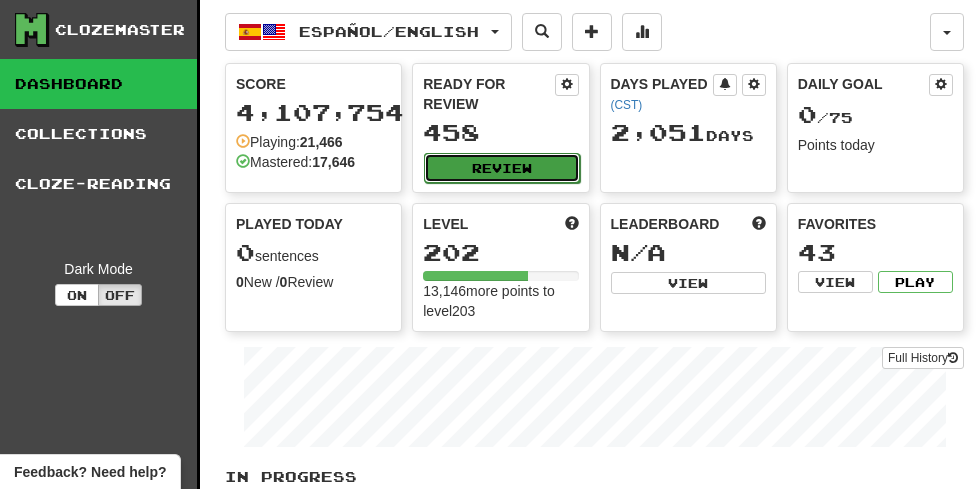 click on "Review" at bounding box center [501, 168] 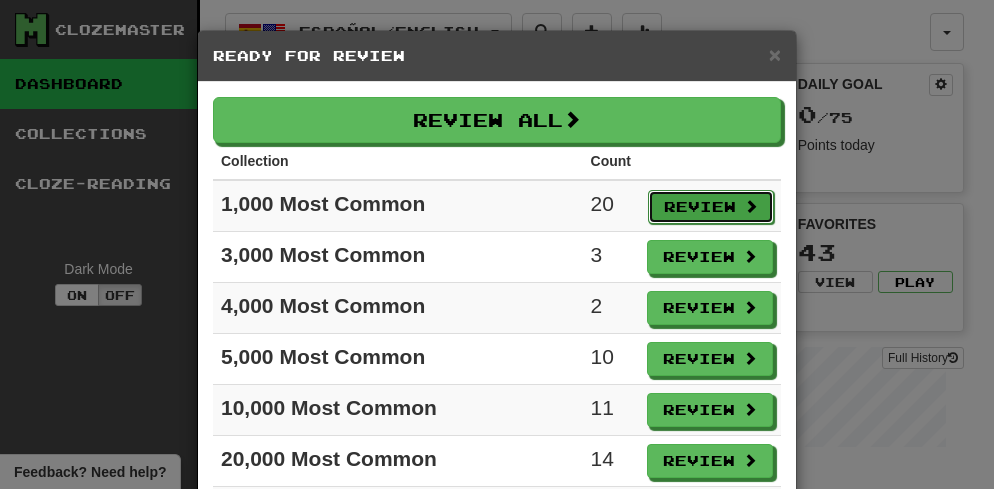 click on "Review" at bounding box center (711, 207) 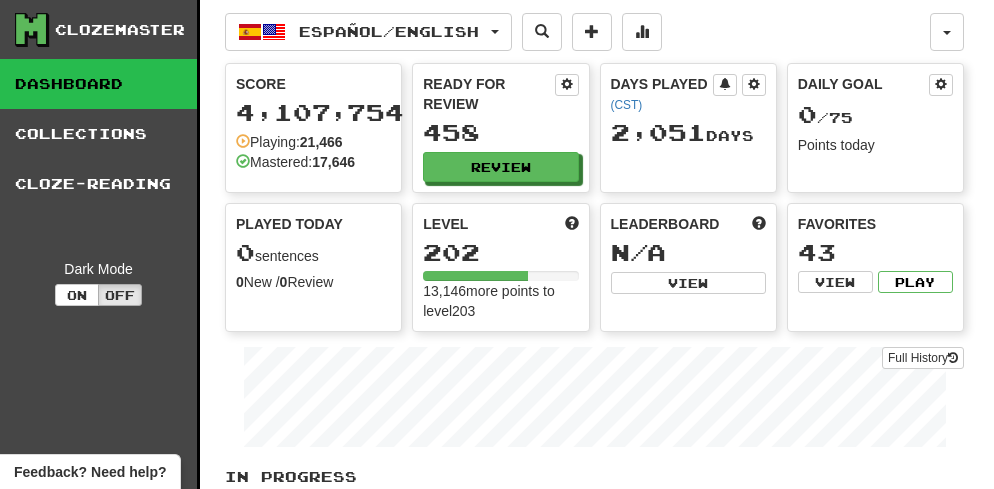 select on "**" 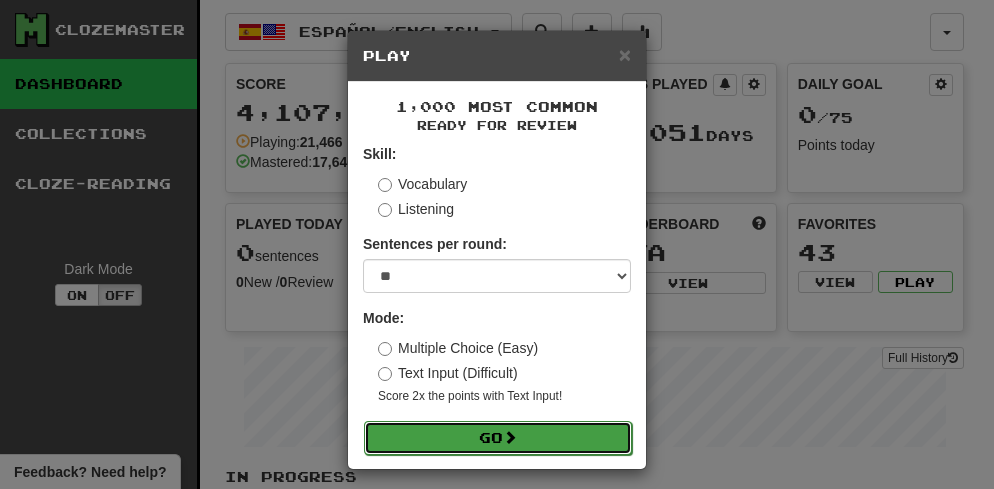 click on "Go" at bounding box center (498, 438) 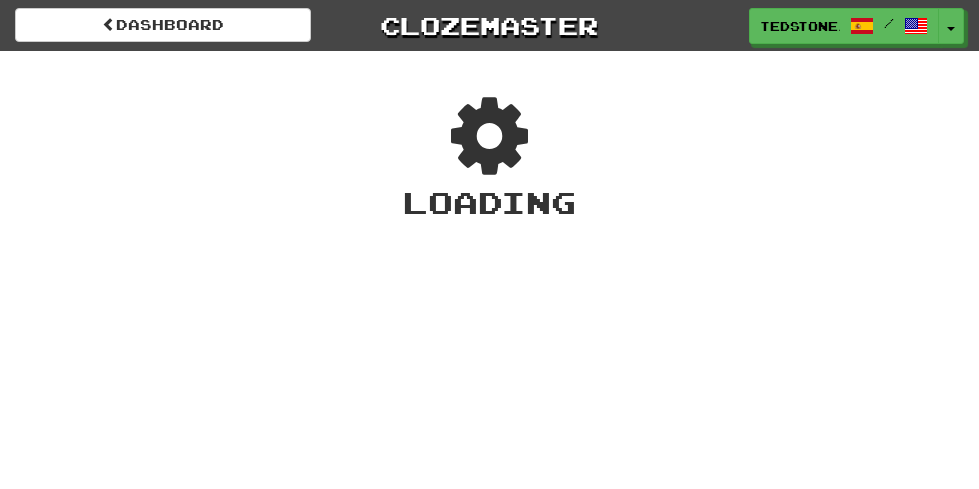 scroll, scrollTop: 0, scrollLeft: 0, axis: both 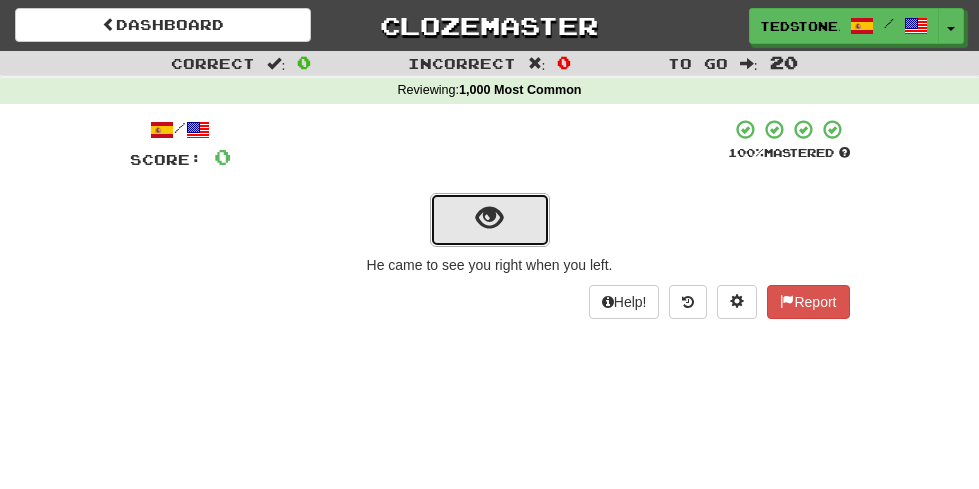 click at bounding box center (489, 218) 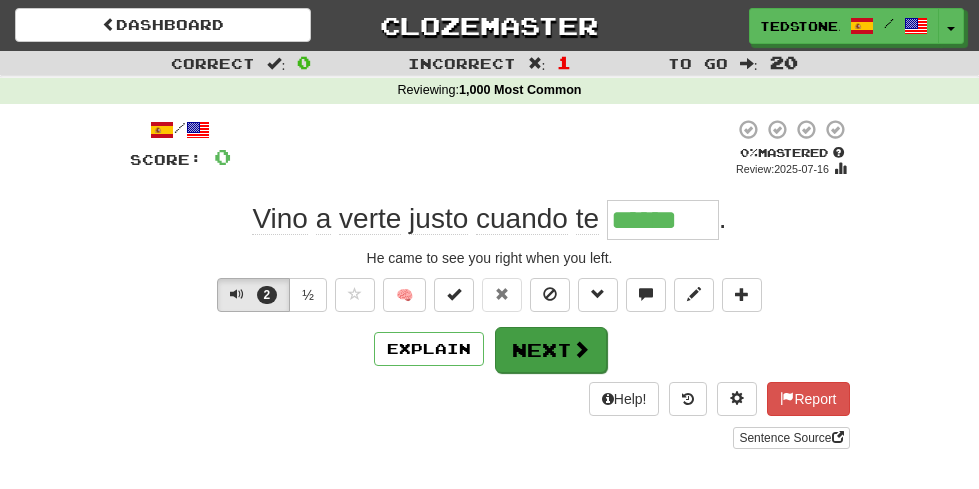 type on "******" 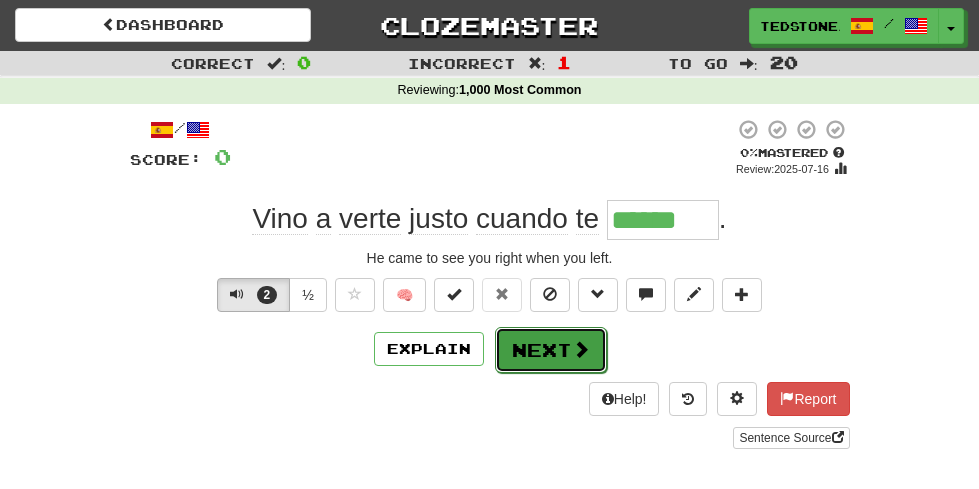 click on "Next" at bounding box center (551, 350) 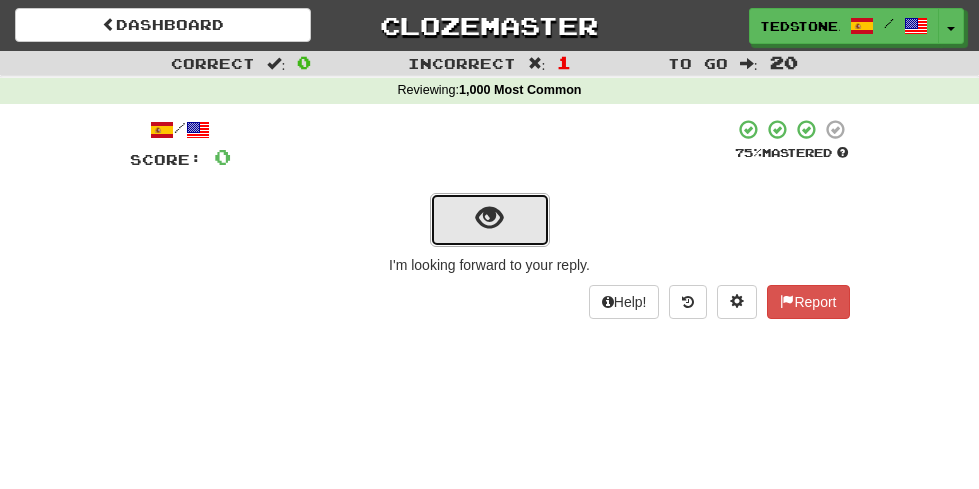 click at bounding box center [489, 218] 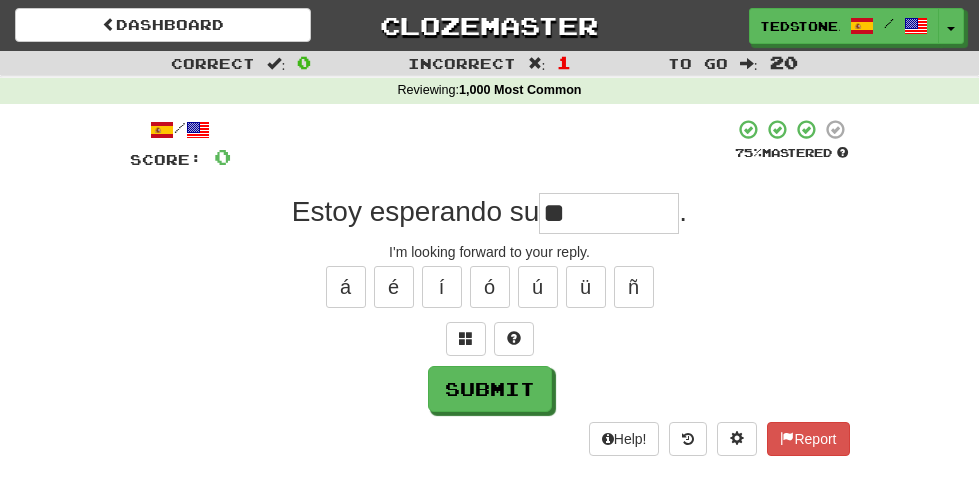 type on "*" 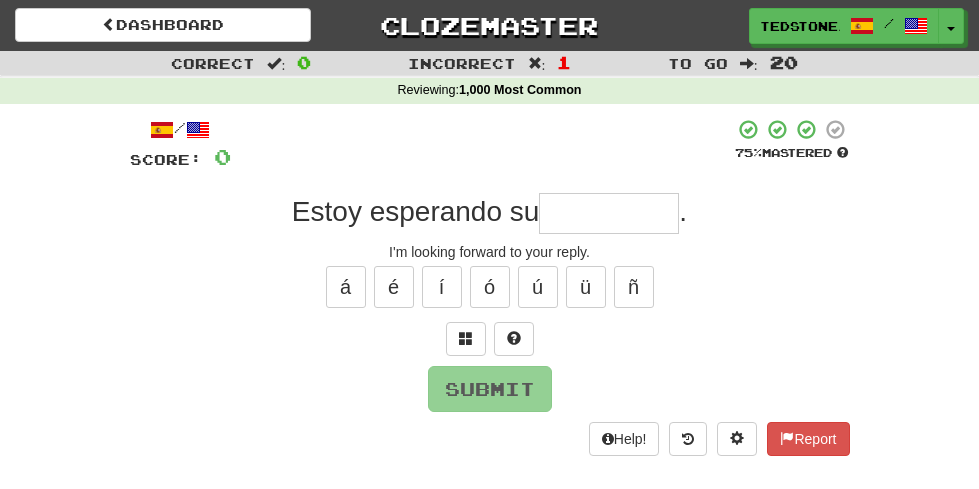 type on "*" 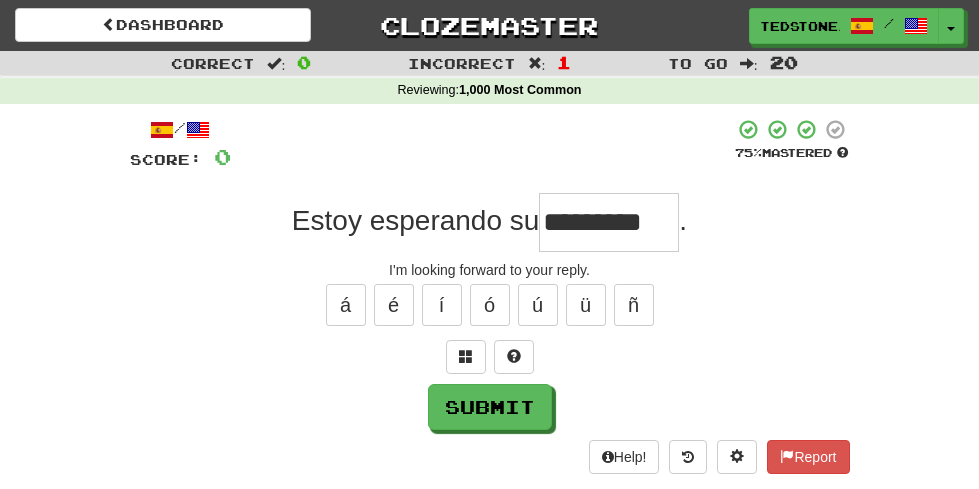 scroll, scrollTop: 0, scrollLeft: 52, axis: horizontal 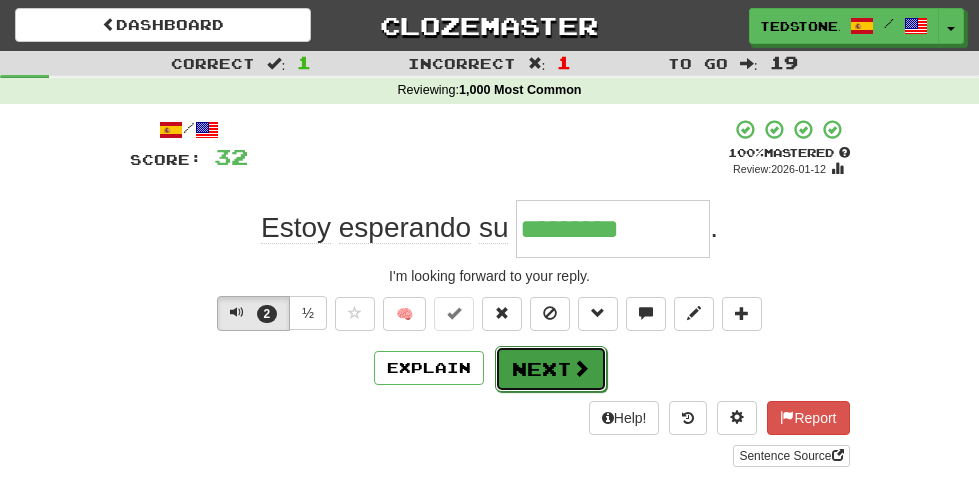 click on "Next" at bounding box center (551, 369) 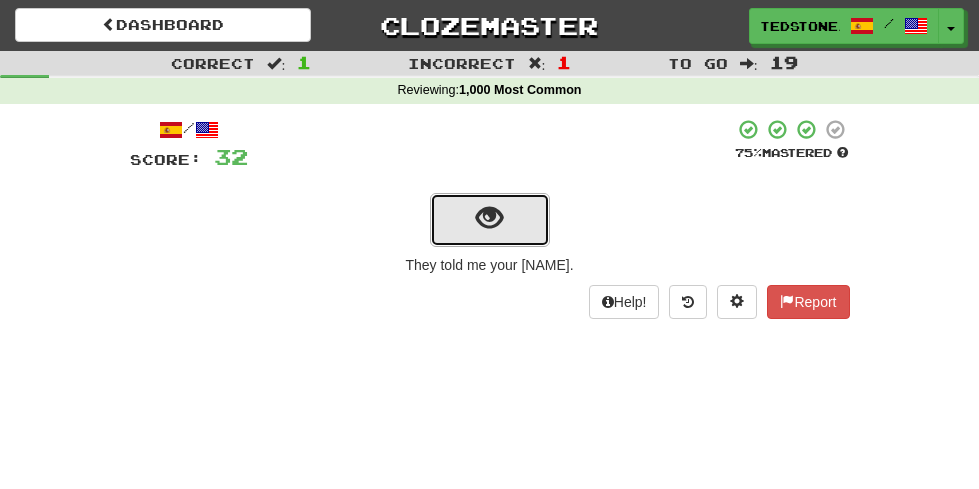 click at bounding box center [490, 220] 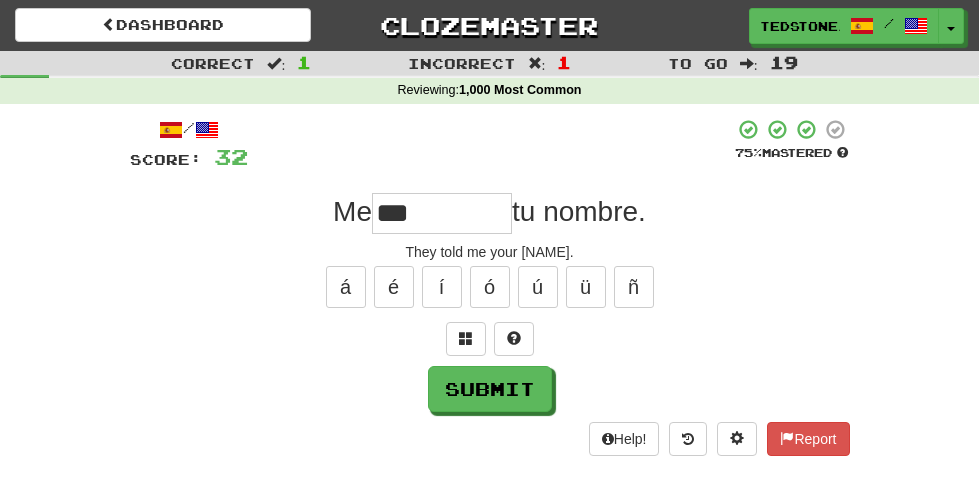 click on "tu nombre." at bounding box center [579, 211] 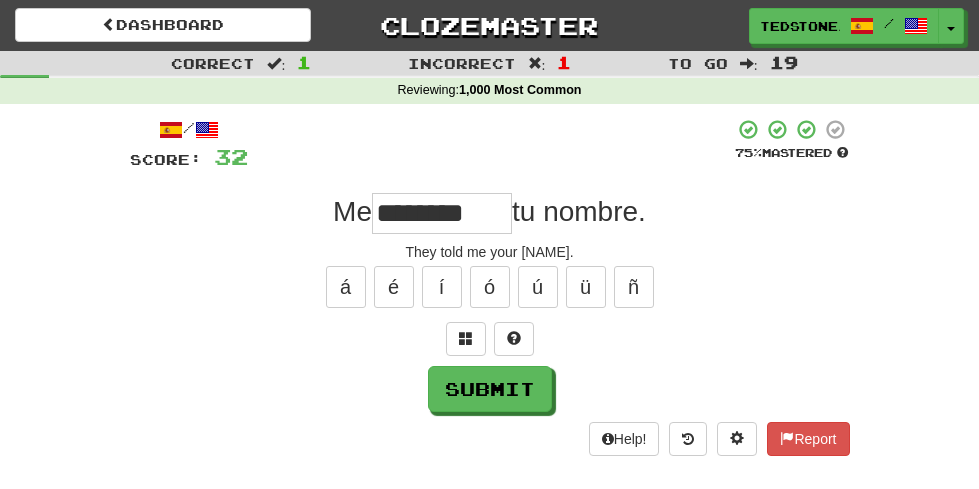 scroll, scrollTop: 0, scrollLeft: 18, axis: horizontal 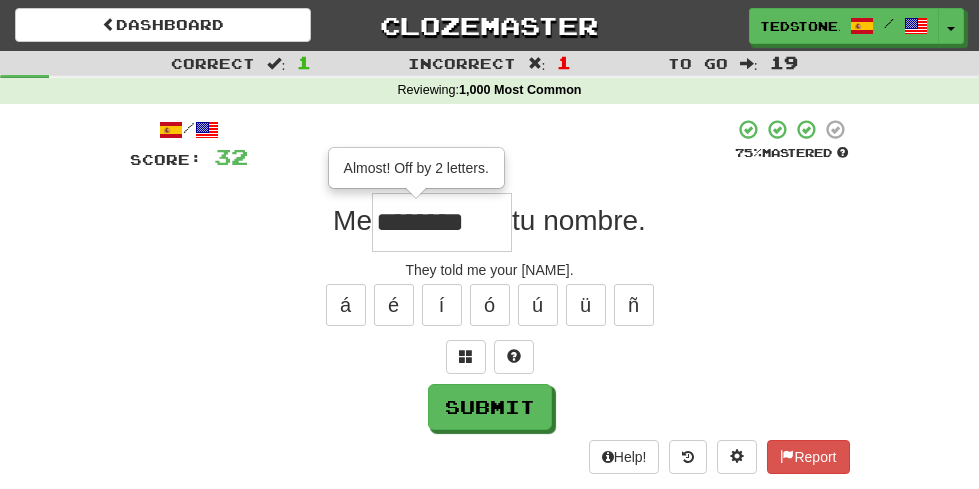 click on "********" at bounding box center (442, 222) 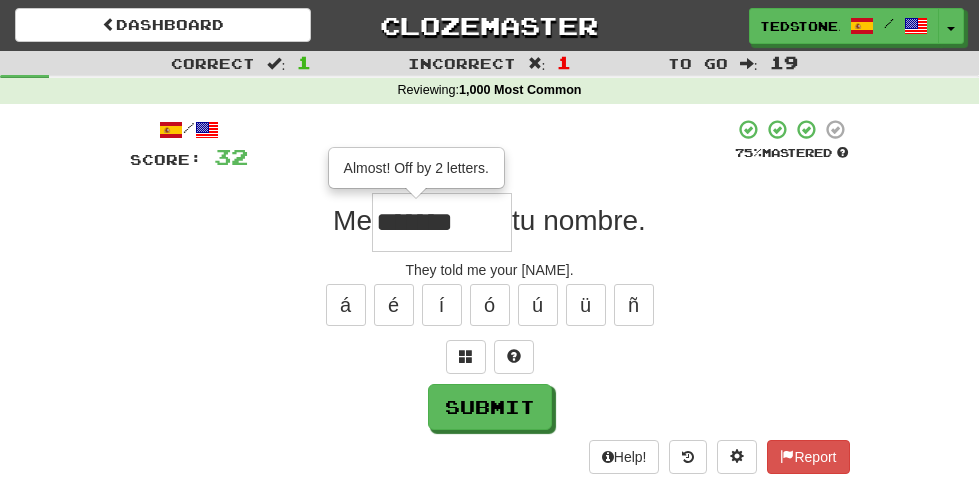 scroll, scrollTop: 0, scrollLeft: 8, axis: horizontal 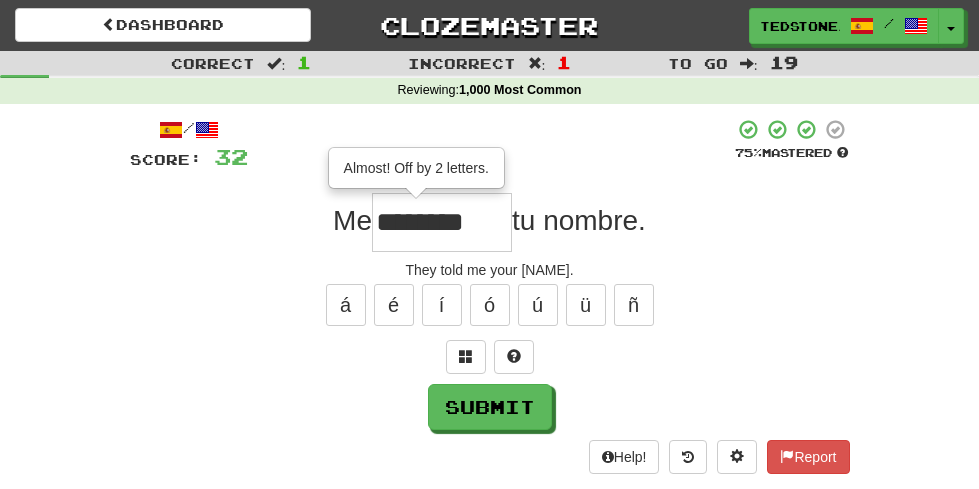 click on "********" at bounding box center (442, 222) 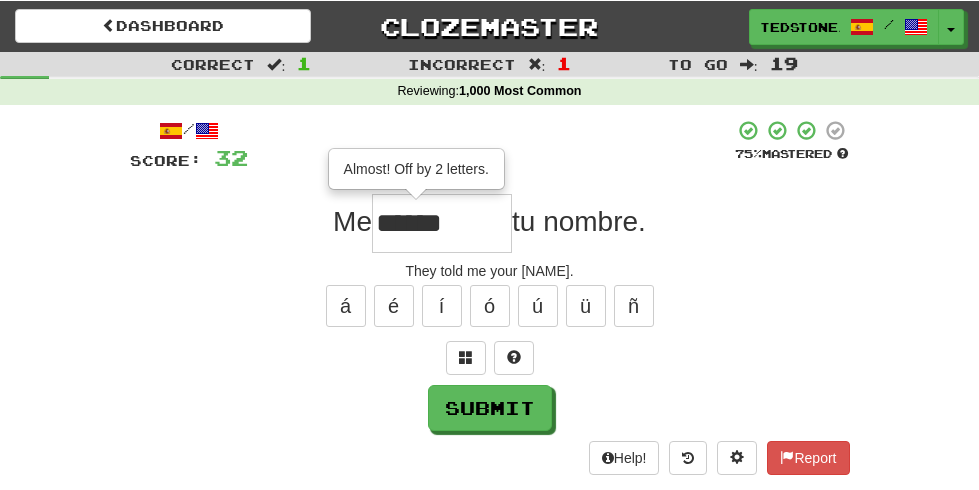 scroll, scrollTop: 0, scrollLeft: 0, axis: both 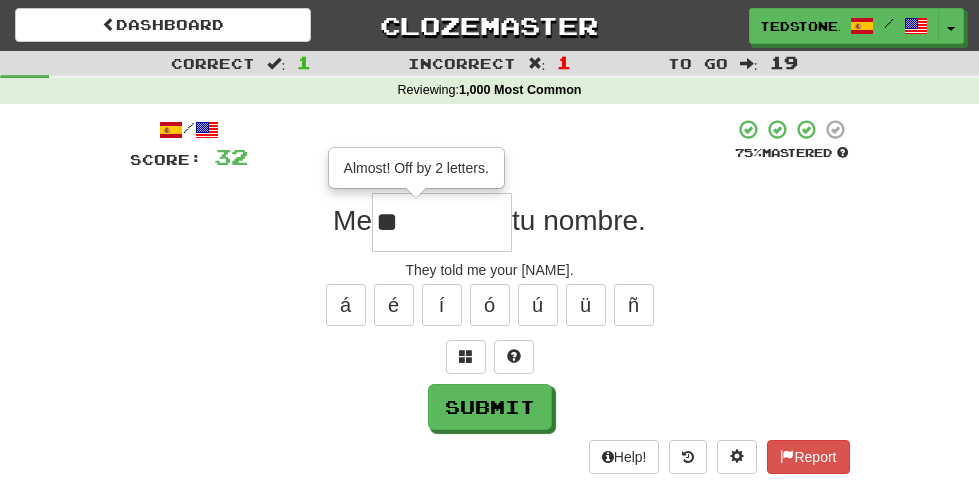 type on "*" 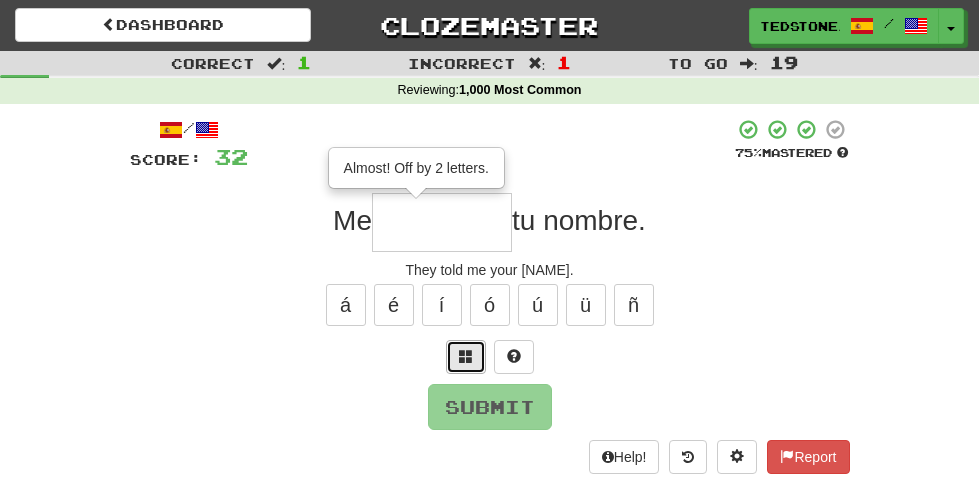 click at bounding box center [466, 356] 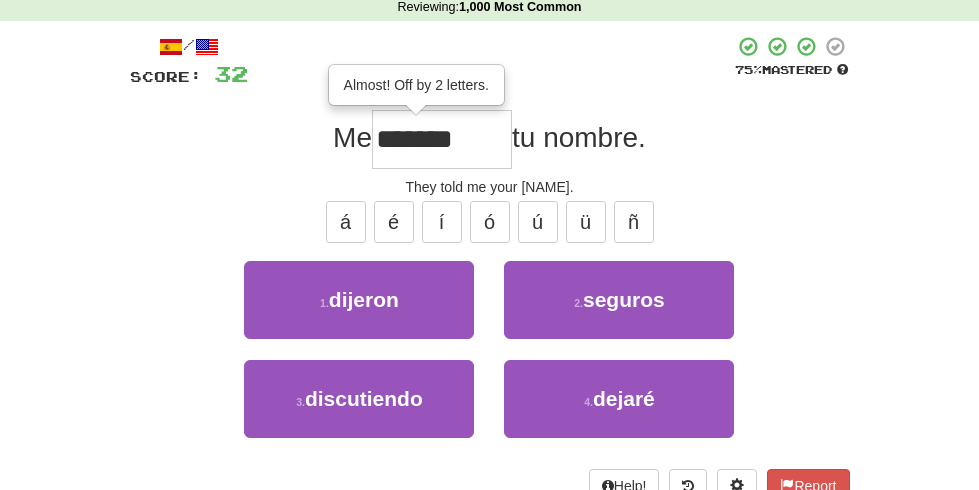 scroll, scrollTop: 82, scrollLeft: 0, axis: vertical 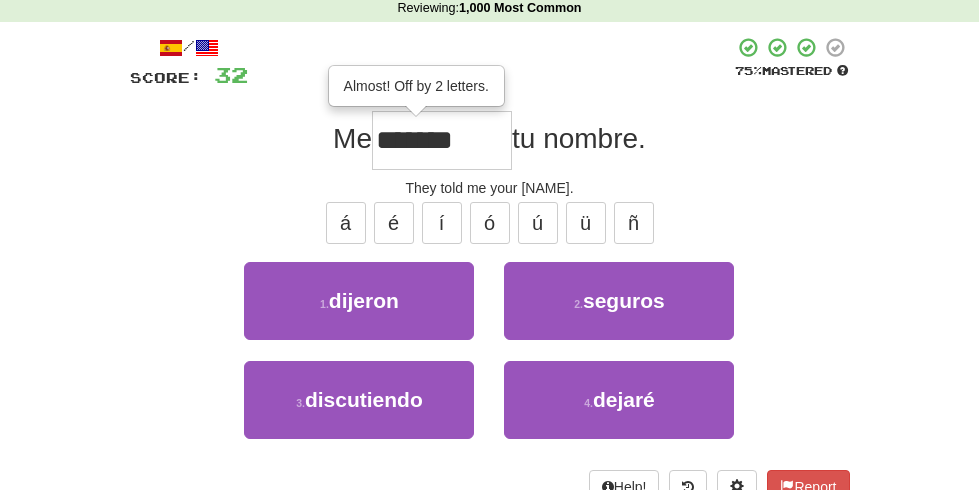 type on "*******" 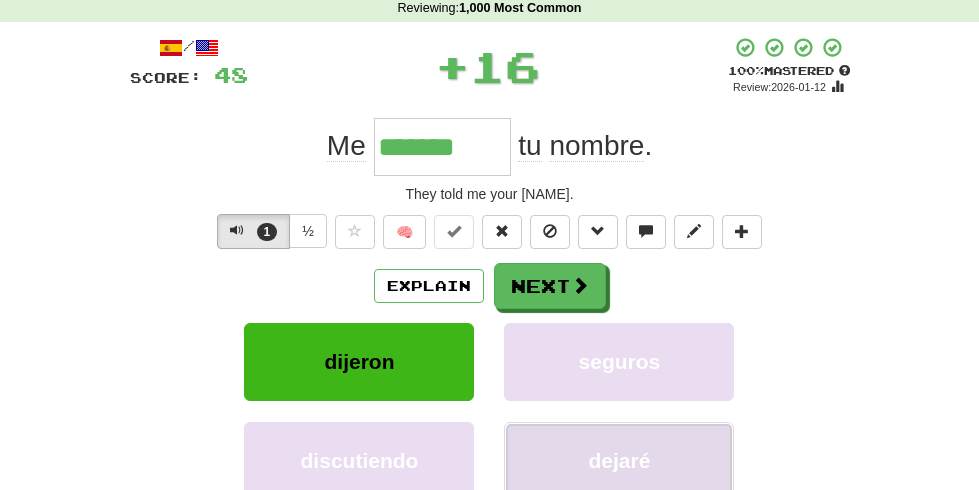 click on "dejaré" at bounding box center [619, 461] 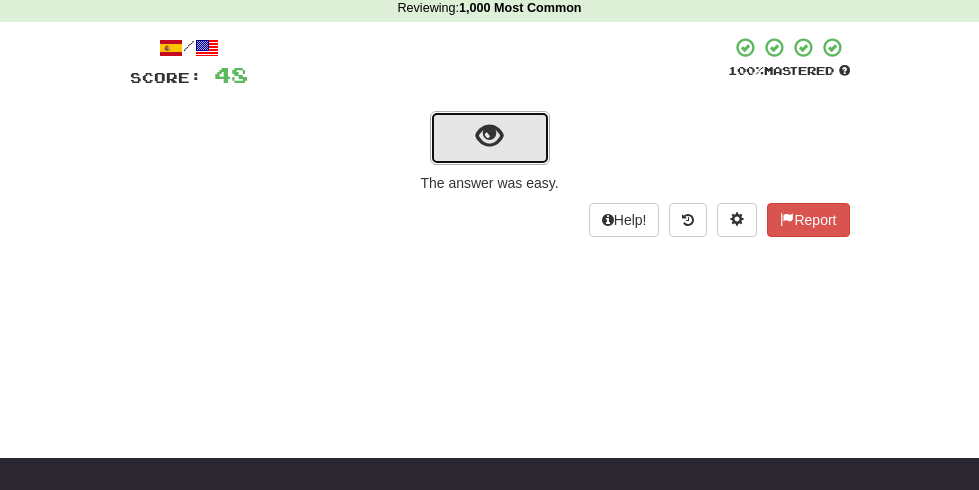 click at bounding box center (489, 136) 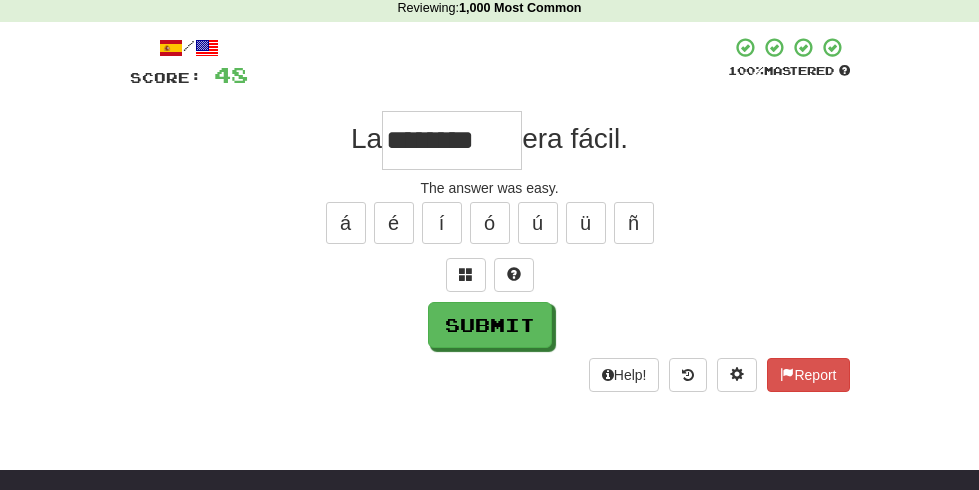 scroll, scrollTop: 0, scrollLeft: 28, axis: horizontal 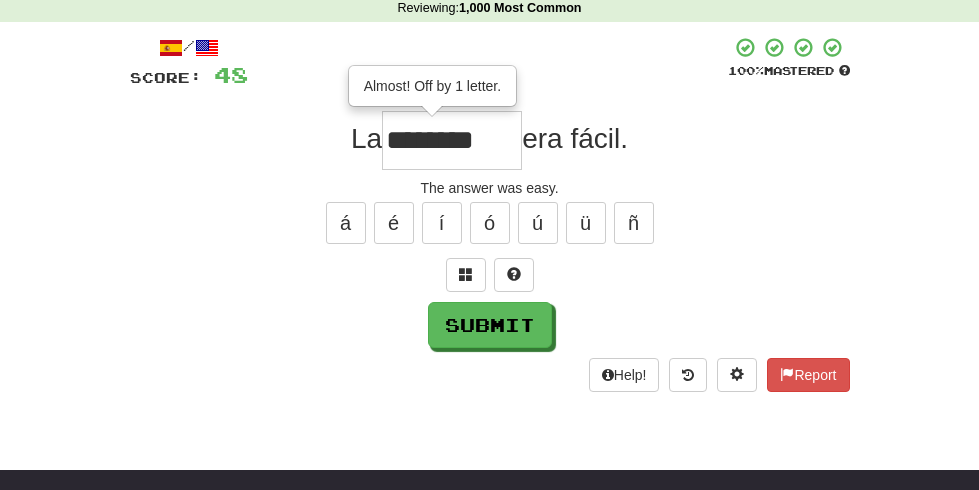 click on "********" at bounding box center (452, 140) 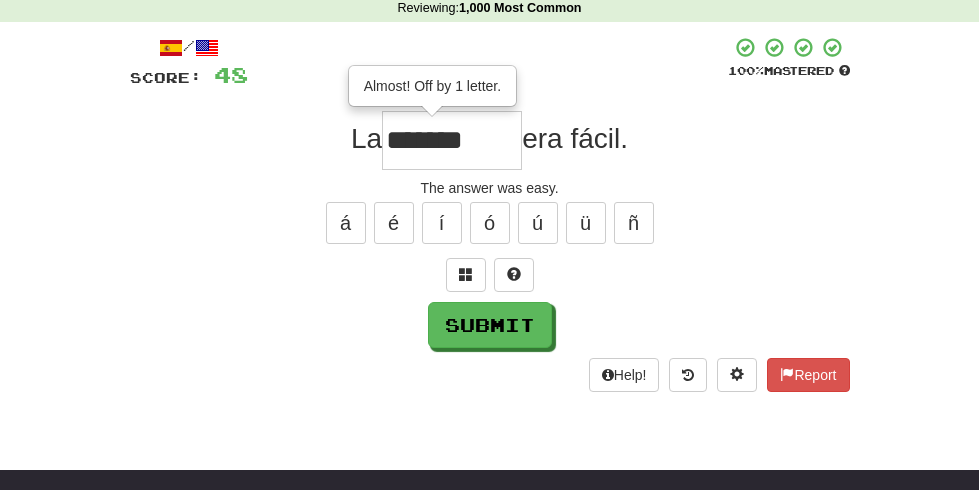 scroll, scrollTop: 0, scrollLeft: 5, axis: horizontal 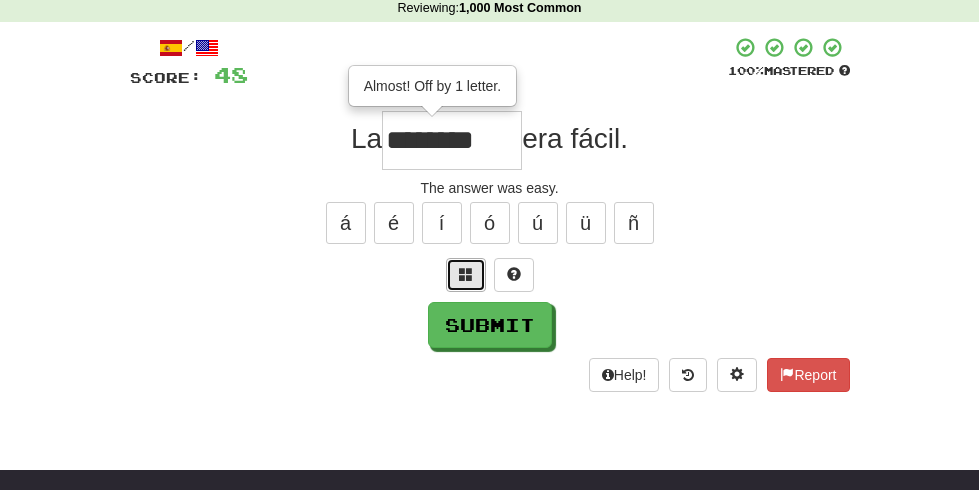 click at bounding box center [466, 274] 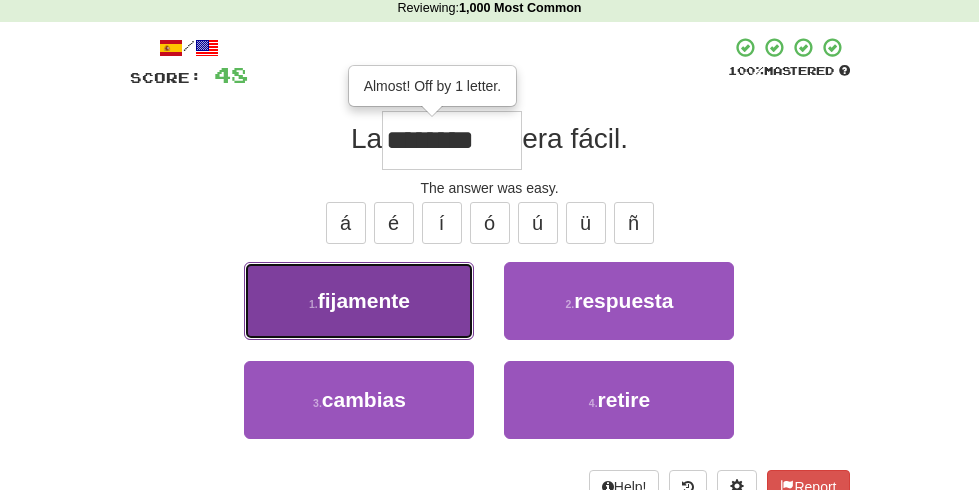 click on "1 .  fijamente" at bounding box center [359, 301] 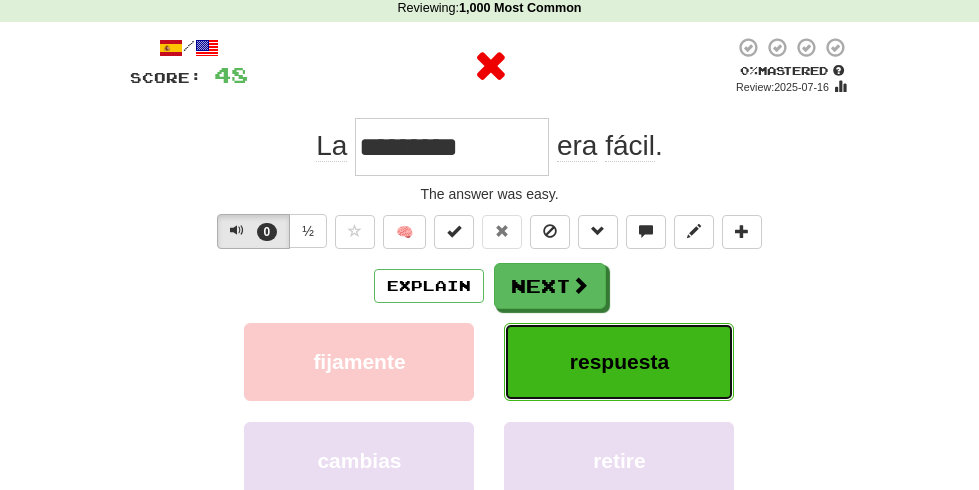 click on "respuesta" at bounding box center [619, 362] 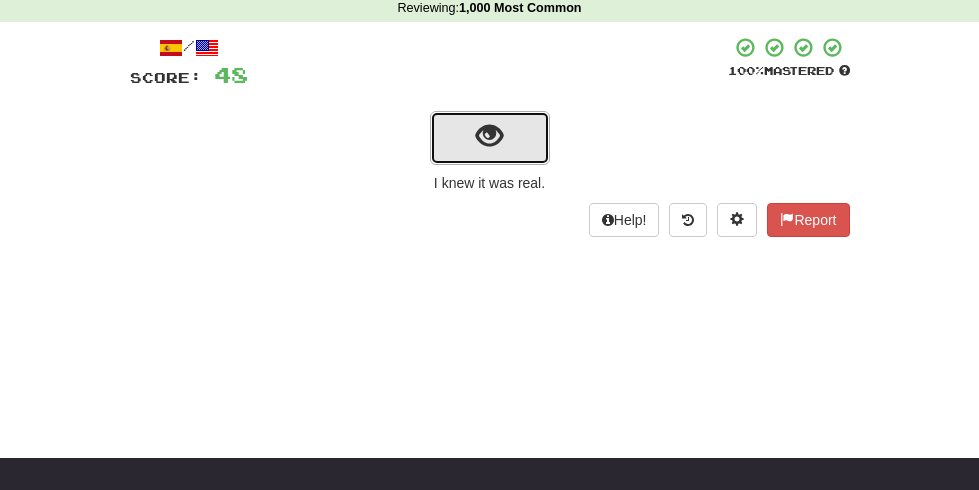 click at bounding box center (490, 138) 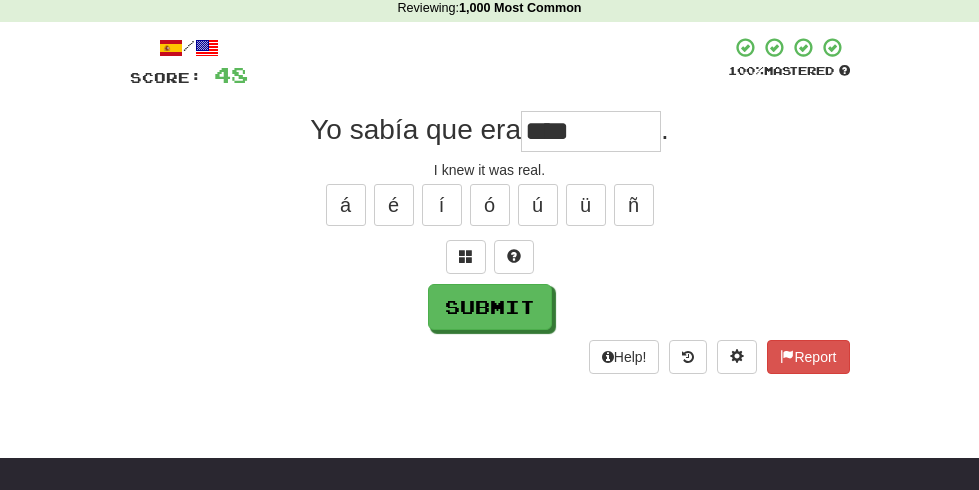 type on "****" 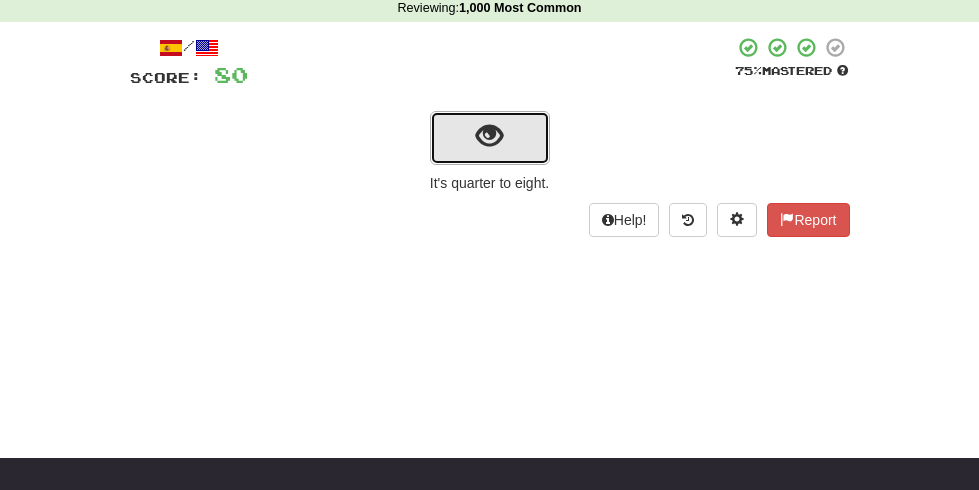 click at bounding box center (489, 136) 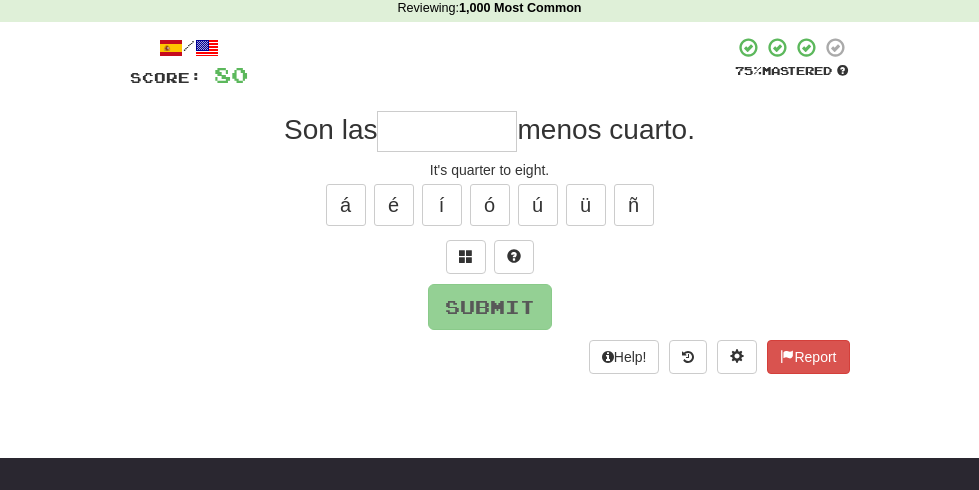 click at bounding box center (447, 131) 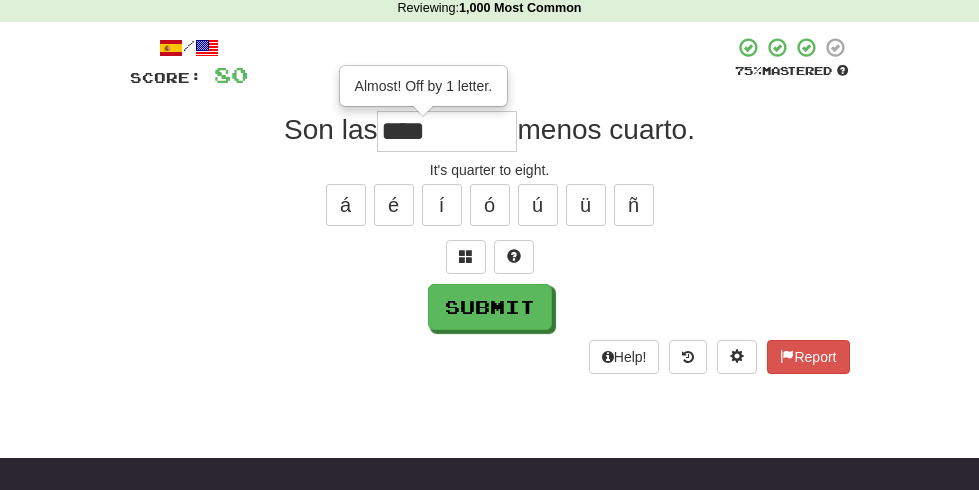type on "****" 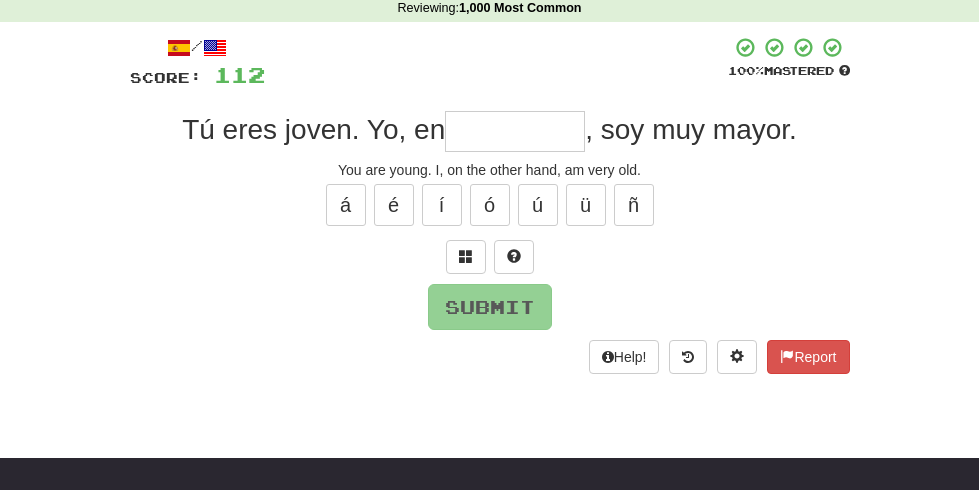 click at bounding box center [515, 131] 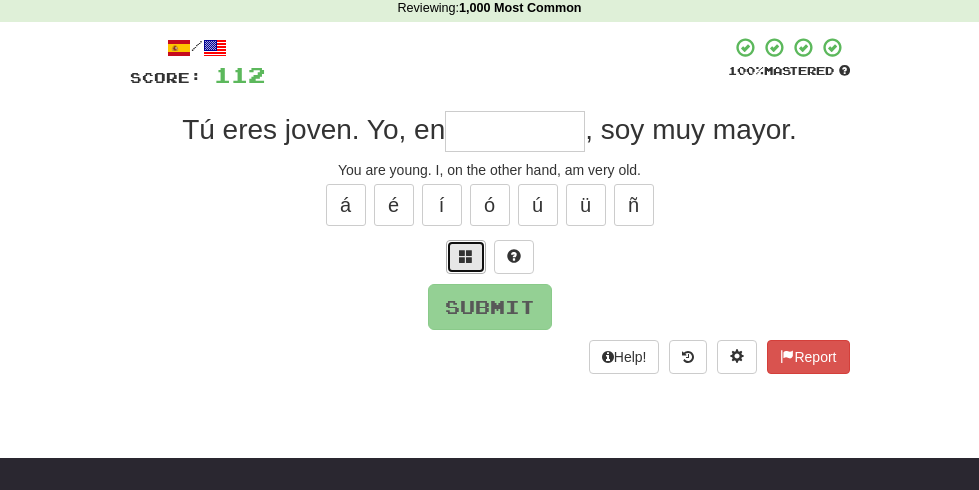 click at bounding box center [466, 256] 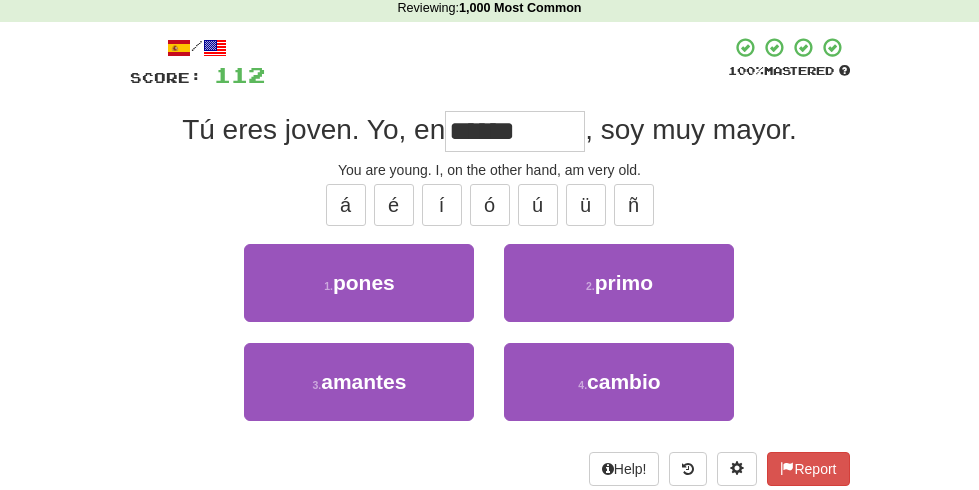 scroll, scrollTop: 0, scrollLeft: 8, axis: horizontal 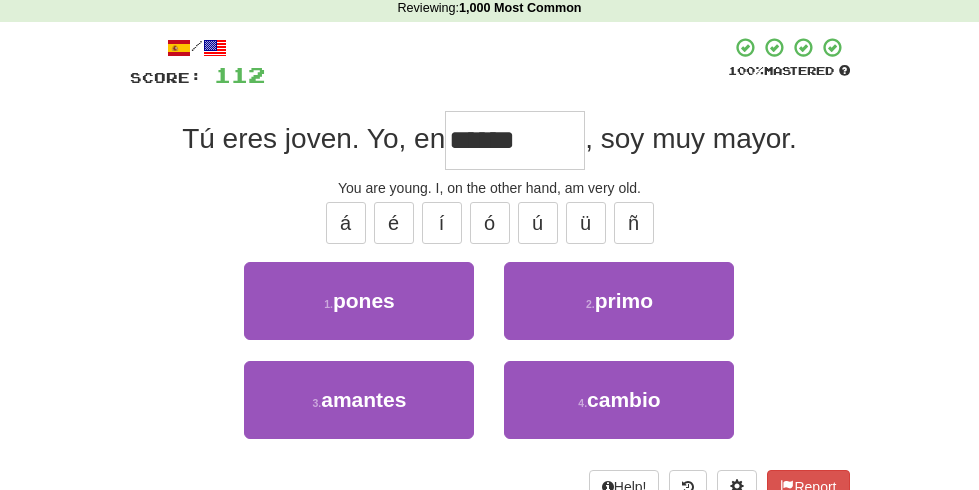 type on "******" 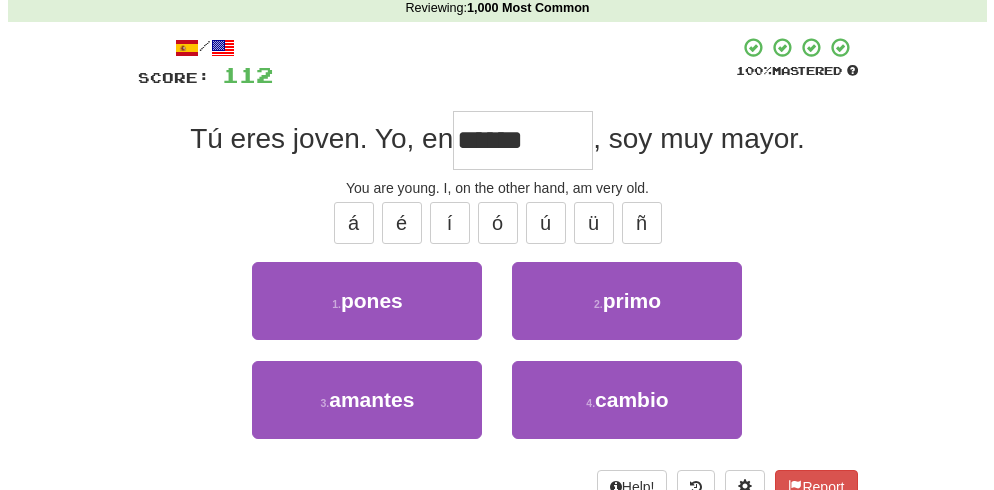 scroll, scrollTop: 0, scrollLeft: 0, axis: both 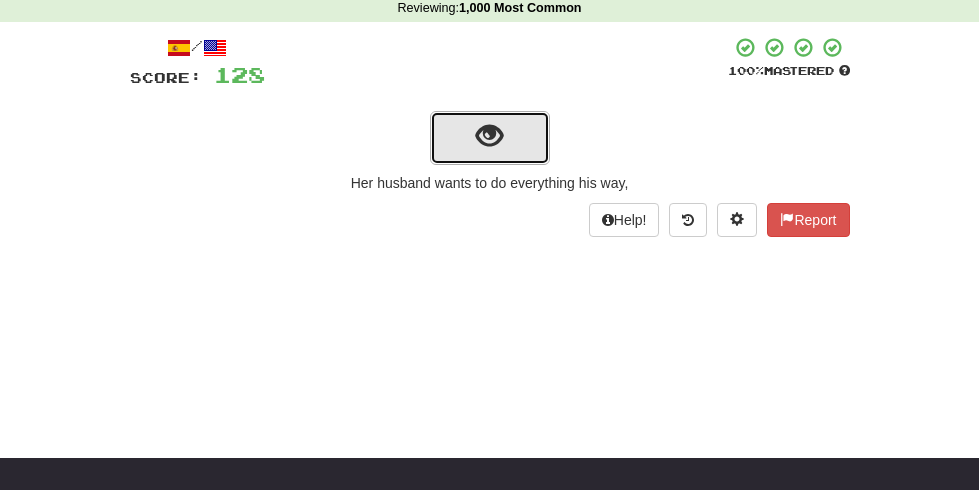 click at bounding box center [489, 136] 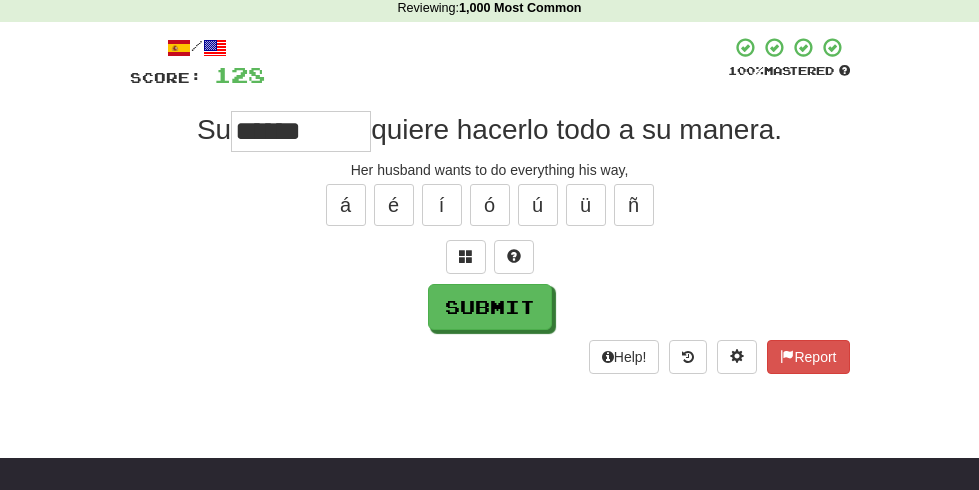 type on "******" 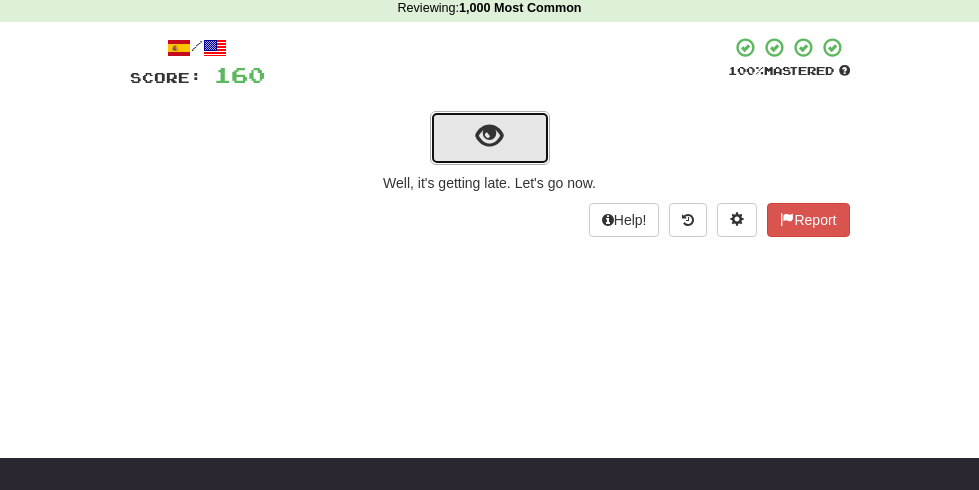 click at bounding box center (489, 136) 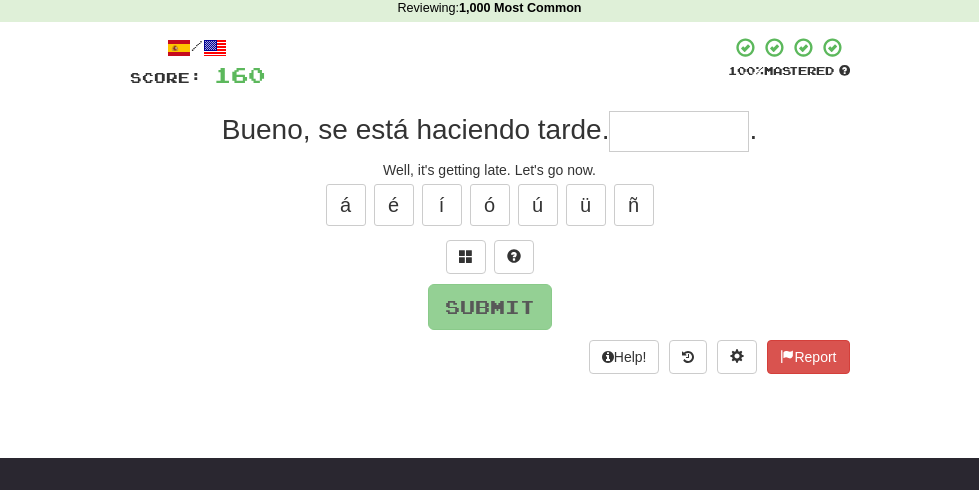click at bounding box center (679, 131) 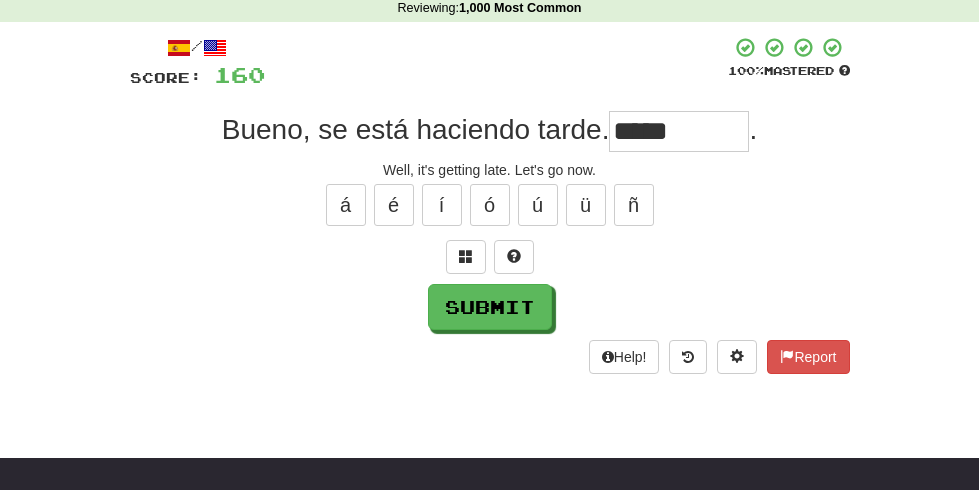 type on "*******" 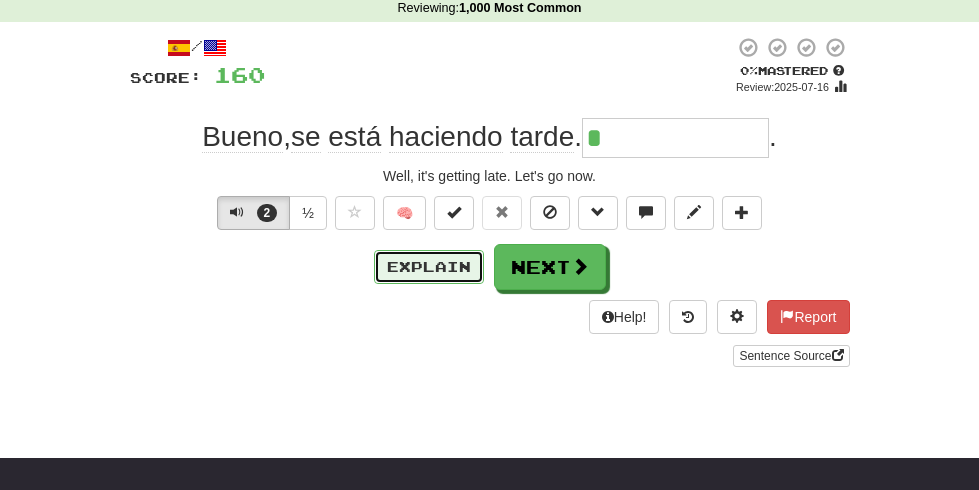 click on "Explain" at bounding box center [429, 267] 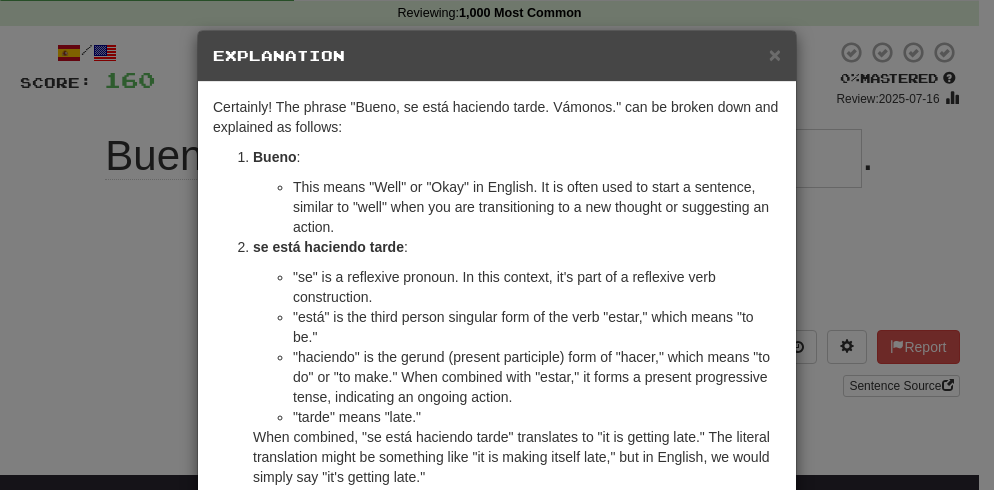 click on ""se" is a reflexive pronoun. In this context, it's part of a reflexive verb construction." at bounding box center (537, 287) 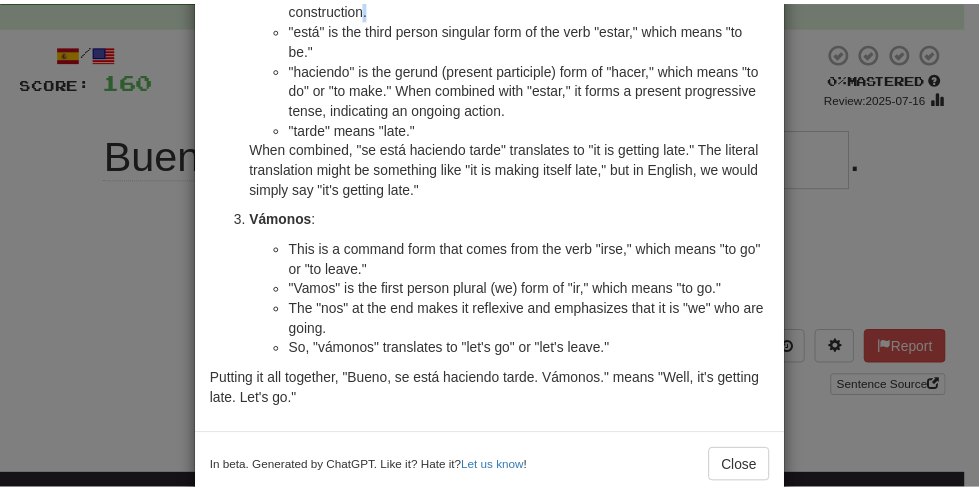 scroll, scrollTop: 293, scrollLeft: 0, axis: vertical 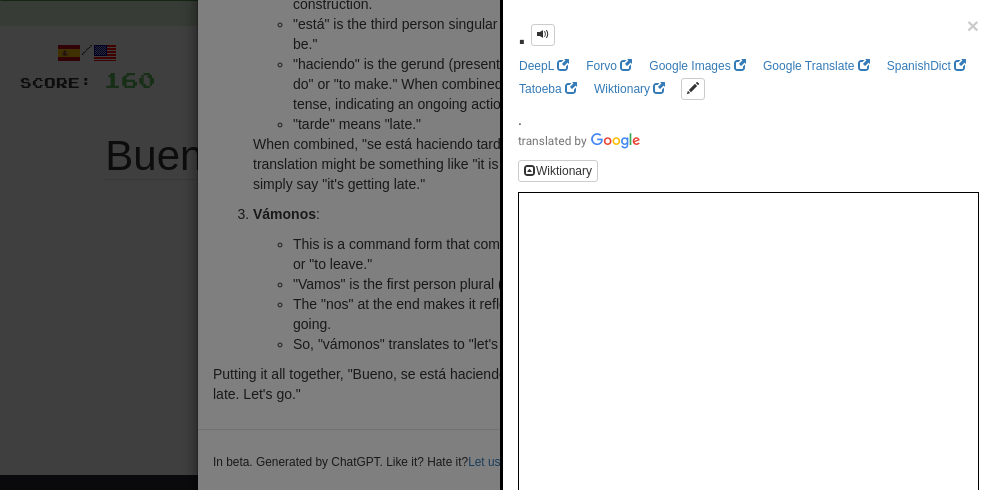 click at bounding box center [497, 245] 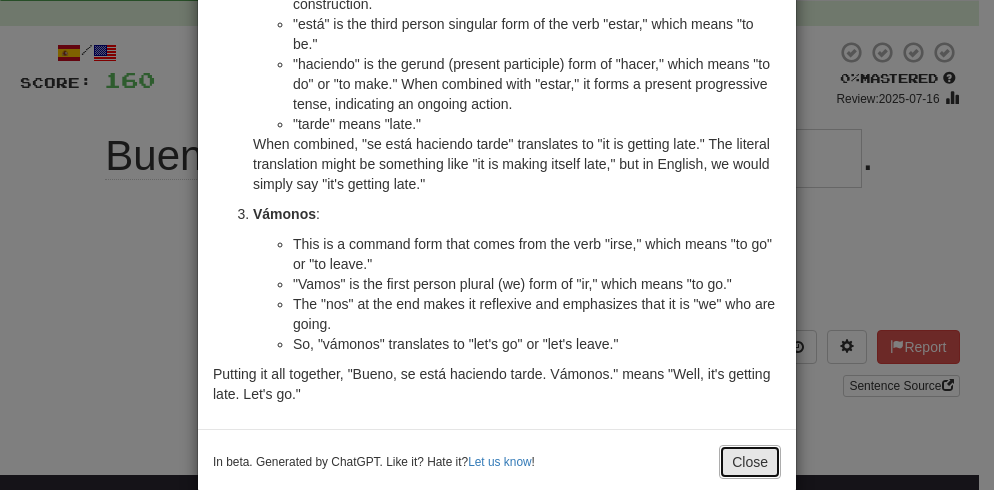 click on "Close" at bounding box center (750, 462) 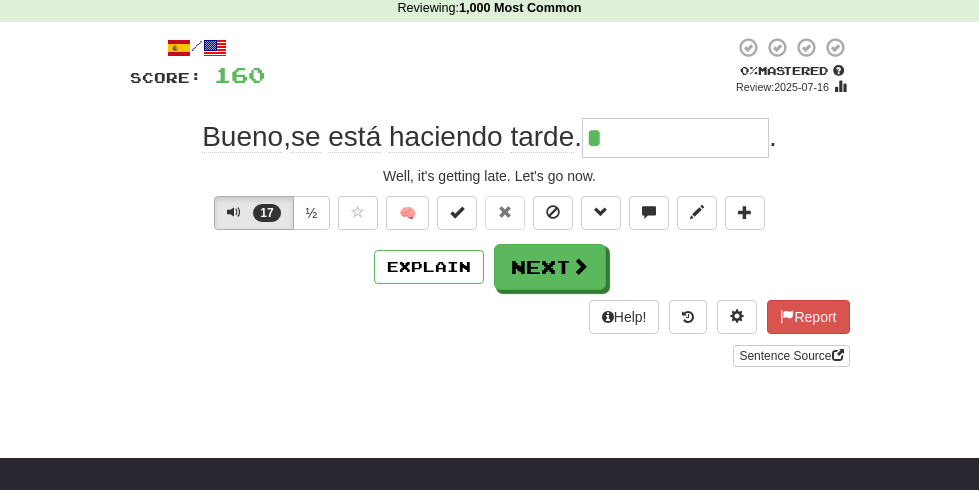 click on "*" at bounding box center [675, 138] 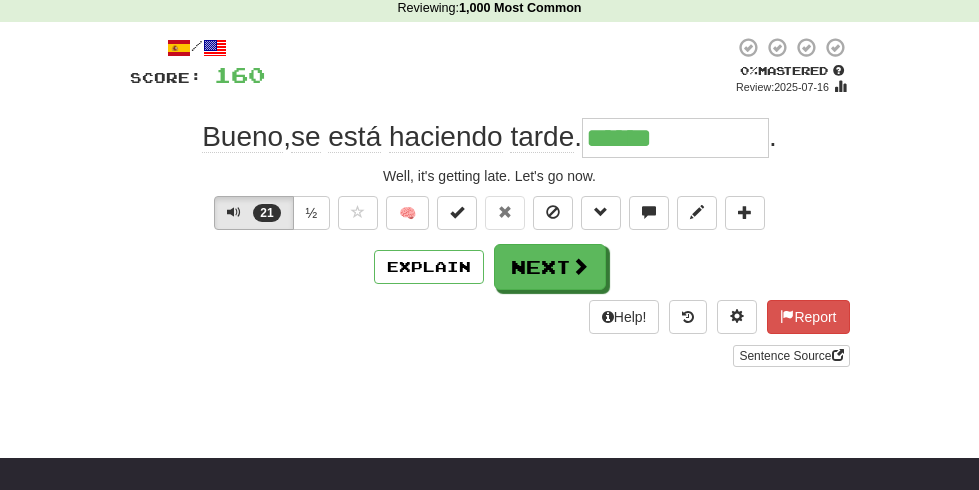 type on "*******" 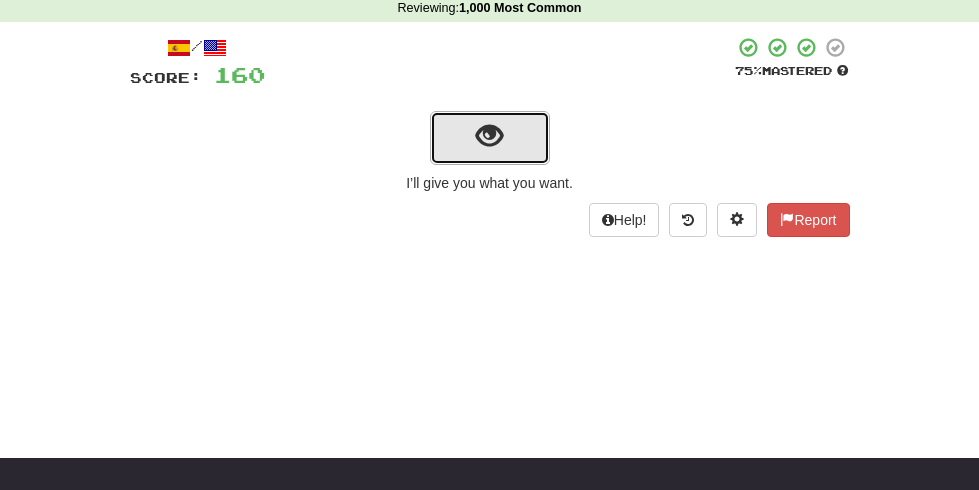 click at bounding box center (489, 136) 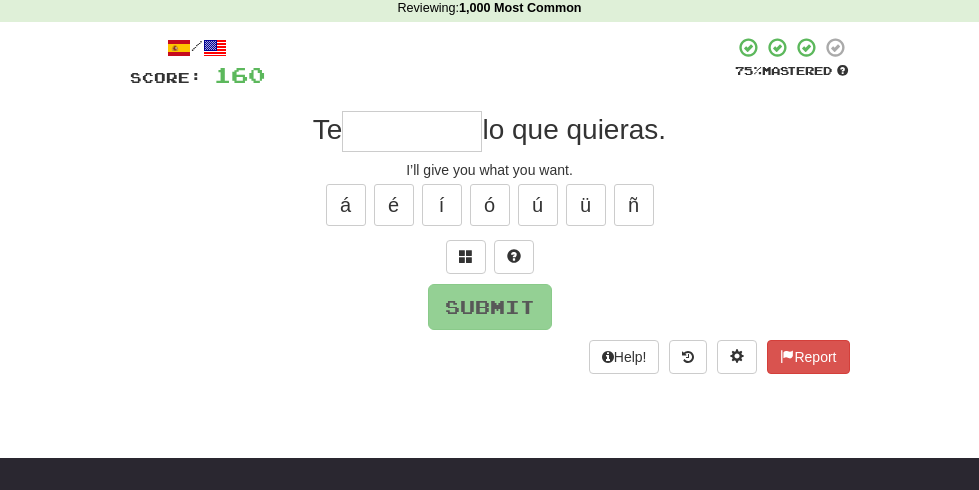 click at bounding box center (412, 131) 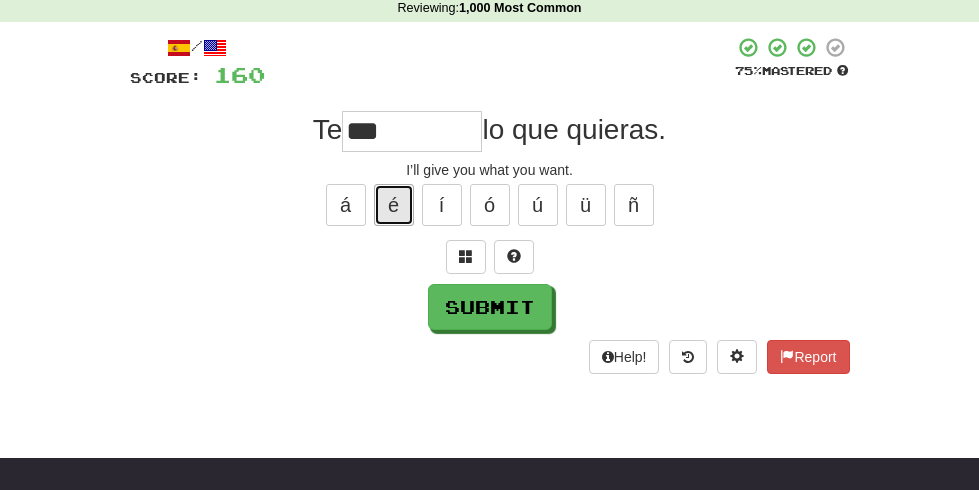 click on "é" at bounding box center (394, 205) 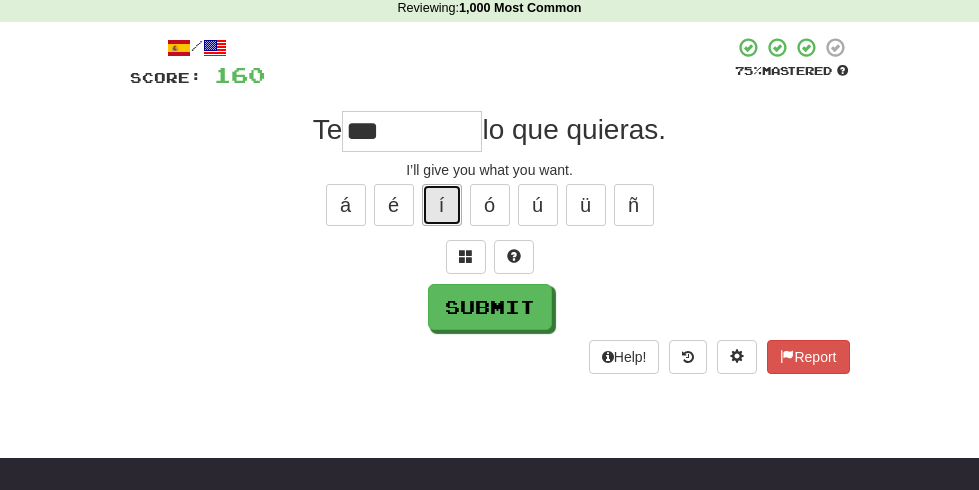 click on "í" at bounding box center (442, 205) 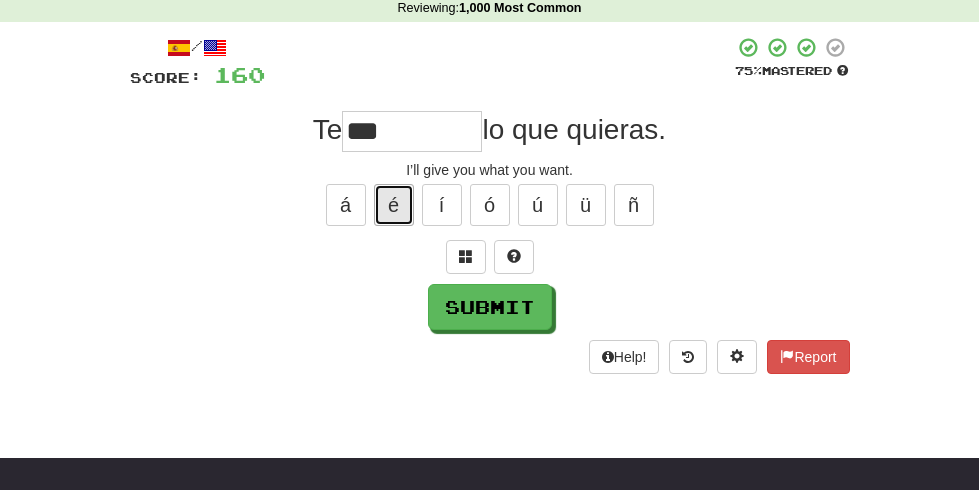 click on "é" at bounding box center [394, 205] 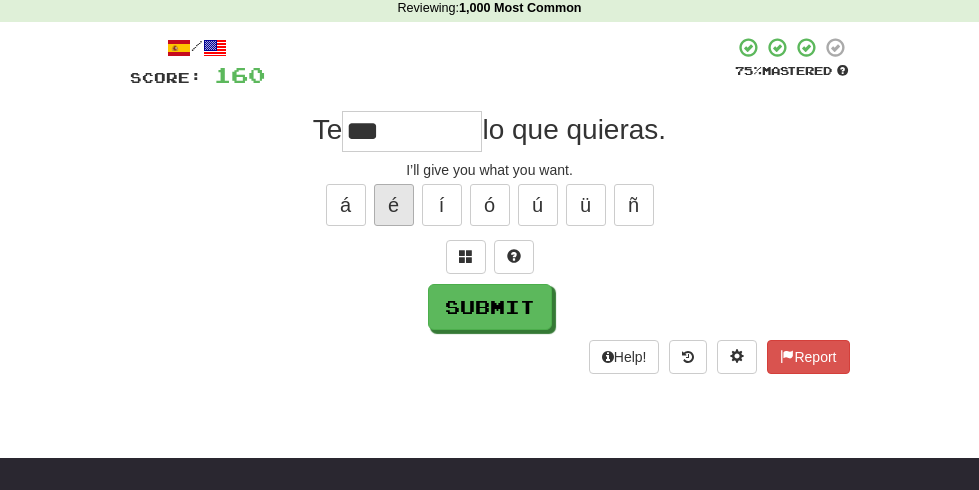 type on "****" 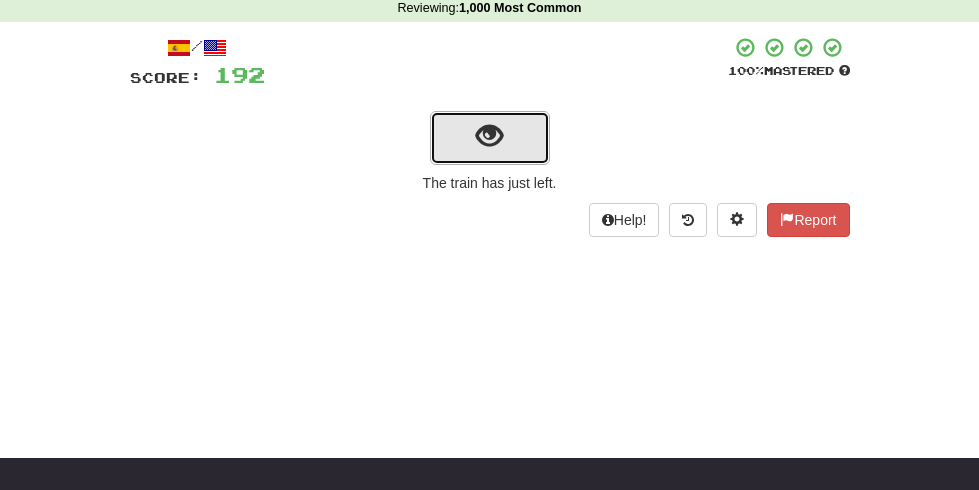 click at bounding box center [490, 138] 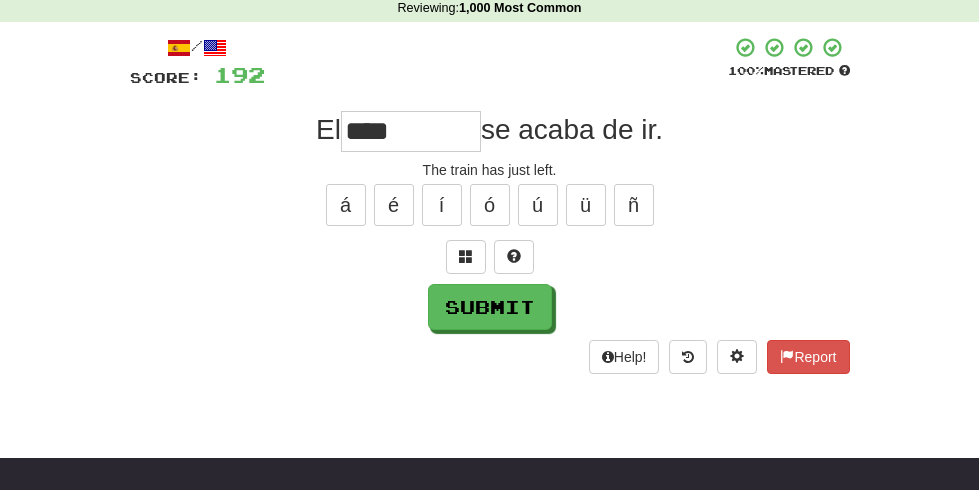 type on "****" 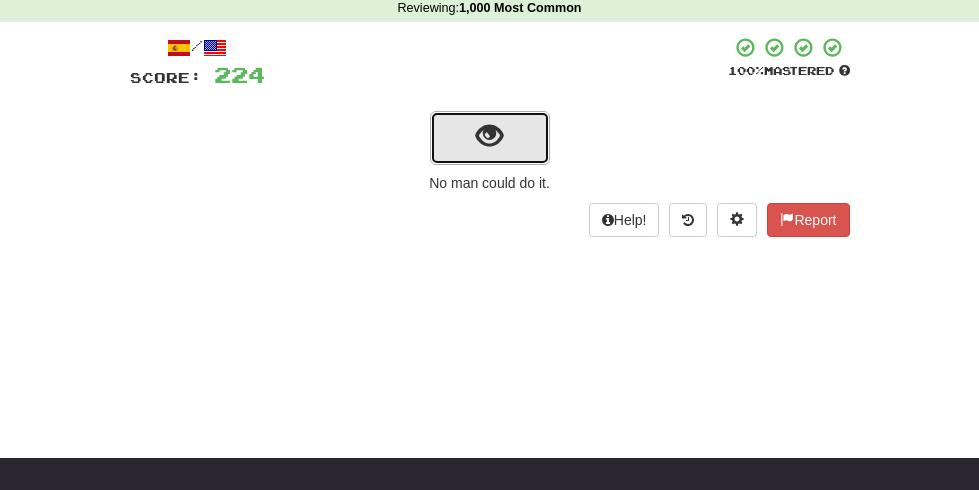 click at bounding box center [489, 136] 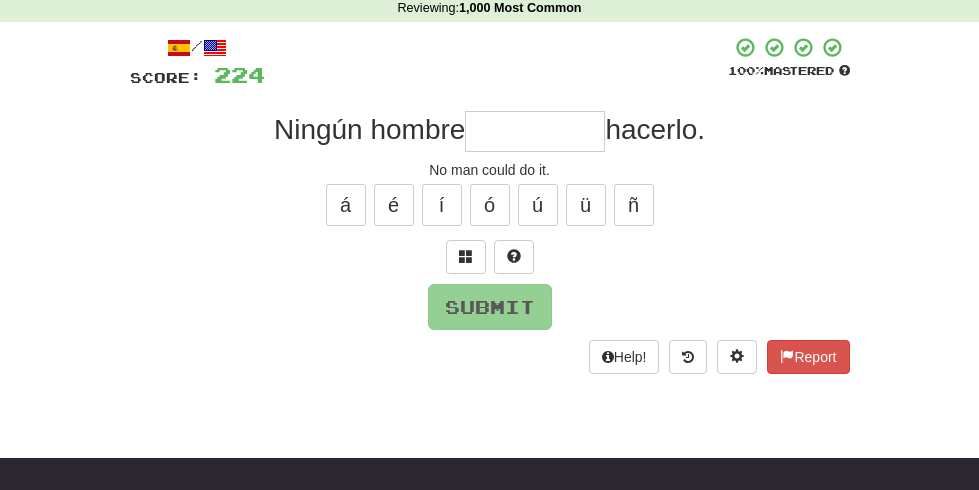 click at bounding box center [535, 131] 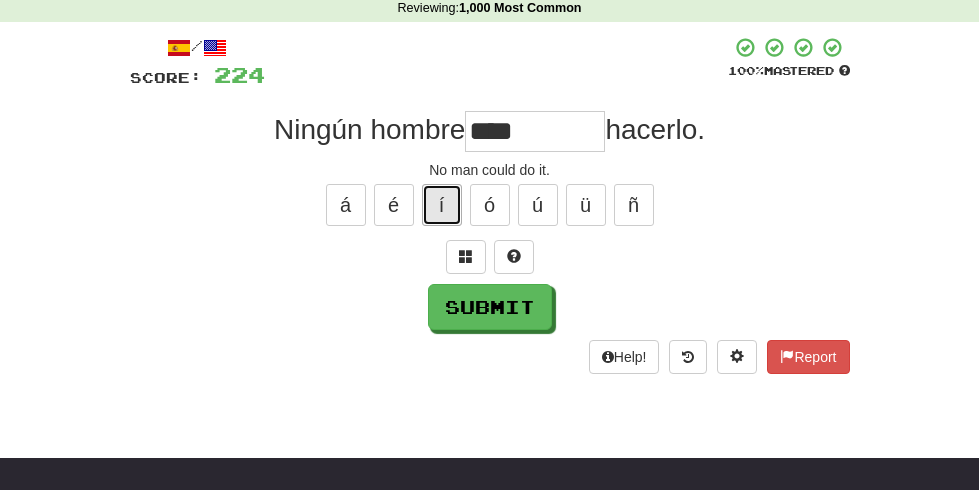 click on "í" at bounding box center [442, 205] 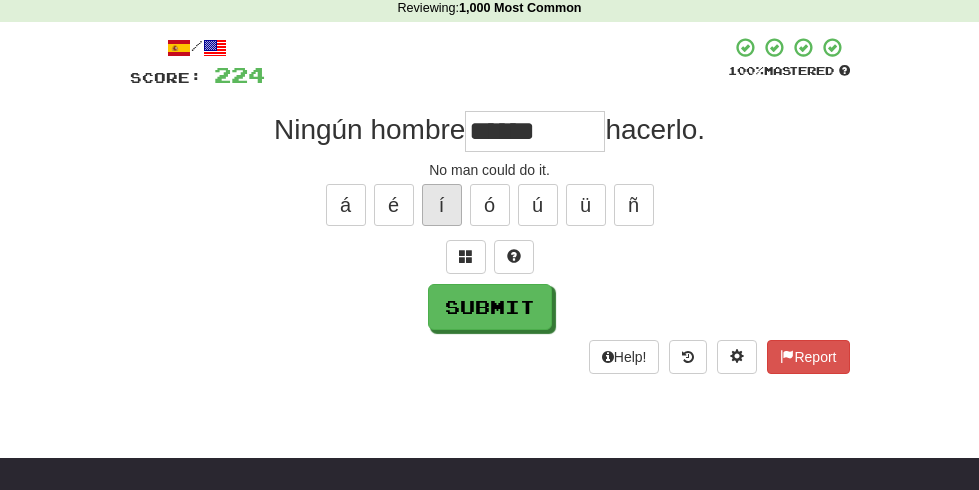type on "****" 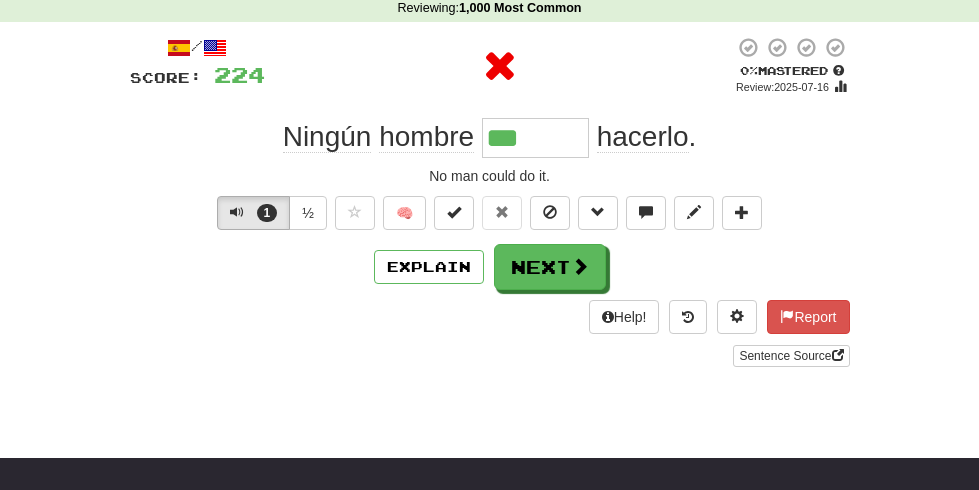 type on "****" 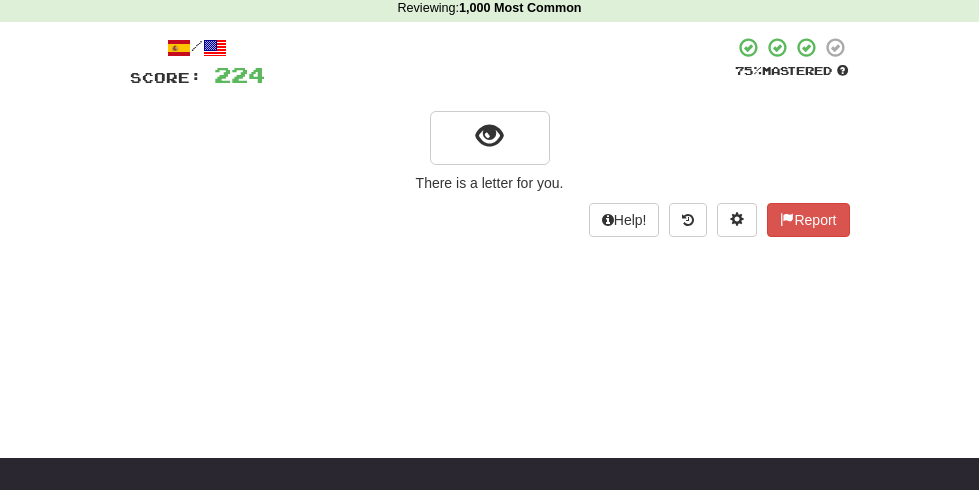 click on "/  Score:   224 75 %  Mastered There is a letter for you.  Help!  Report" at bounding box center [490, 137] 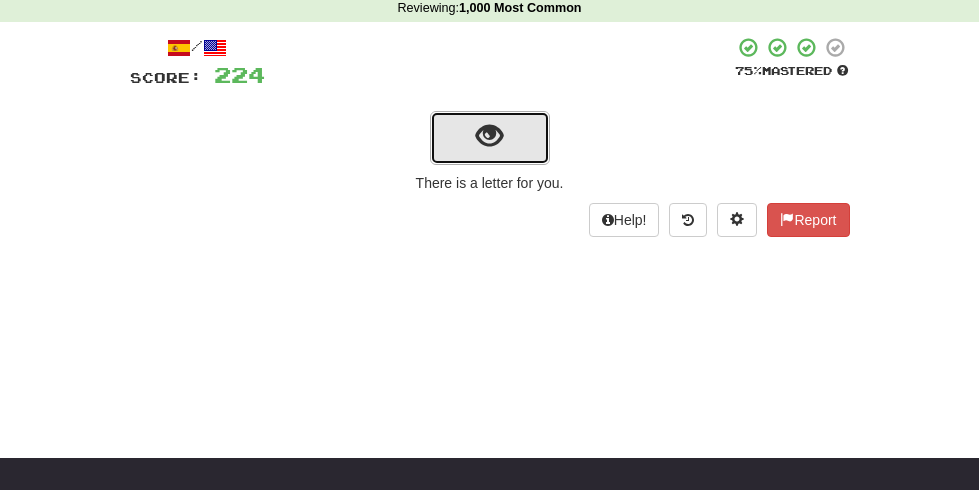 click at bounding box center (489, 136) 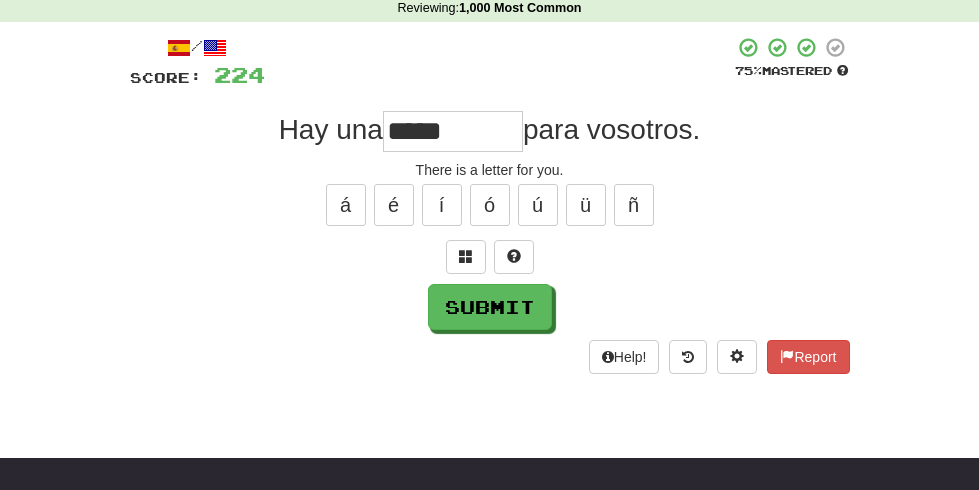 type on "*****" 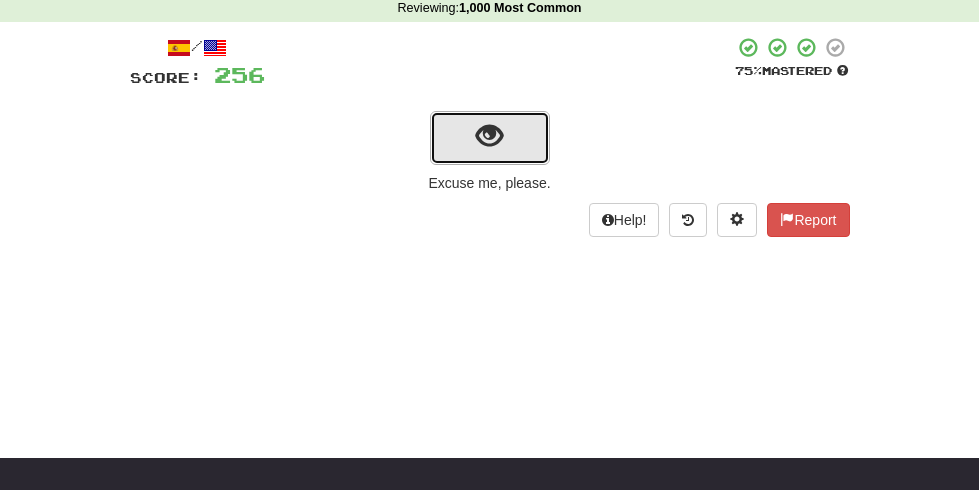 click at bounding box center (489, 136) 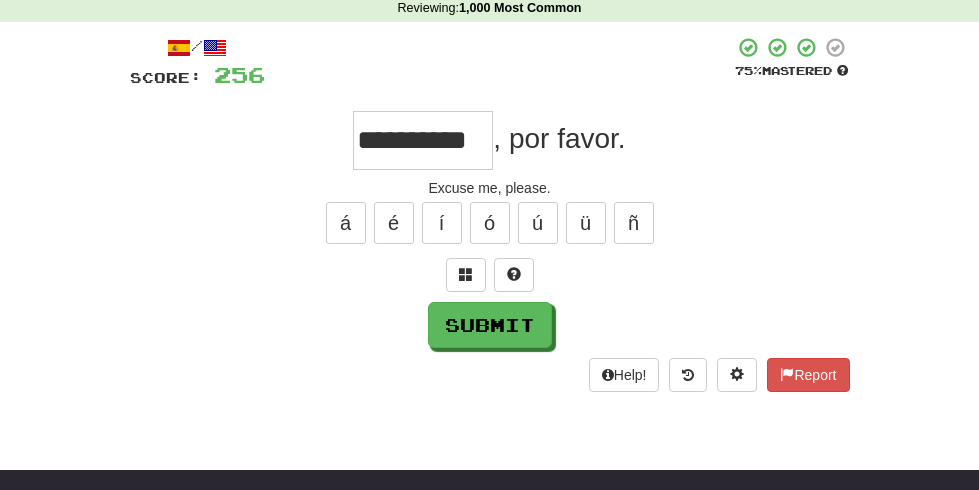 scroll, scrollTop: 0, scrollLeft: 85, axis: horizontal 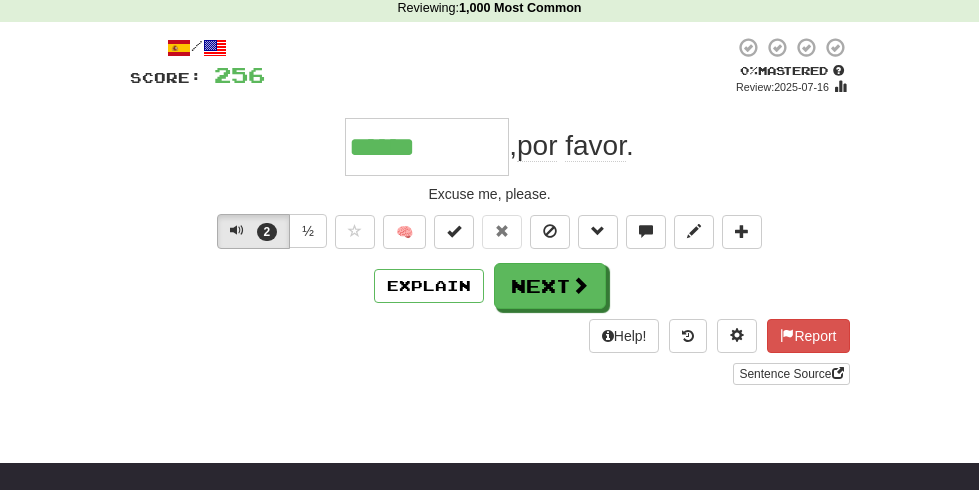 type on "*******" 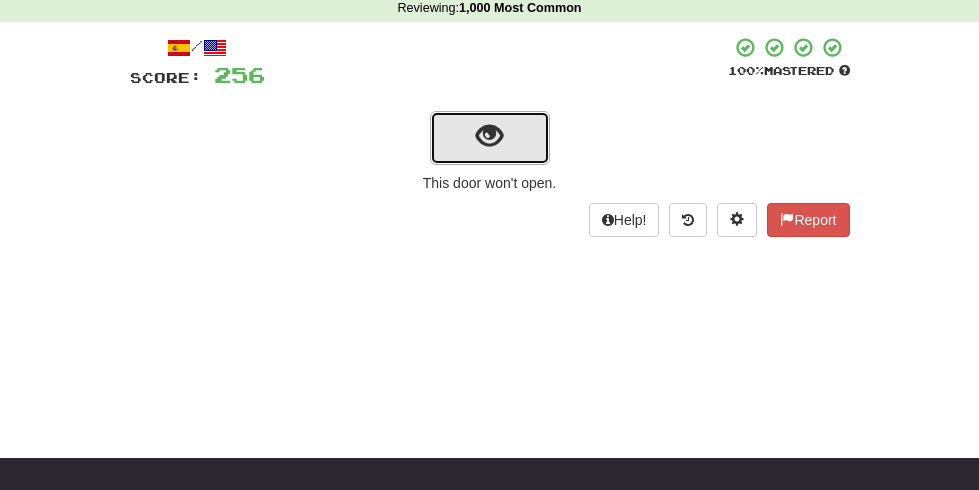 click at bounding box center [489, 136] 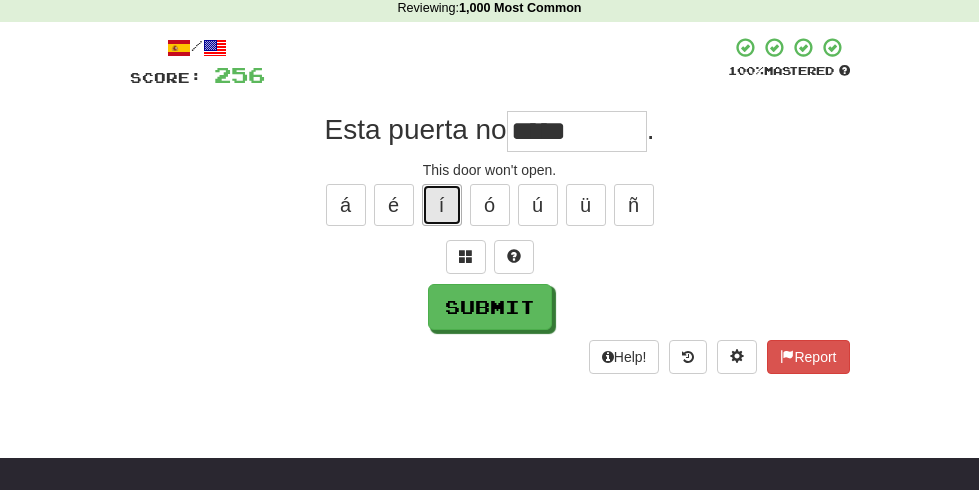 click on "í" at bounding box center (442, 205) 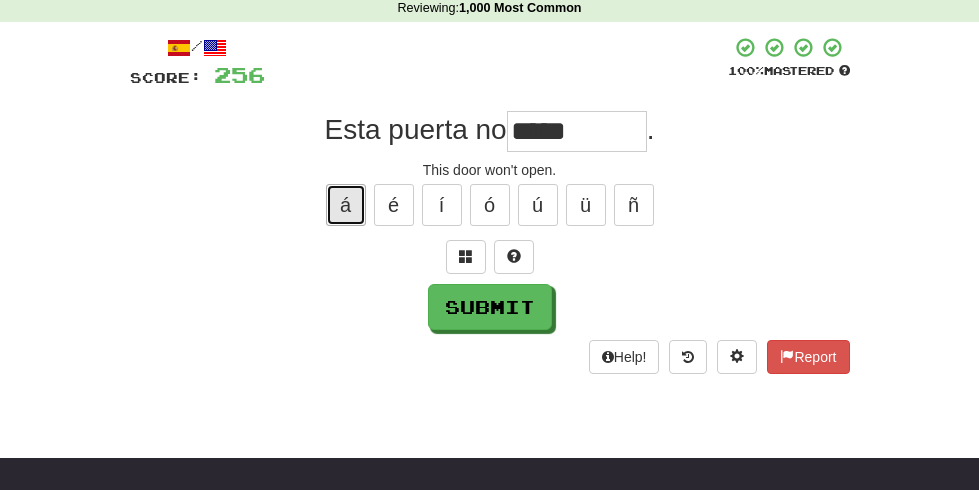 click on "á" at bounding box center [346, 205] 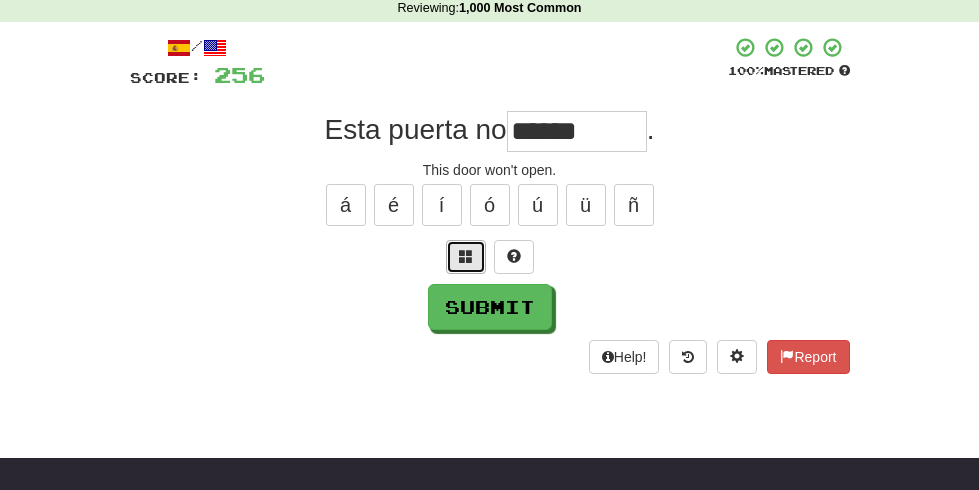 click at bounding box center (466, 257) 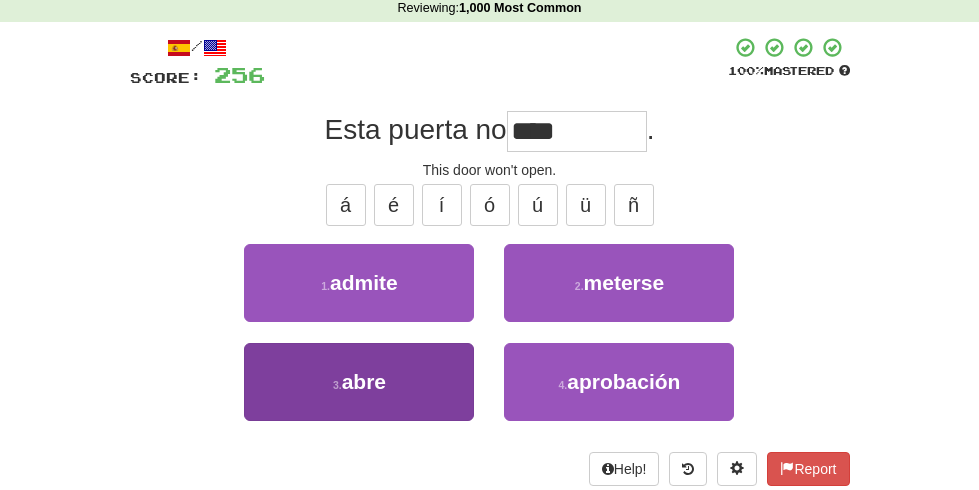 type on "****" 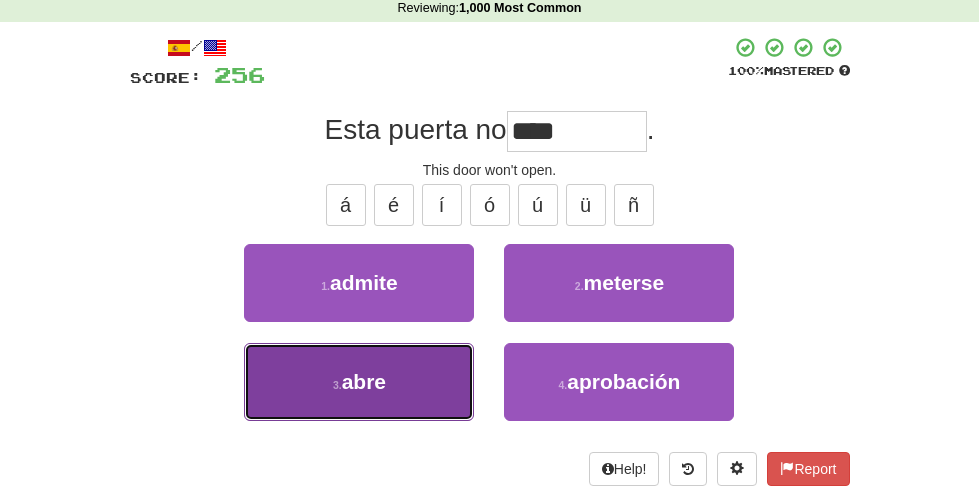 click on "3 .  abre" at bounding box center (359, 382) 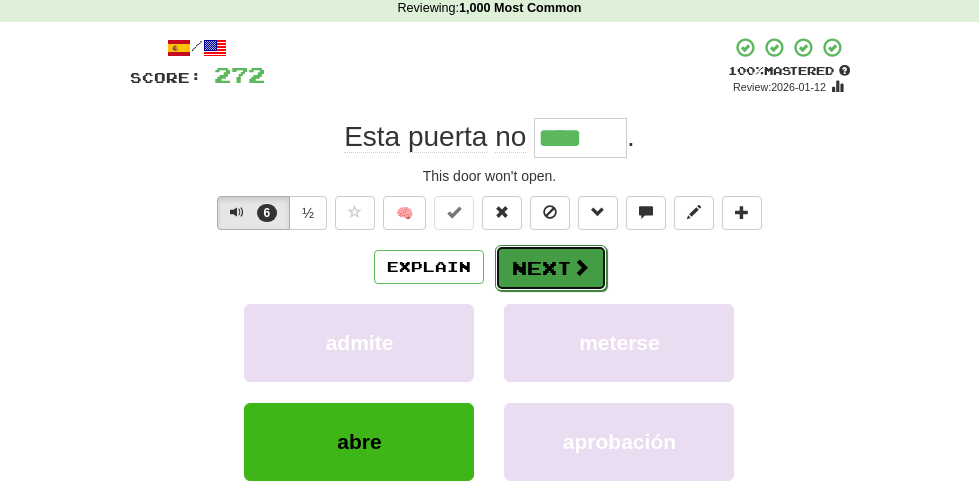 click on "Next" at bounding box center [551, 268] 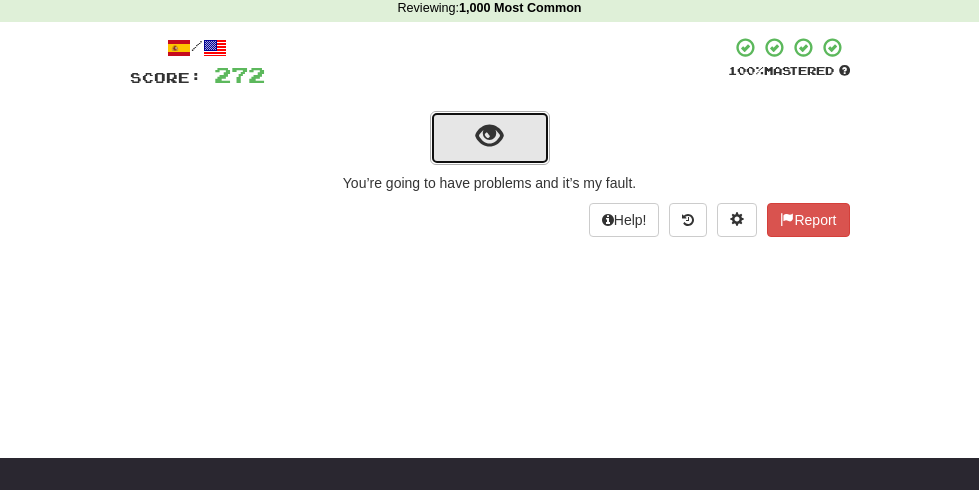 click at bounding box center [489, 136] 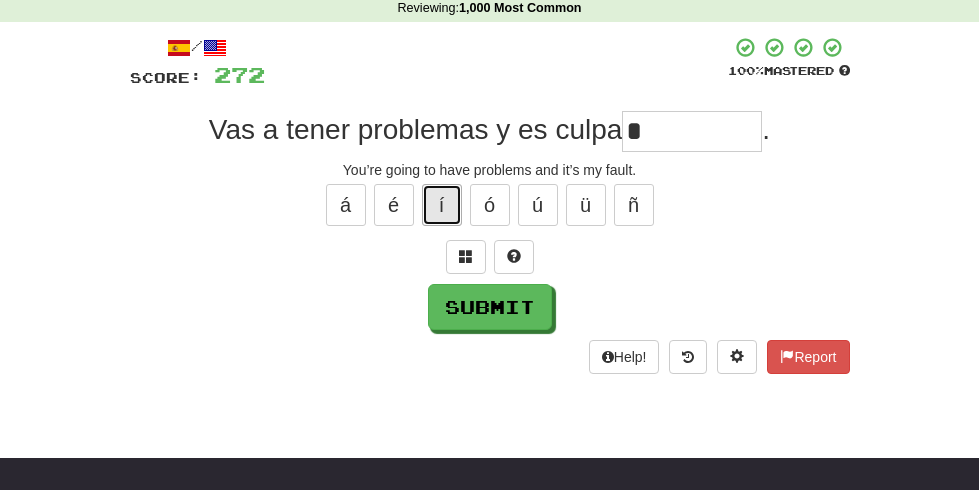 click on "í" at bounding box center (442, 205) 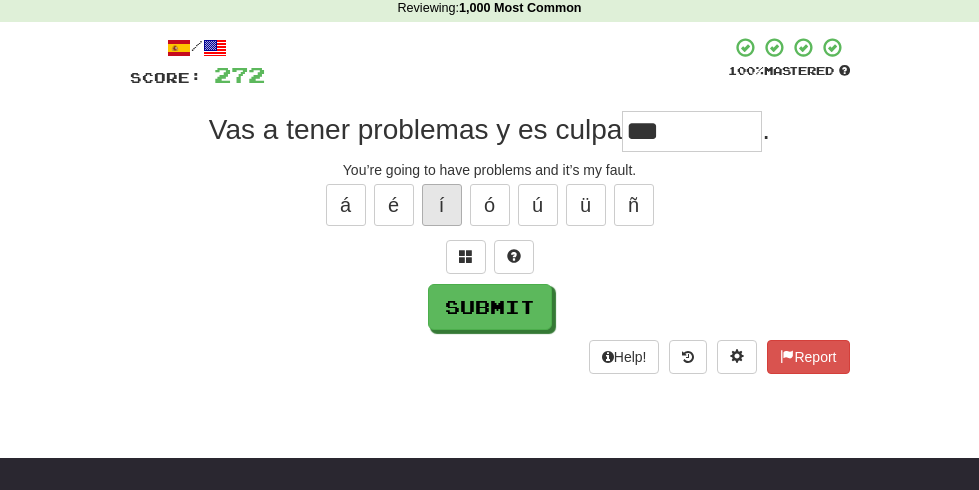 type on "***" 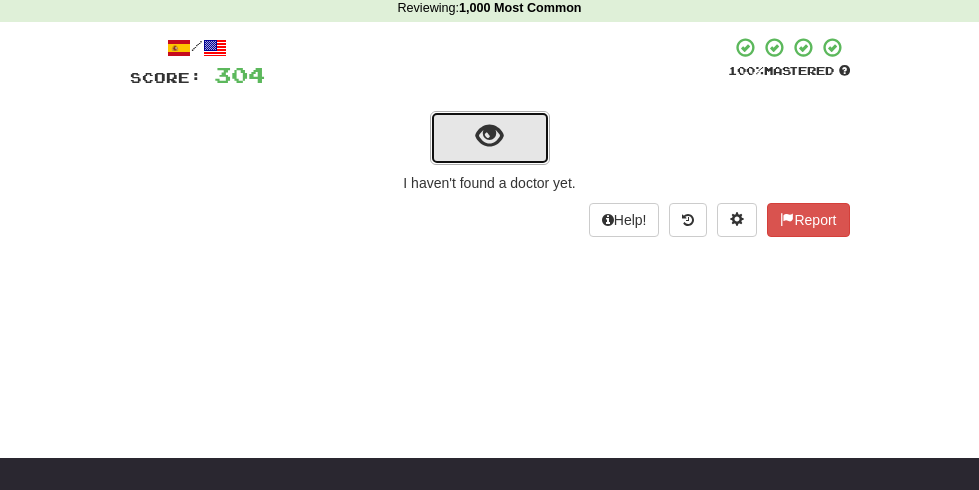 click at bounding box center [489, 136] 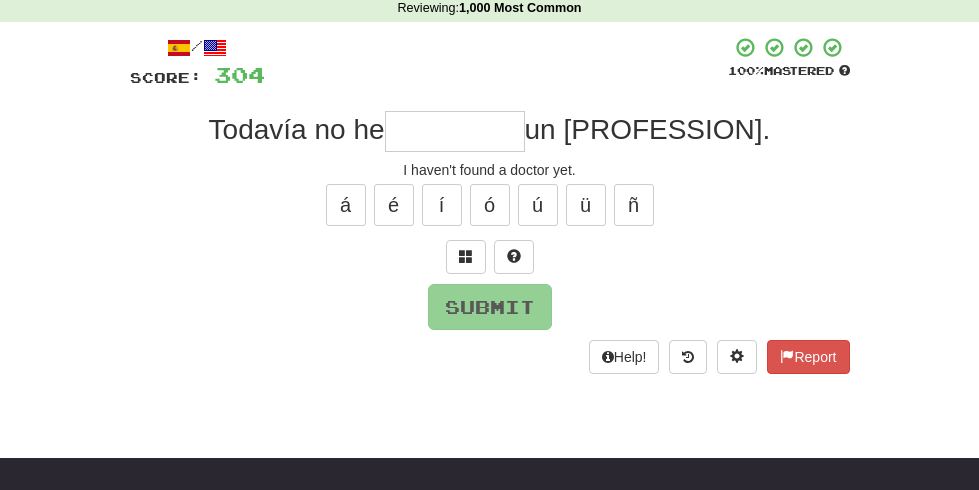 click at bounding box center (455, 131) 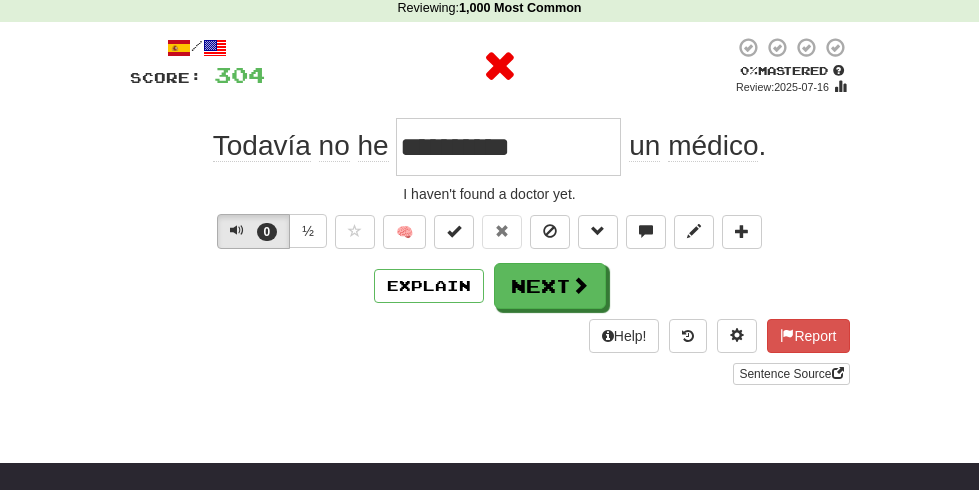 scroll, scrollTop: 0, scrollLeft: 0, axis: both 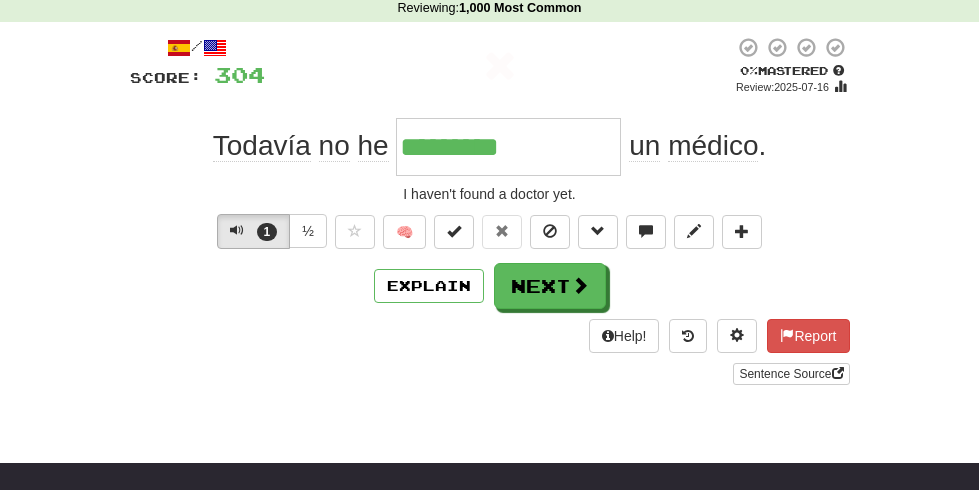 type on "**********" 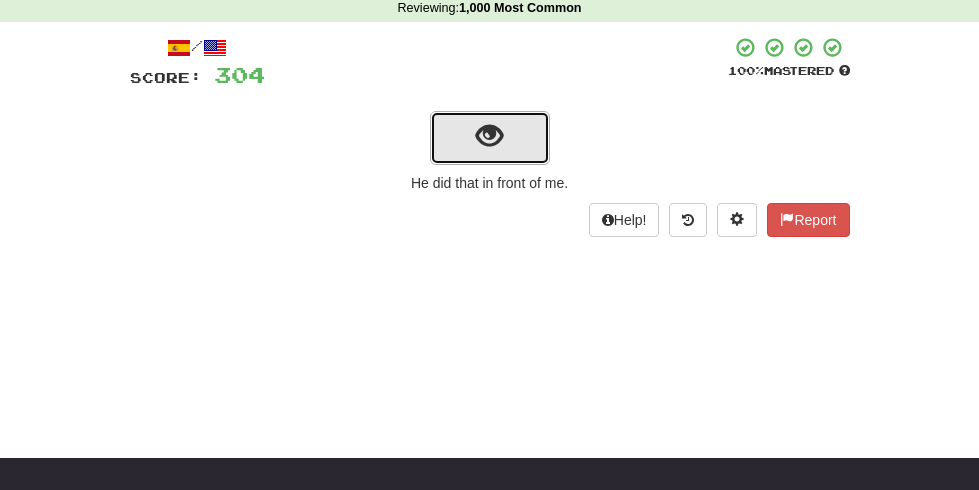 click at bounding box center (489, 136) 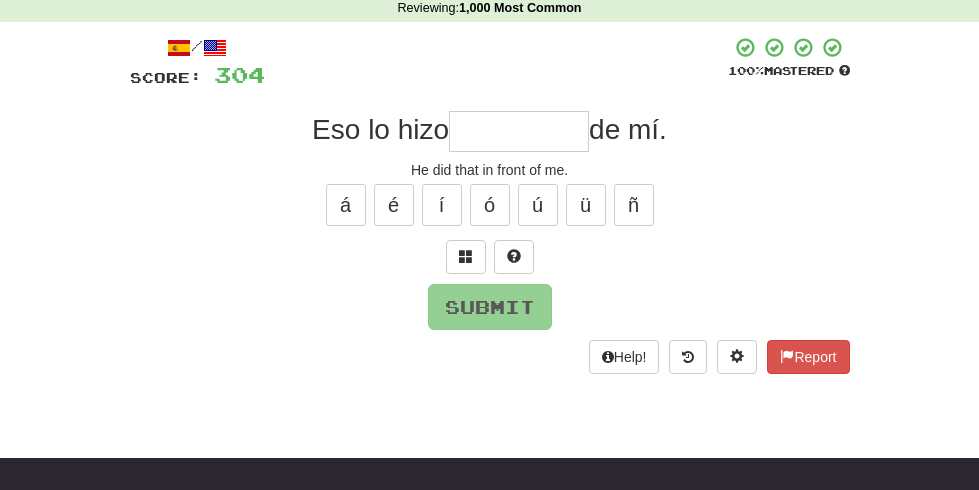 click at bounding box center [519, 131] 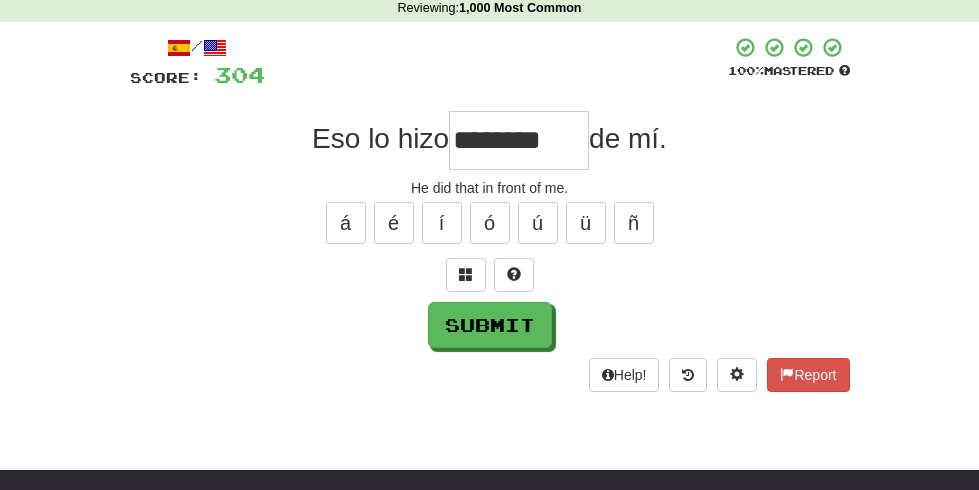 scroll, scrollTop: 0, scrollLeft: 21, axis: horizontal 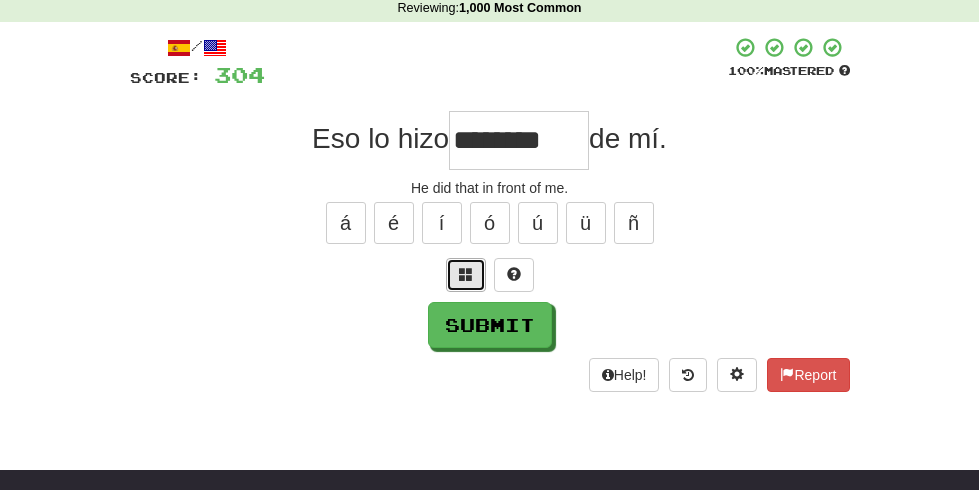 click at bounding box center (466, 275) 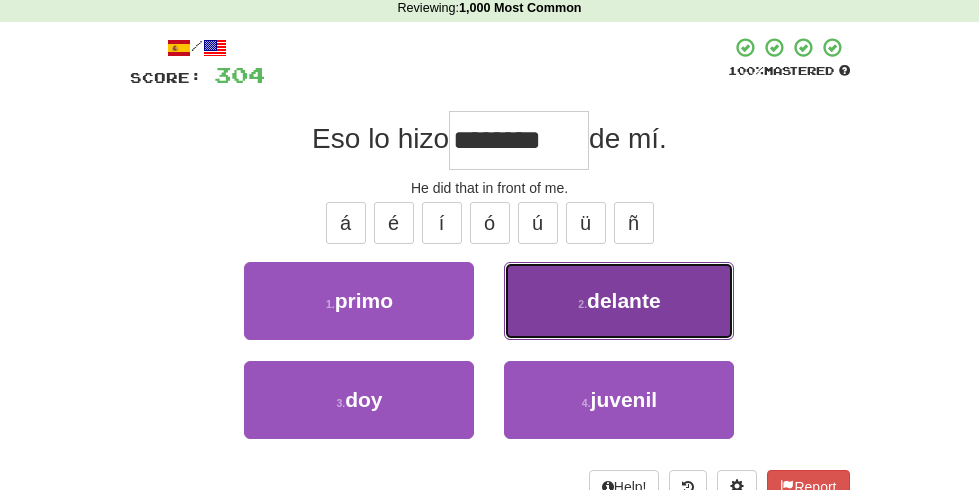 click on "2 .  delante" at bounding box center (619, 301) 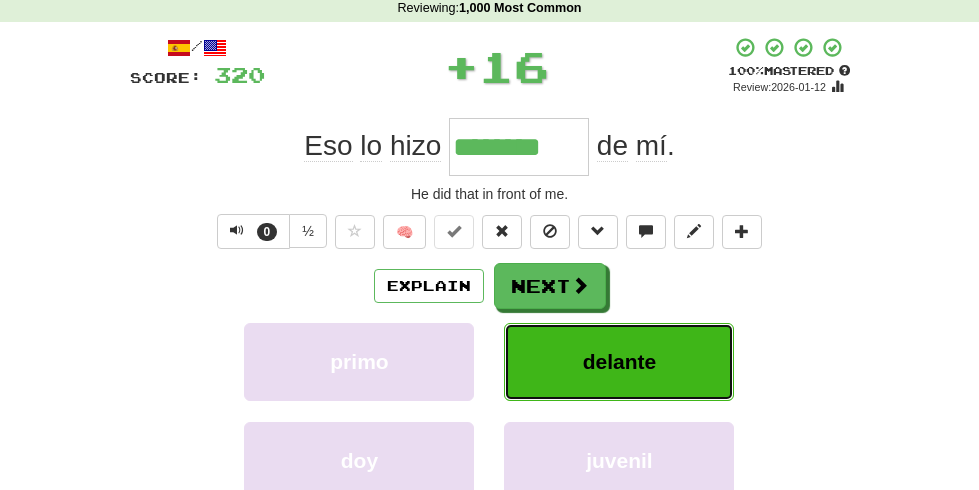 type on "*******" 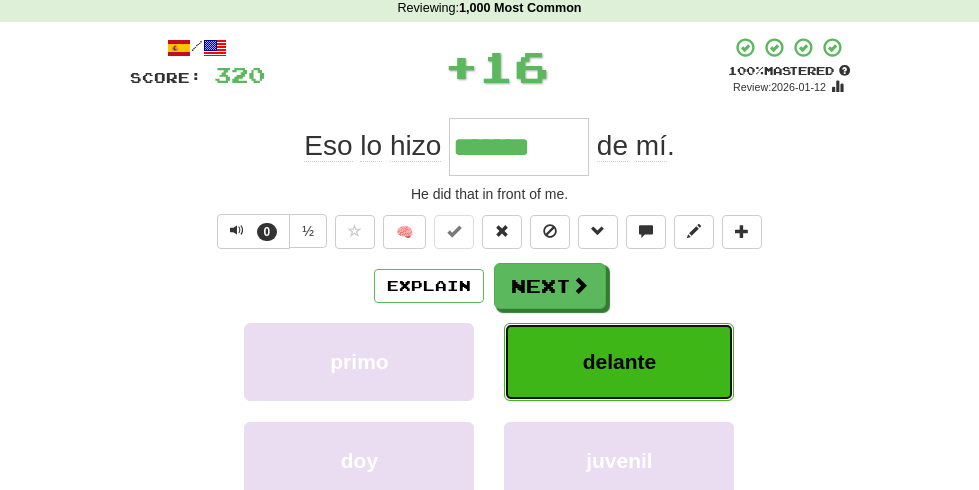 scroll, scrollTop: 0, scrollLeft: 0, axis: both 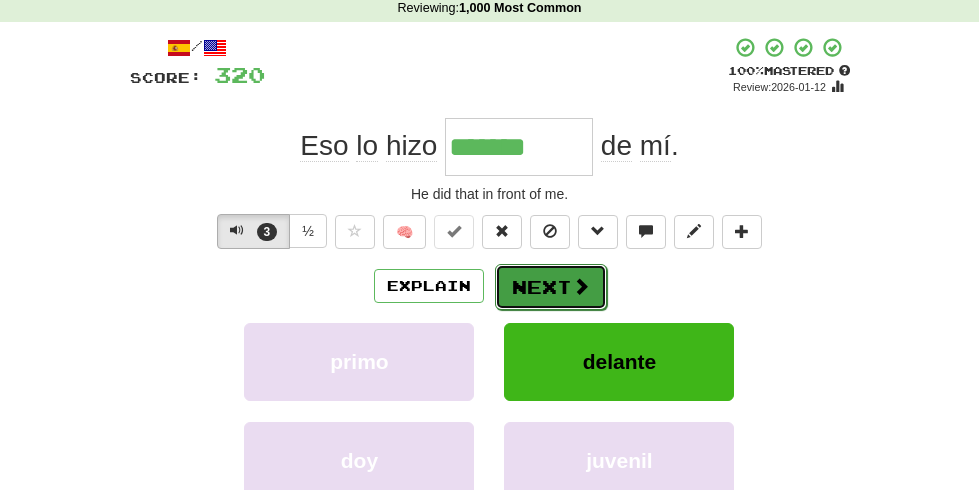 click on "Next" at bounding box center (551, 287) 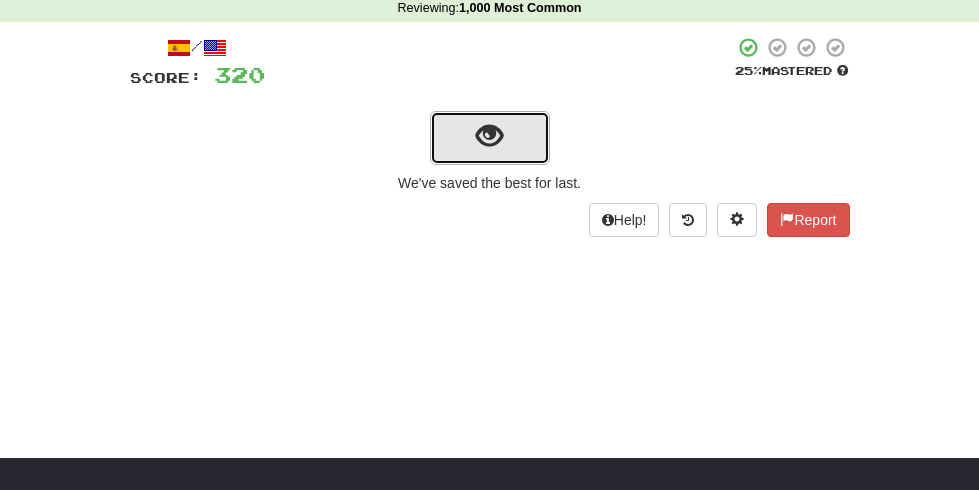 click at bounding box center (489, 136) 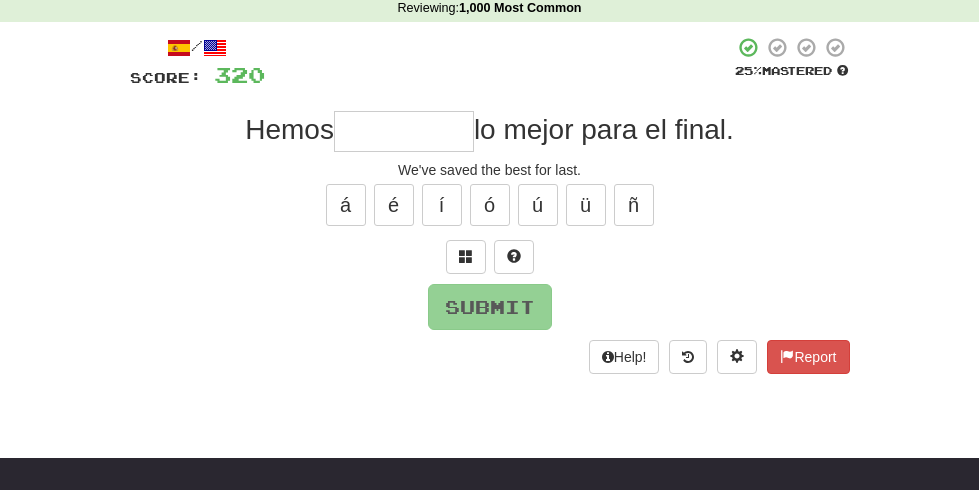 click at bounding box center [404, 131] 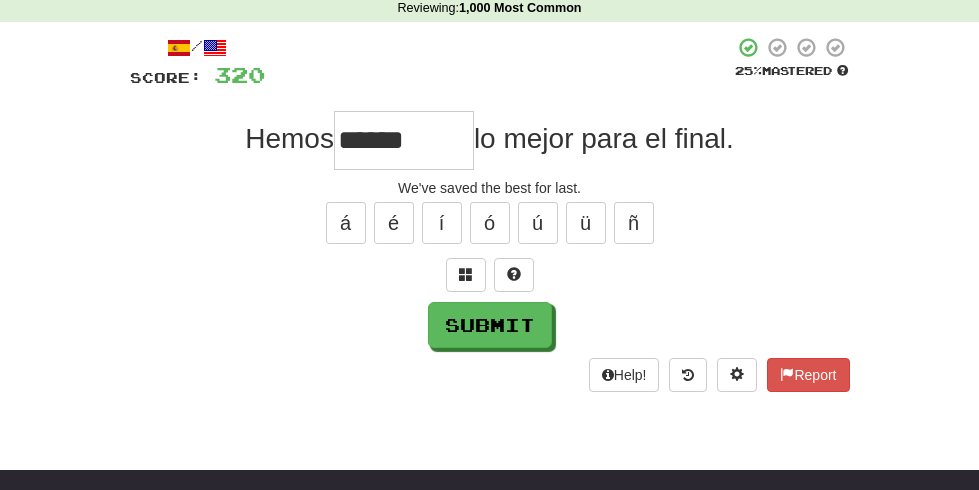 scroll, scrollTop: 0, scrollLeft: 0, axis: both 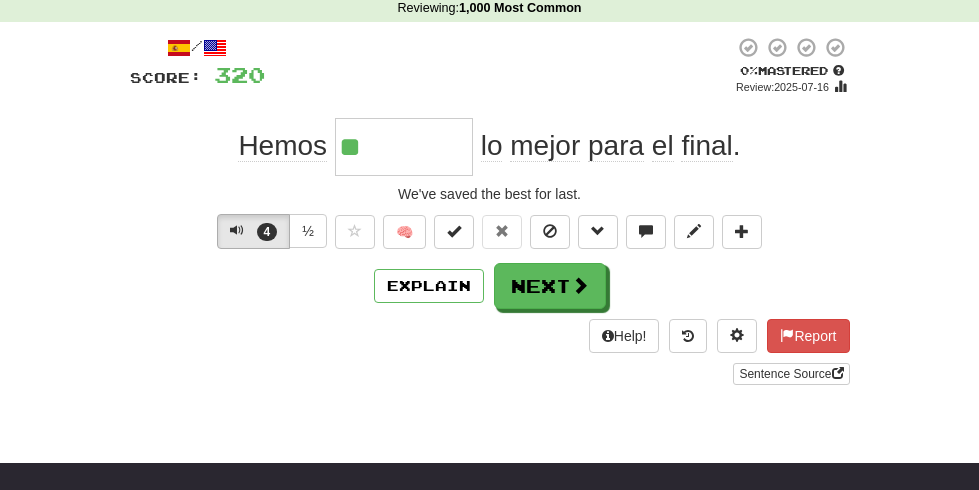 type on "*" 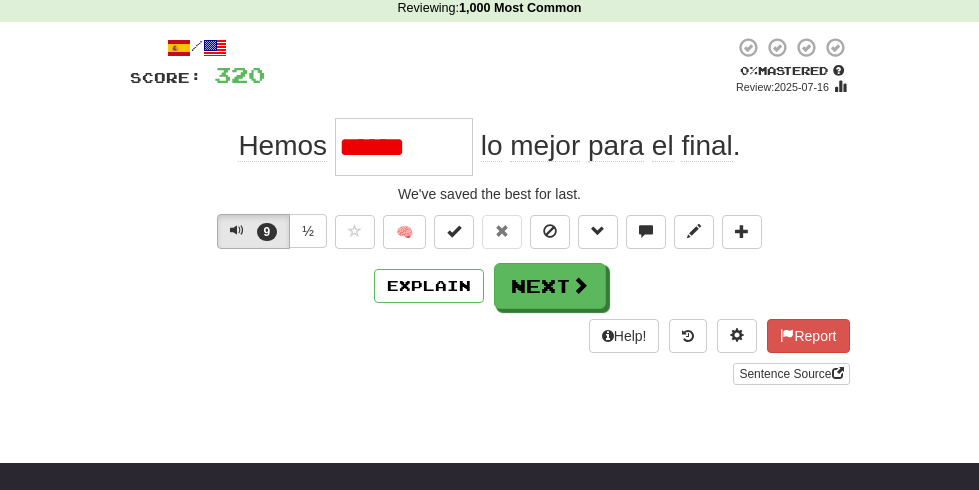 scroll, scrollTop: 0, scrollLeft: 0, axis: both 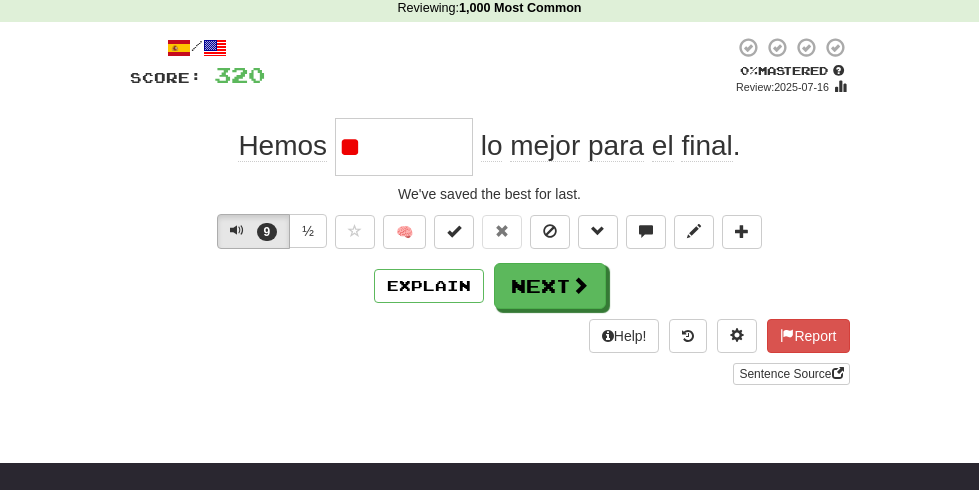 type on "*" 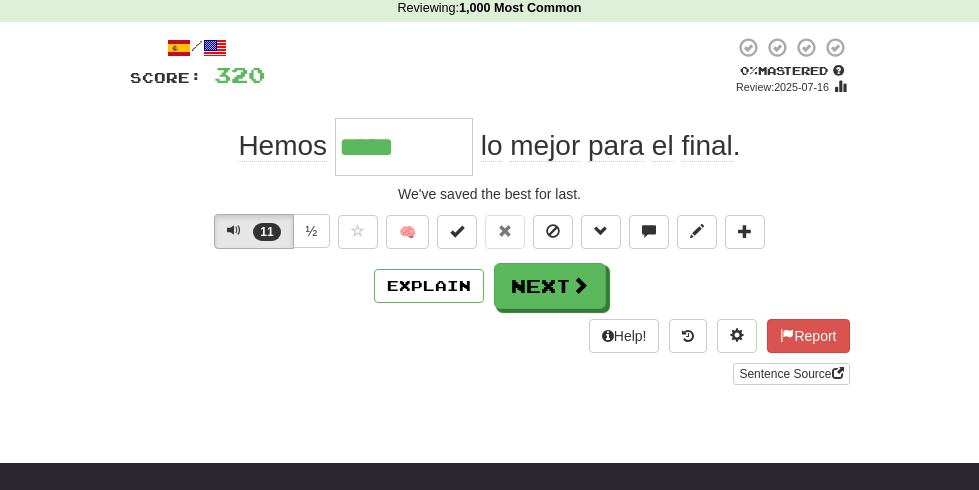 type on "******" 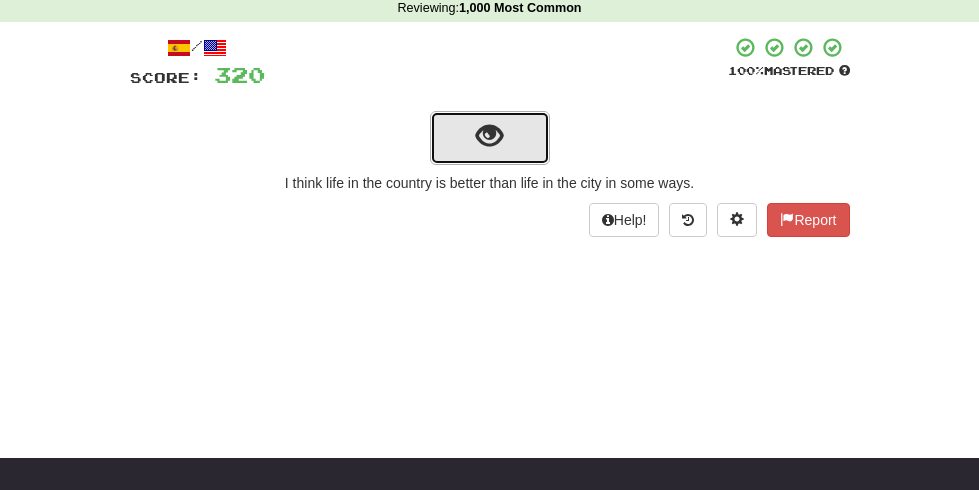 click at bounding box center [489, 136] 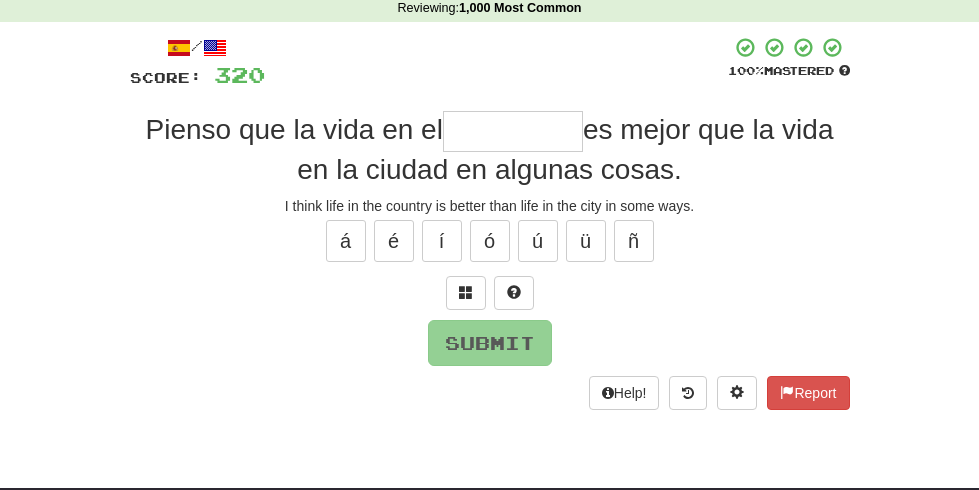 click at bounding box center (513, 131) 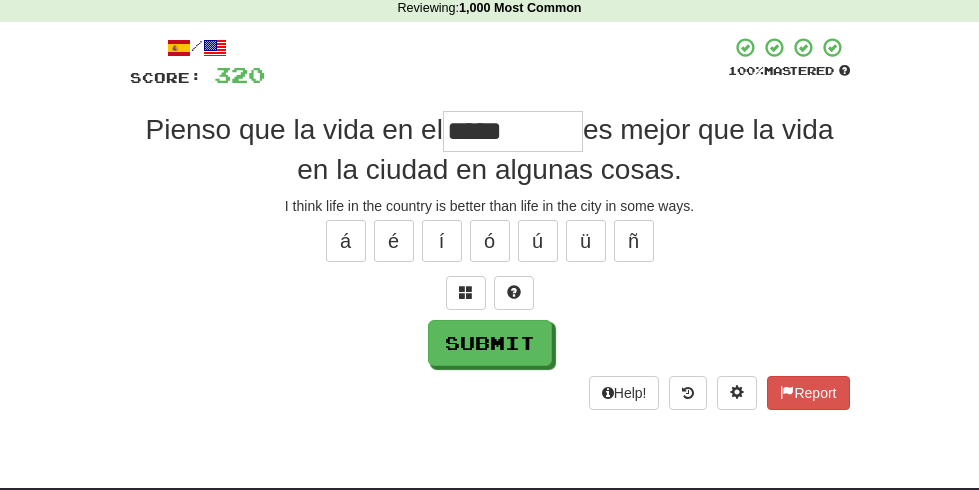 type on "*****" 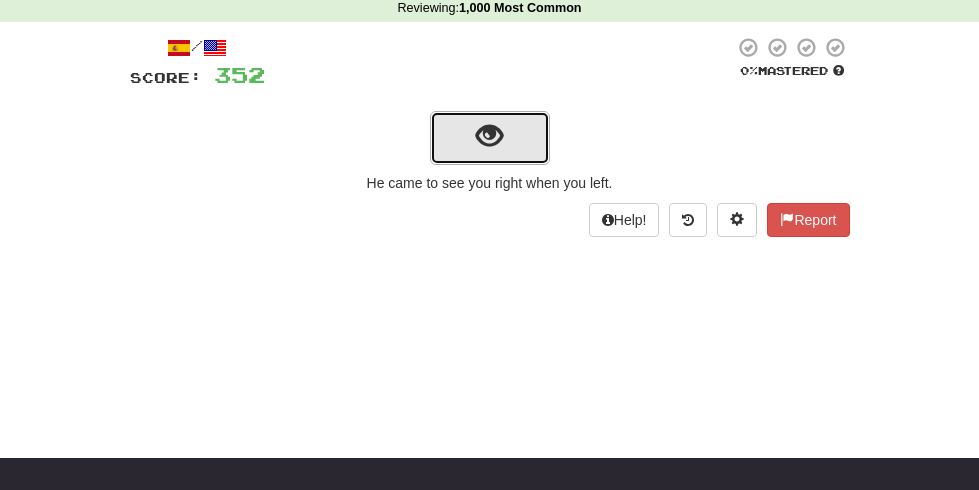 click at bounding box center (489, 136) 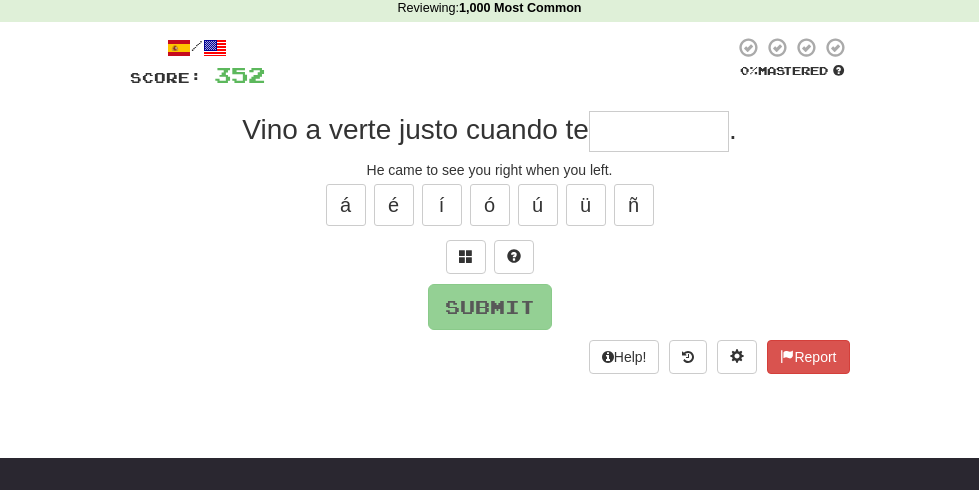 click at bounding box center [659, 131] 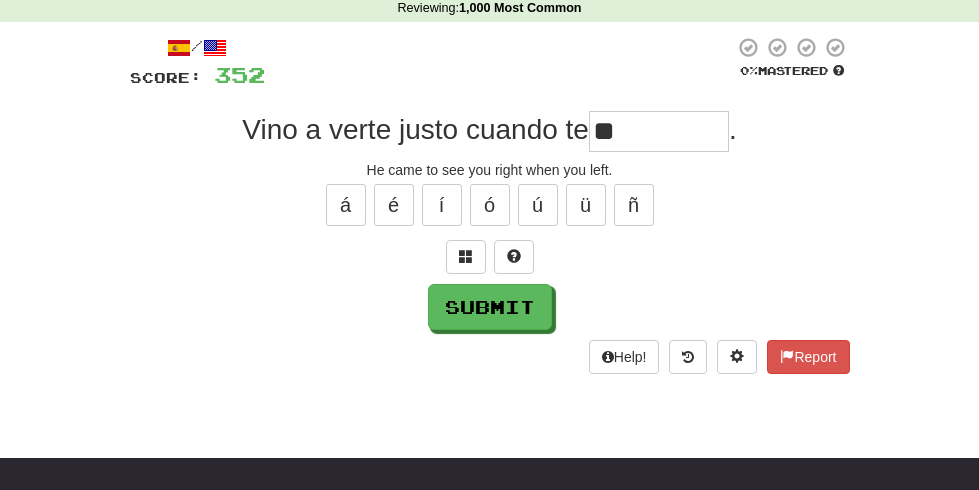type on "*" 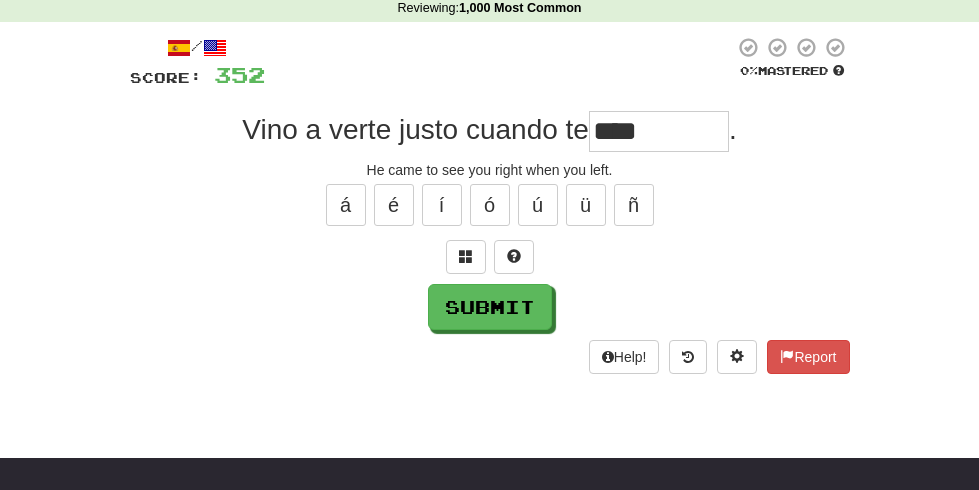 click on "****" at bounding box center [659, 131] 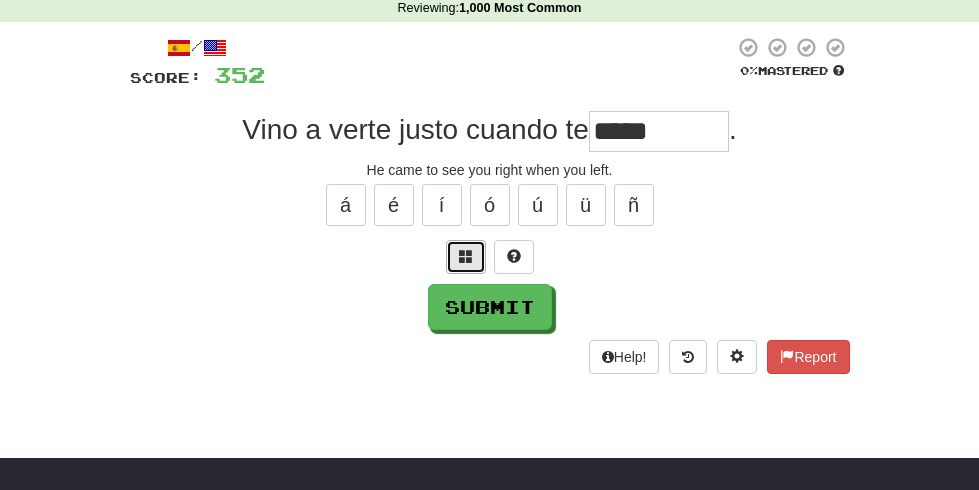 click at bounding box center (466, 256) 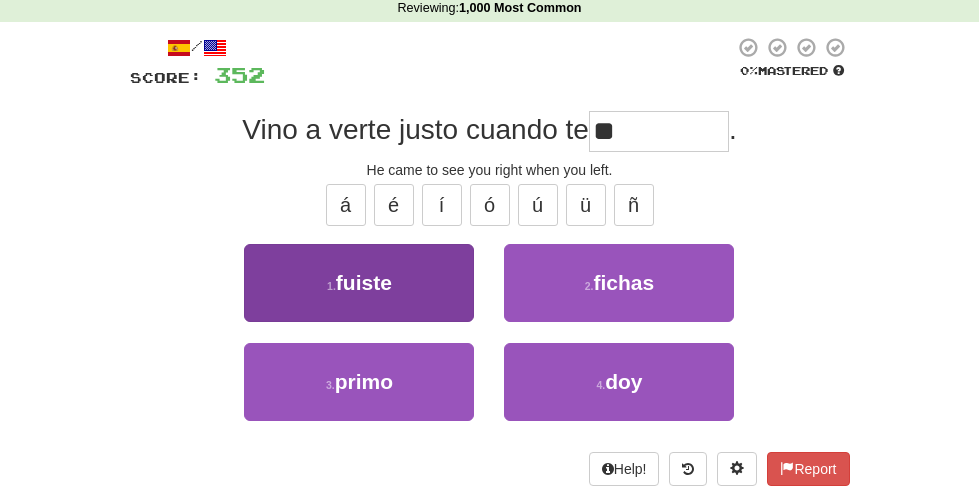type on "*" 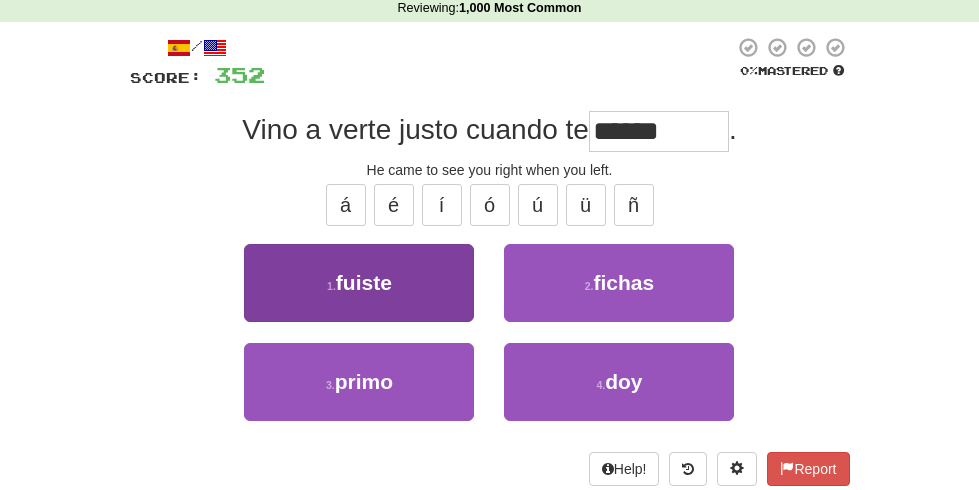 type on "******" 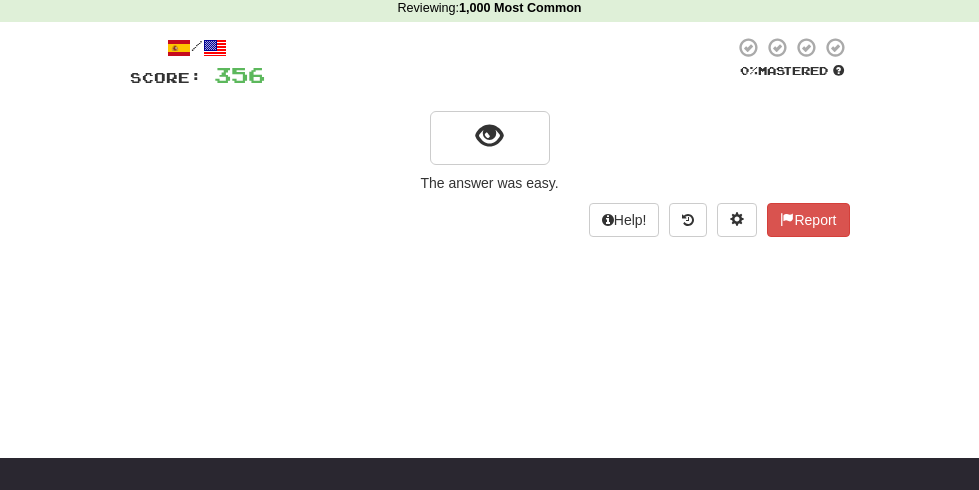click on "/  Score:   356 0 %  Mastered The answer was easy.  Help!  Report" at bounding box center [490, 137] 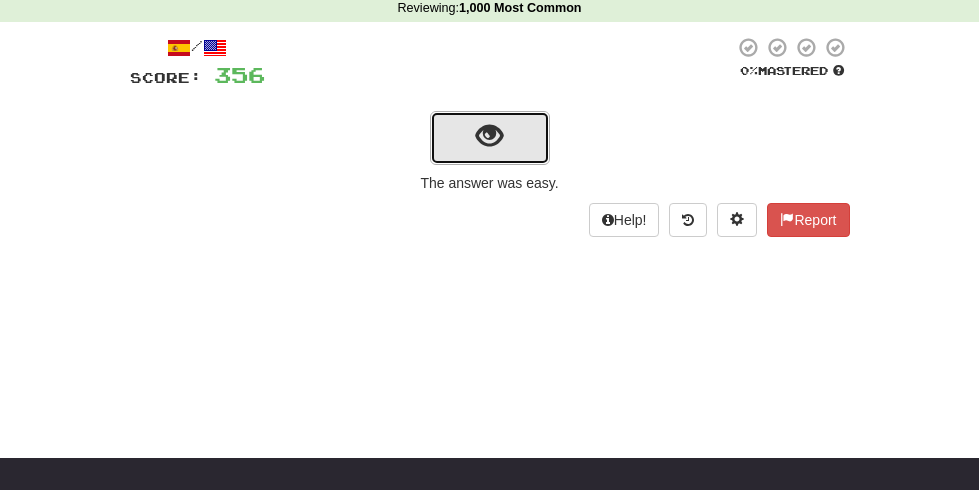 click at bounding box center [489, 136] 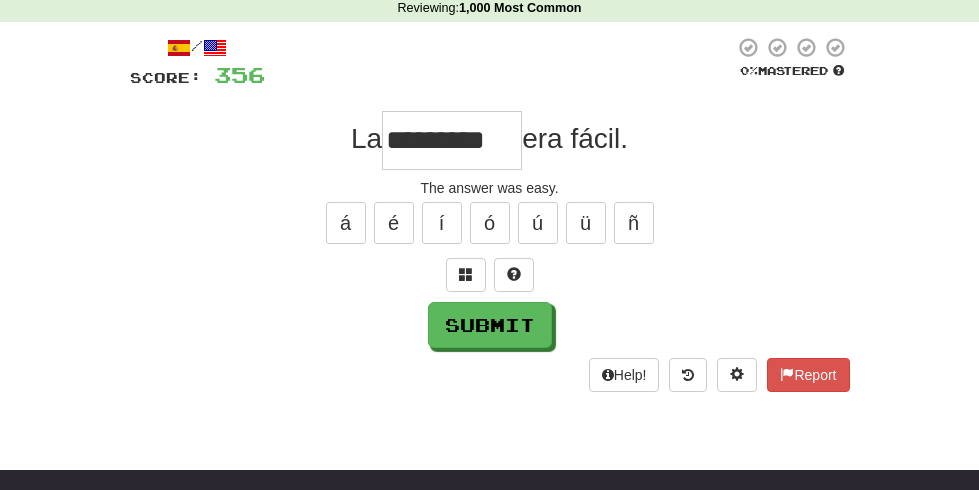 scroll, scrollTop: 0, scrollLeft: 53, axis: horizontal 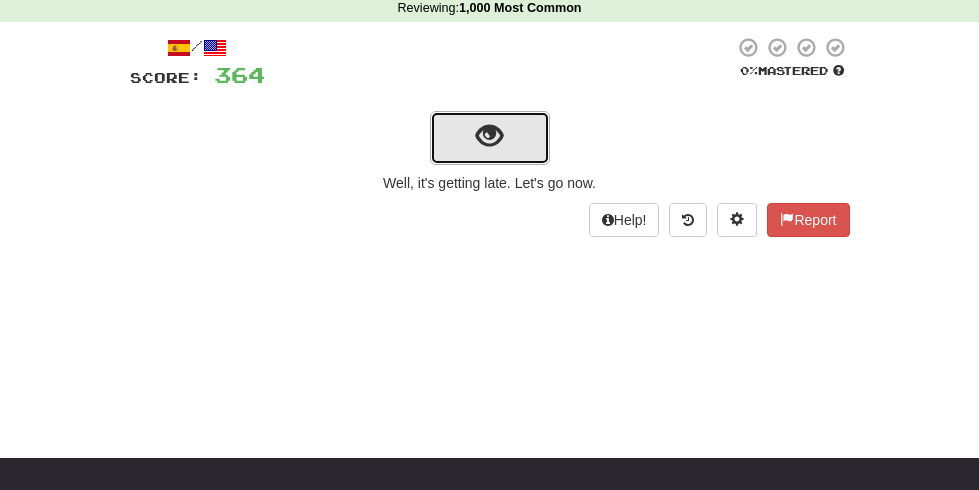 click at bounding box center (489, 136) 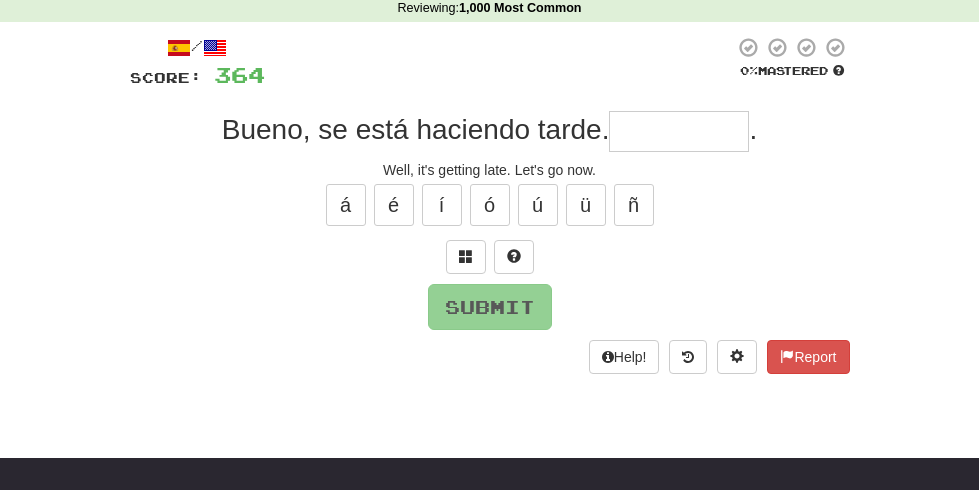 click at bounding box center (679, 131) 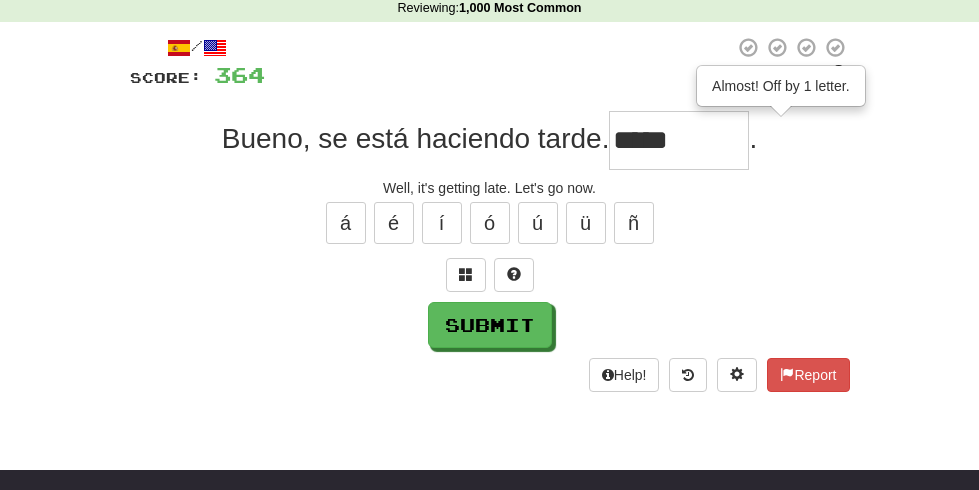scroll, scrollTop: 0, scrollLeft: 0, axis: both 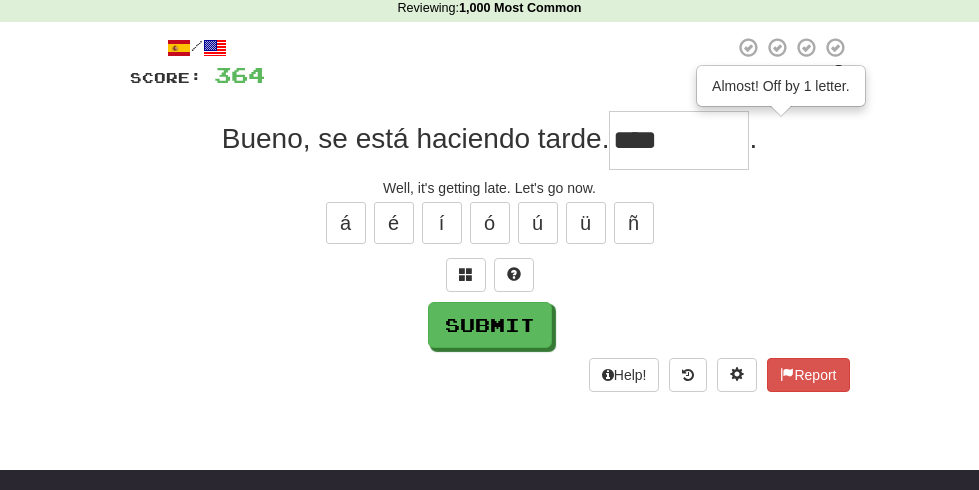 click on "****" at bounding box center [679, 140] 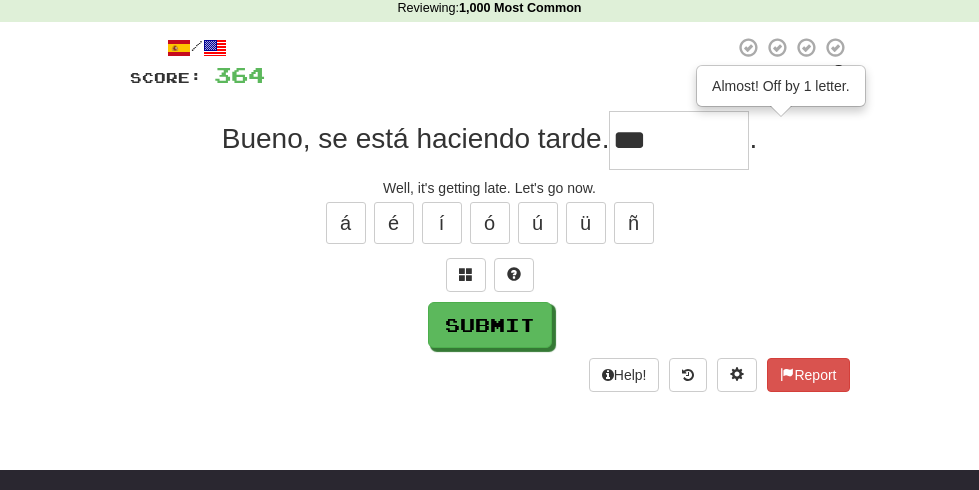 click on "***" at bounding box center (679, 140) 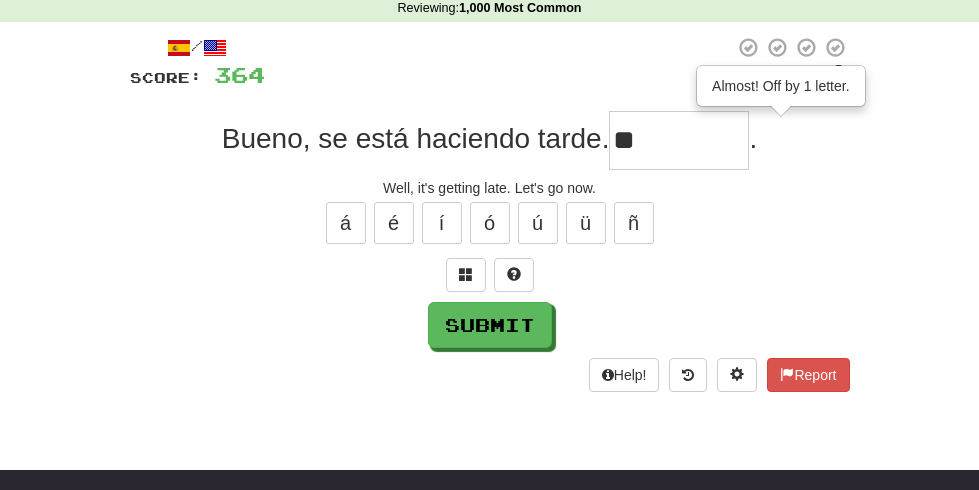 type on "*" 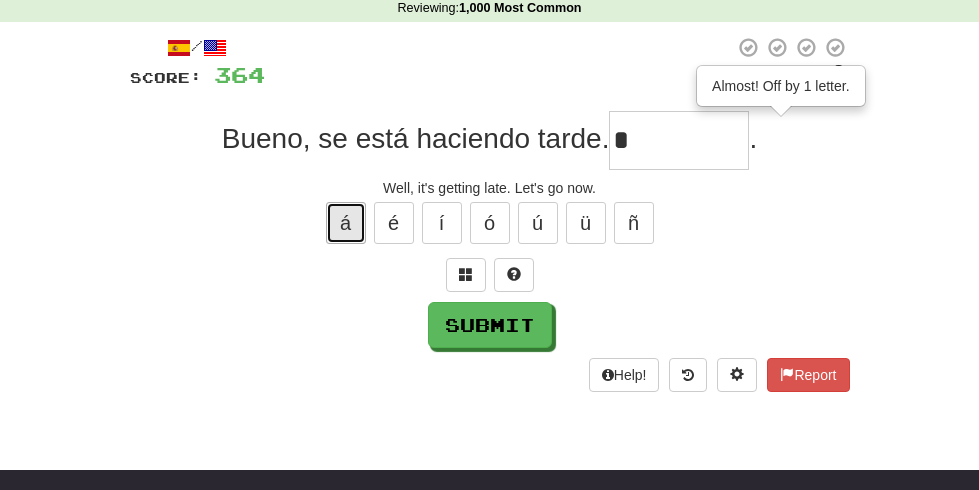 click on "á" at bounding box center [346, 223] 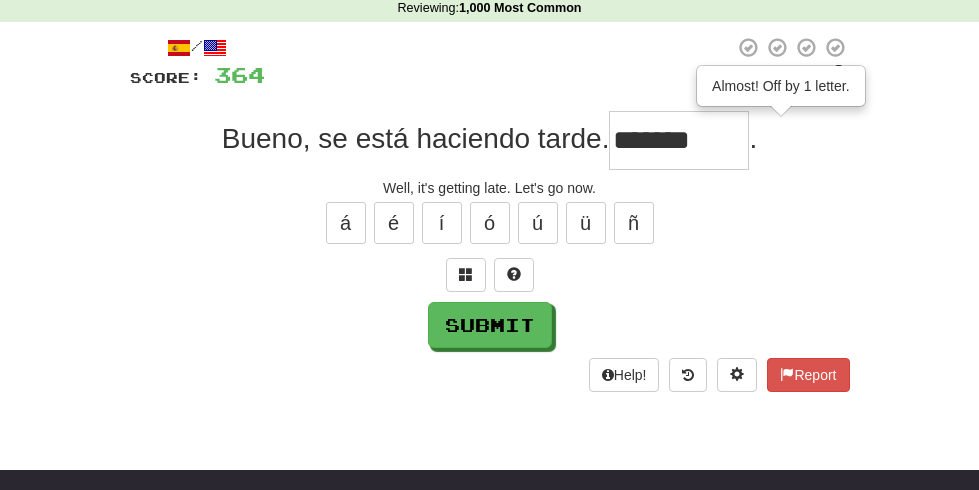 scroll, scrollTop: 0, scrollLeft: 45, axis: horizontal 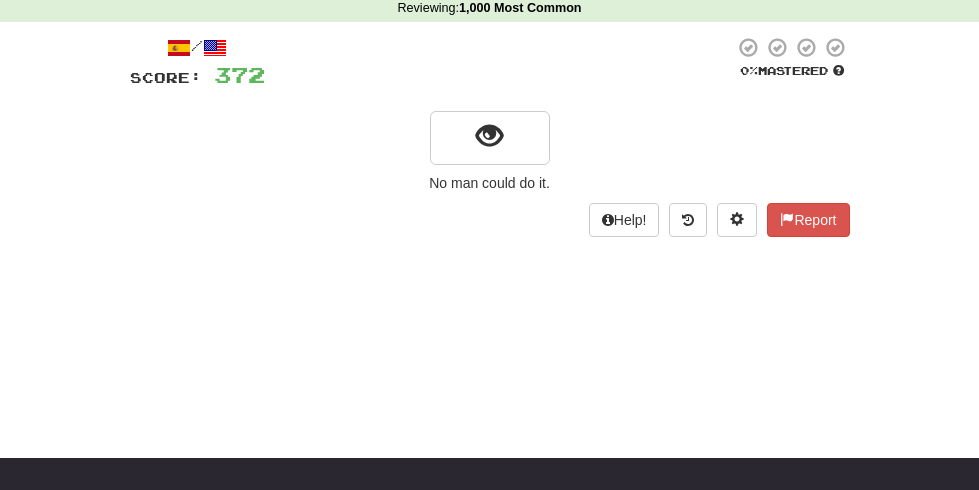 click on "No man could do it." at bounding box center (490, 183) 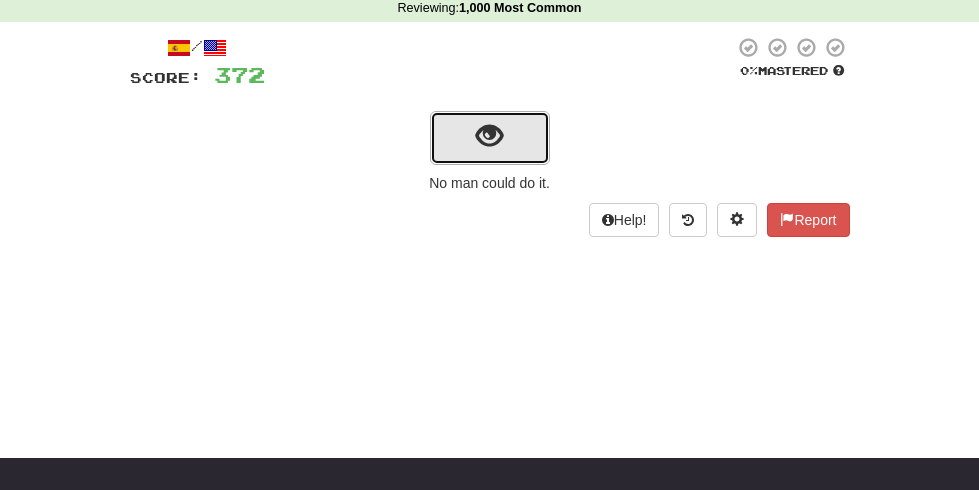 click at bounding box center (490, 138) 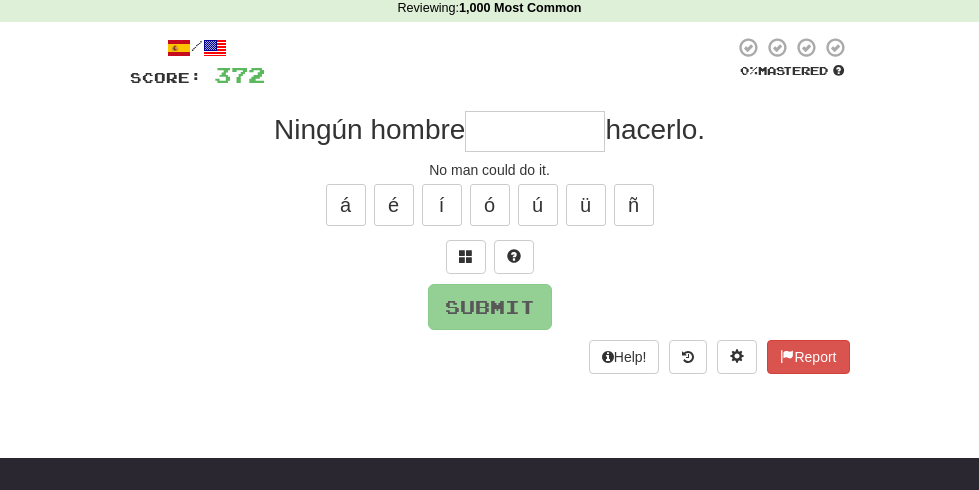 click on "Ningún hombre" at bounding box center (369, 129) 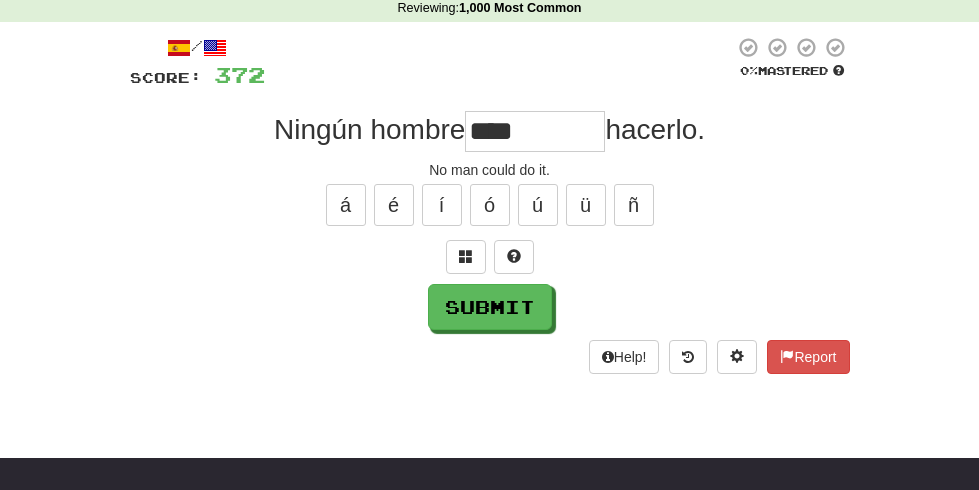 type on "****" 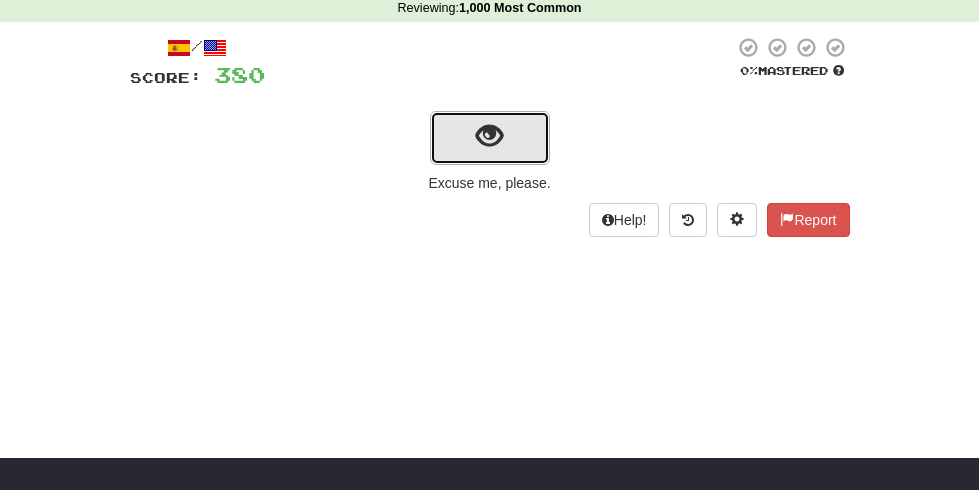 click at bounding box center (489, 136) 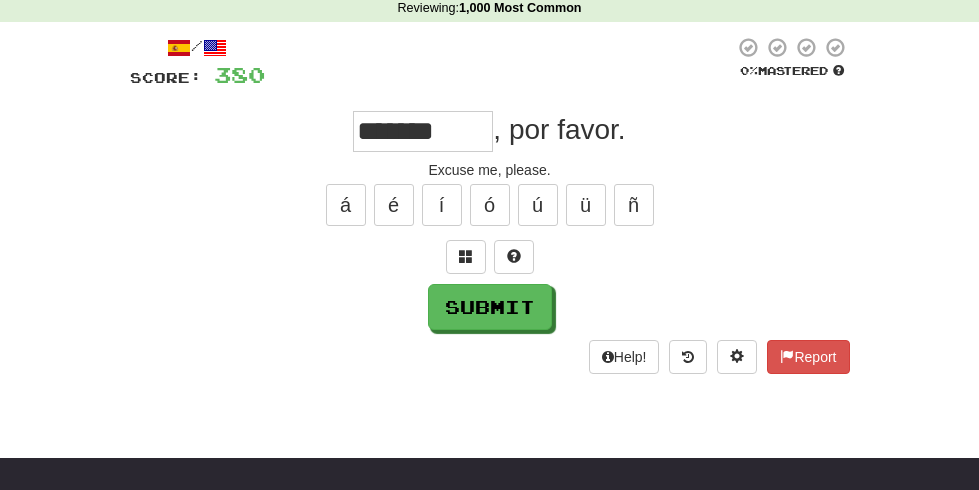 scroll, scrollTop: 0, scrollLeft: 20, axis: horizontal 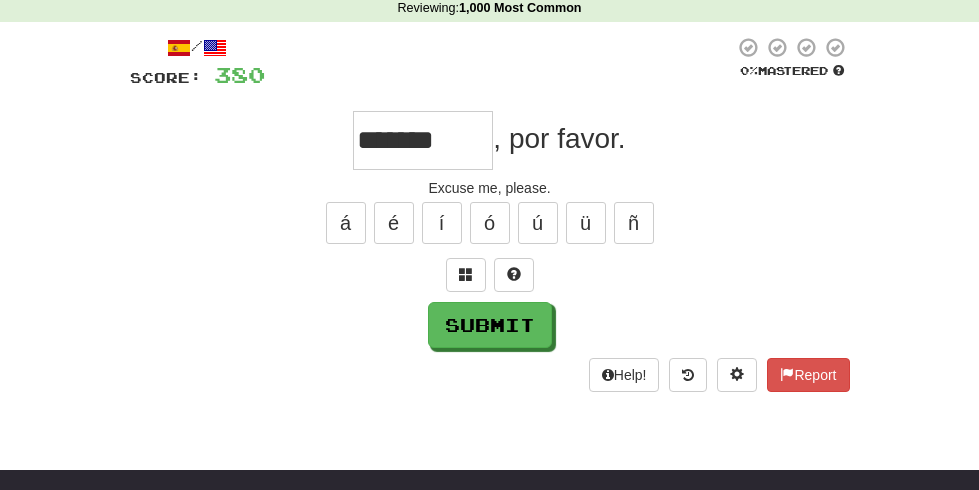 type on "*******" 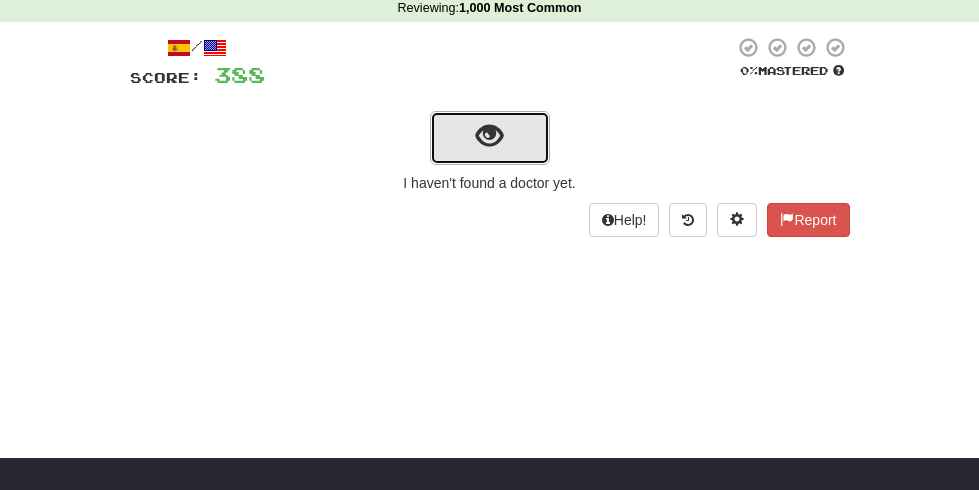 click at bounding box center [489, 136] 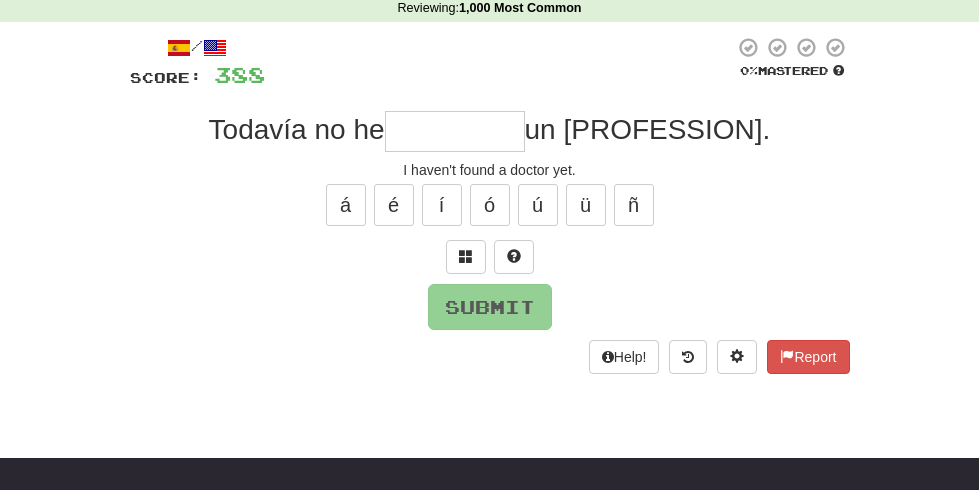 click at bounding box center [455, 131] 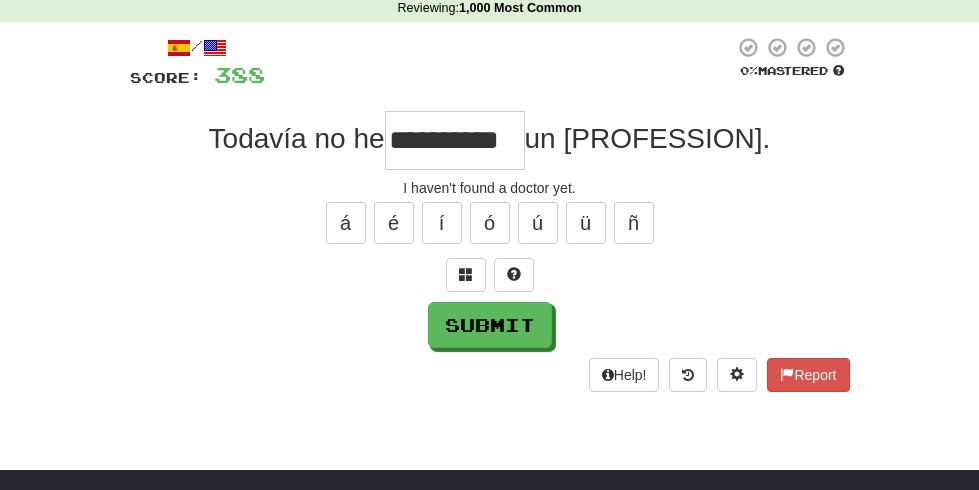 scroll, scrollTop: 0, scrollLeft: 83, axis: horizontal 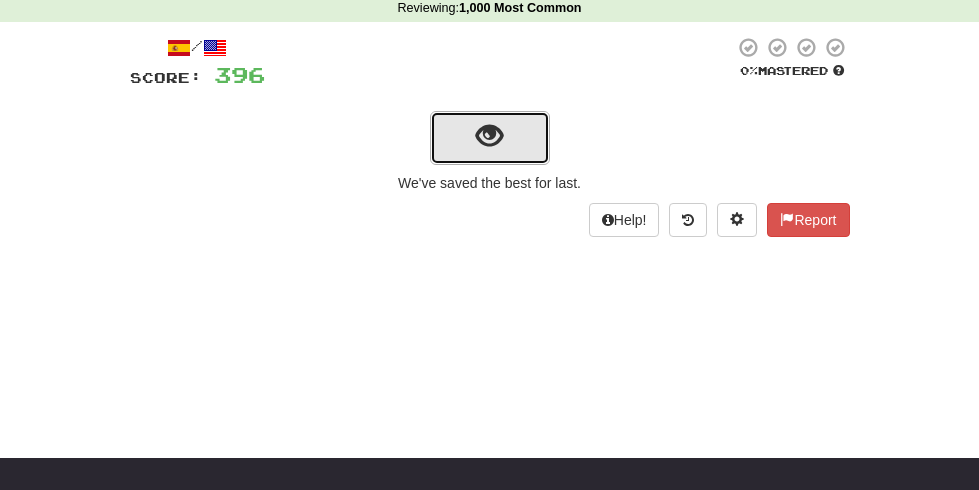 click at bounding box center [489, 136] 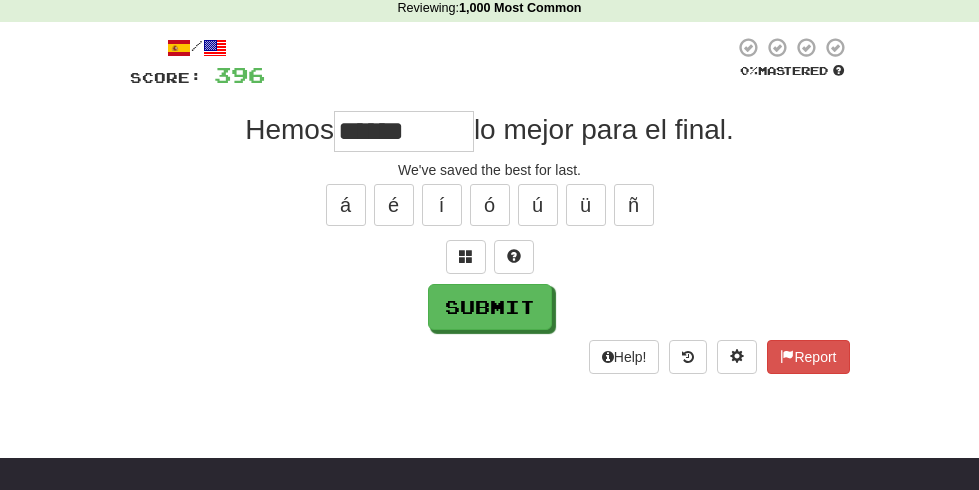 type on "******" 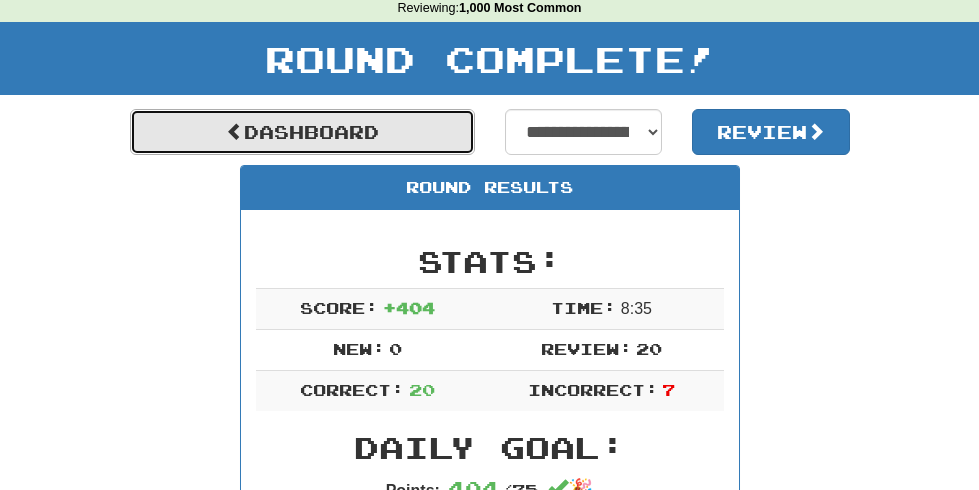 click on "Dashboard" at bounding box center [302, 132] 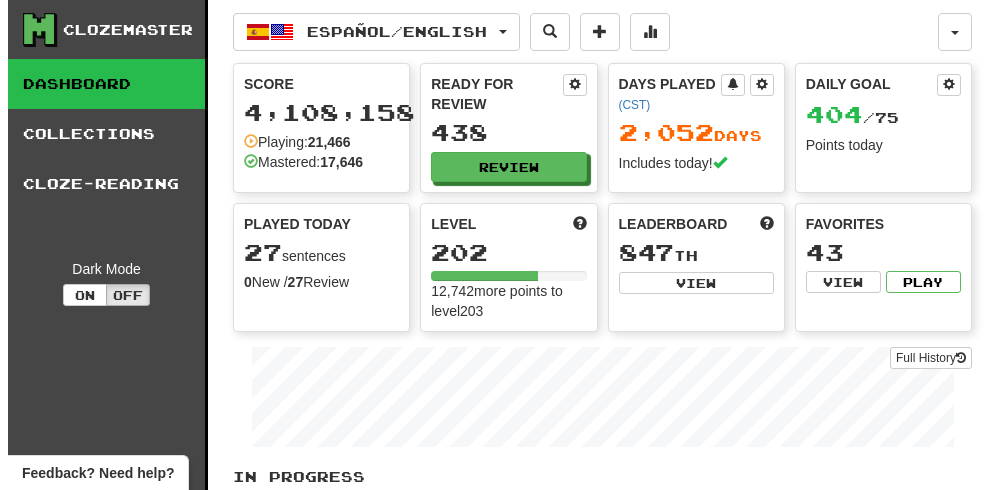 scroll, scrollTop: 0, scrollLeft: 0, axis: both 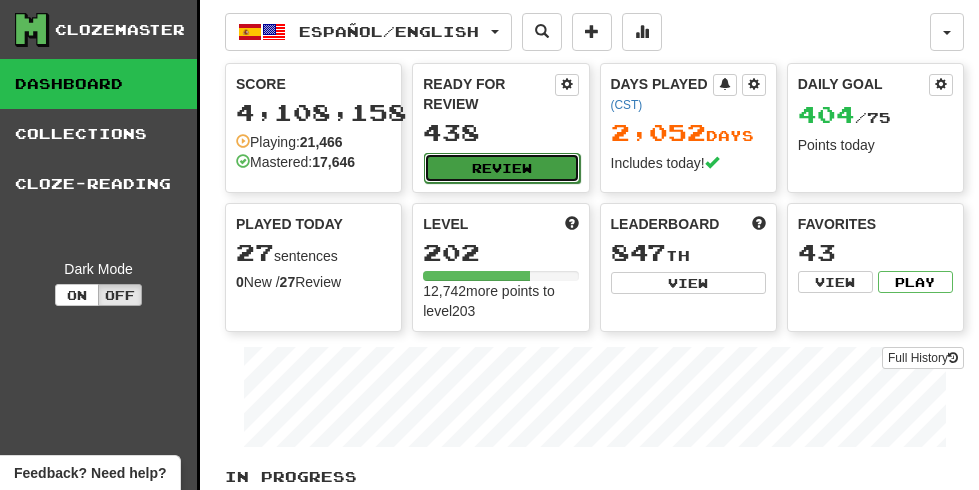 click on "Review" at bounding box center [501, 168] 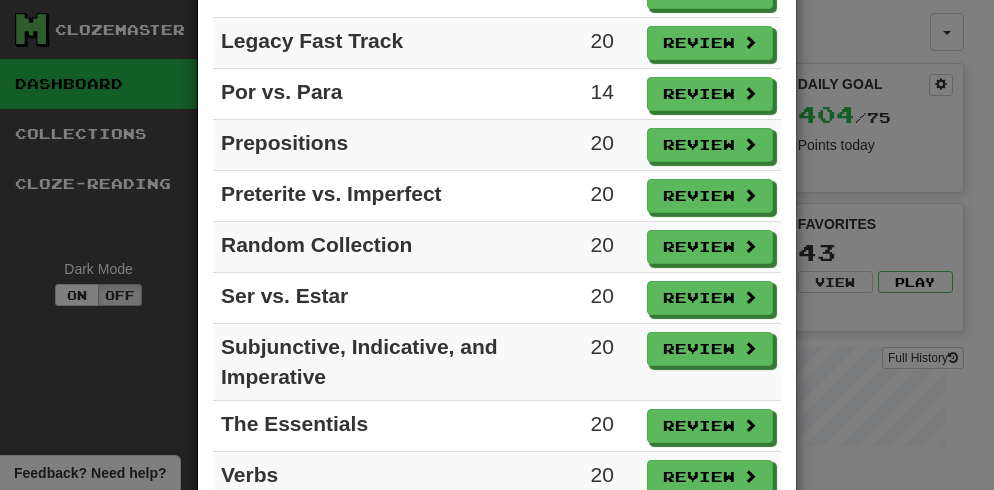 scroll, scrollTop: 1160, scrollLeft: 0, axis: vertical 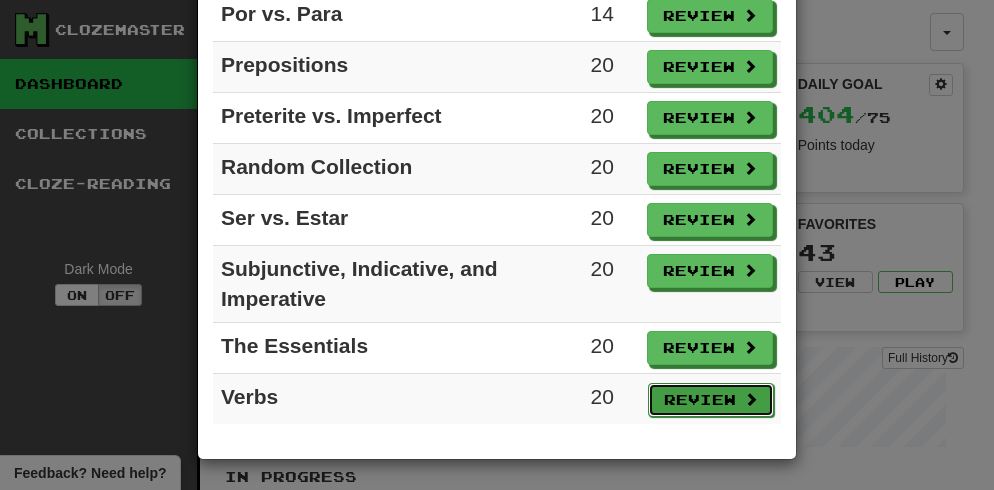 click on "Review" at bounding box center (711, 400) 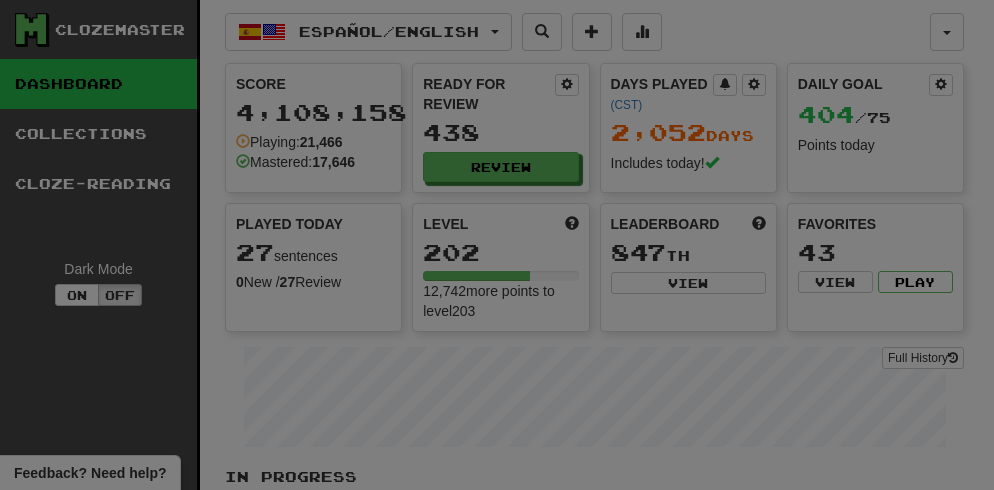 select on "**" 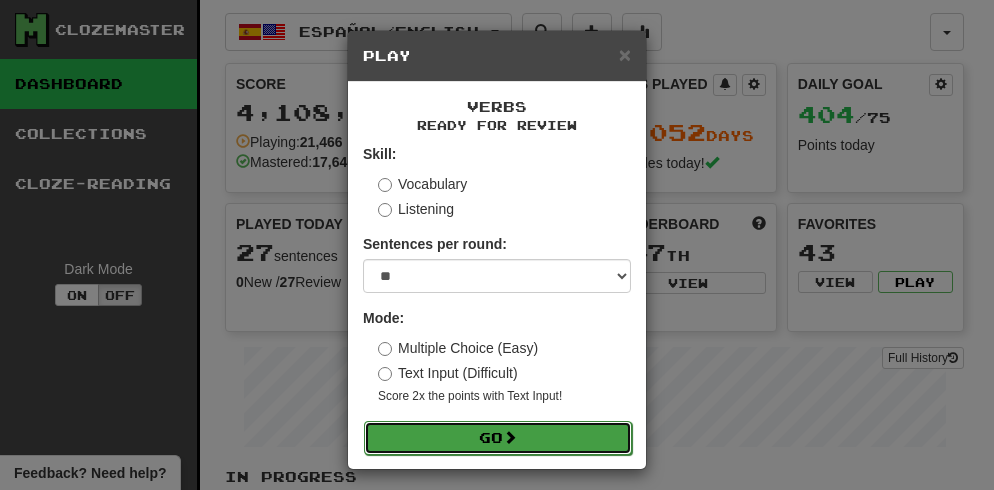 click on "Go" at bounding box center (498, 438) 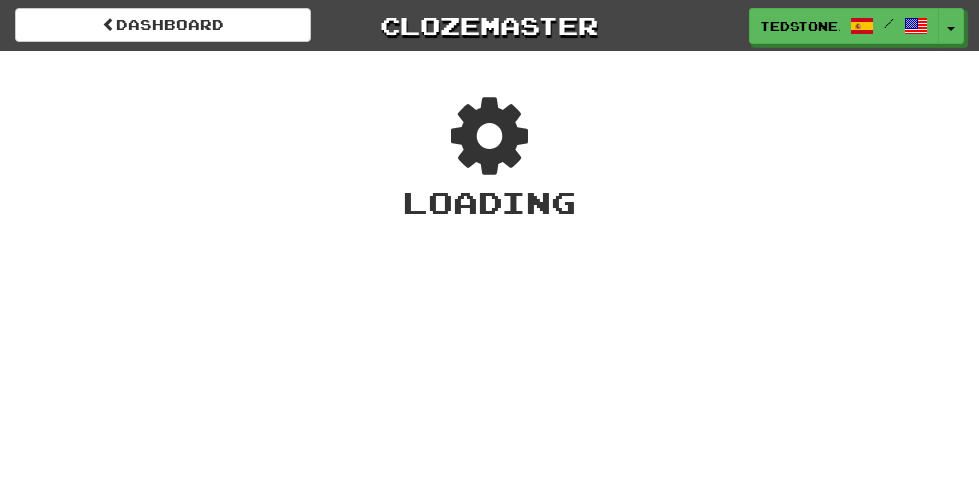 scroll, scrollTop: 0, scrollLeft: 0, axis: both 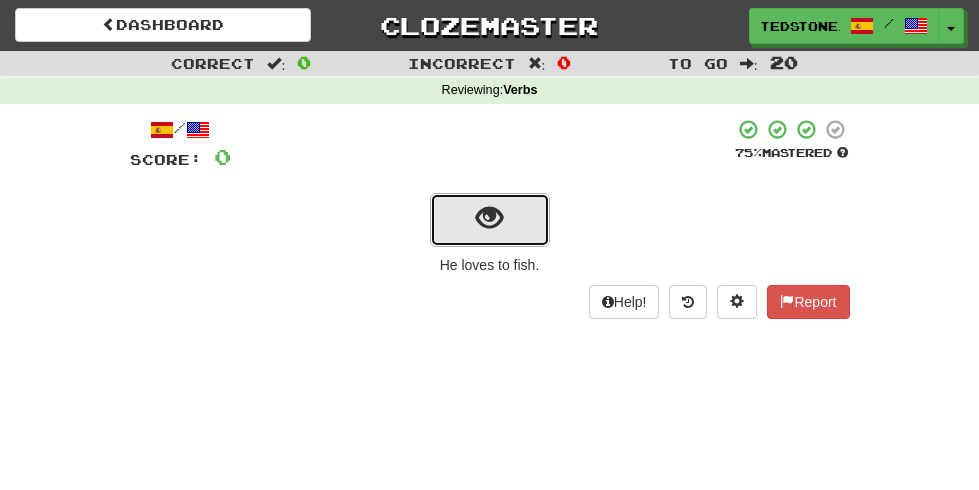 click at bounding box center [489, 218] 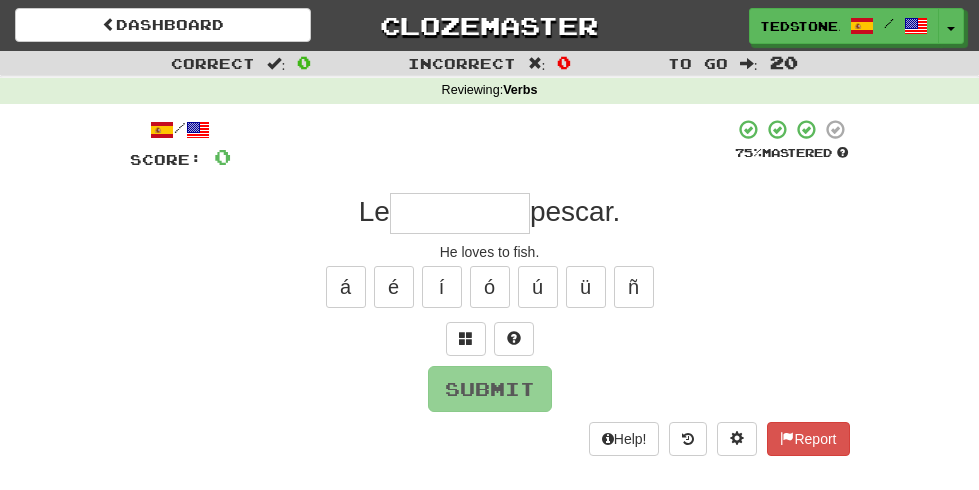 click at bounding box center (460, 213) 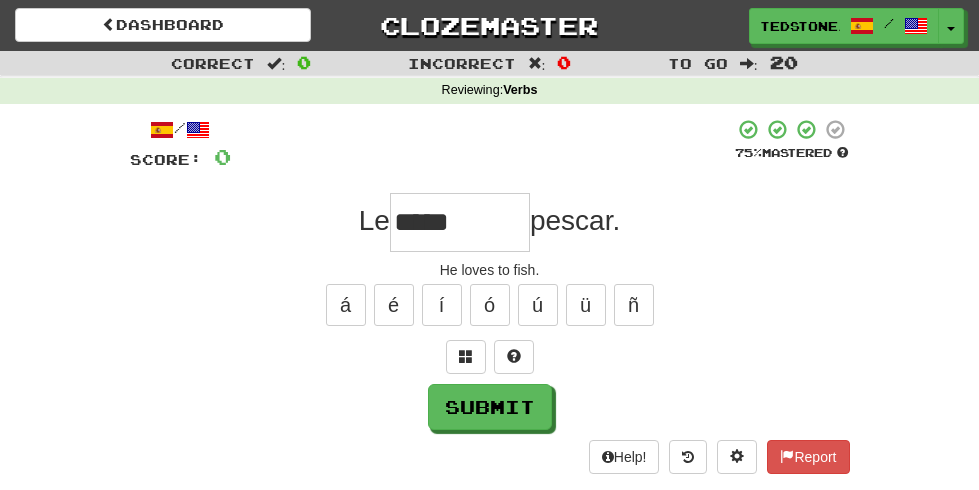 scroll, scrollTop: 0, scrollLeft: 0, axis: both 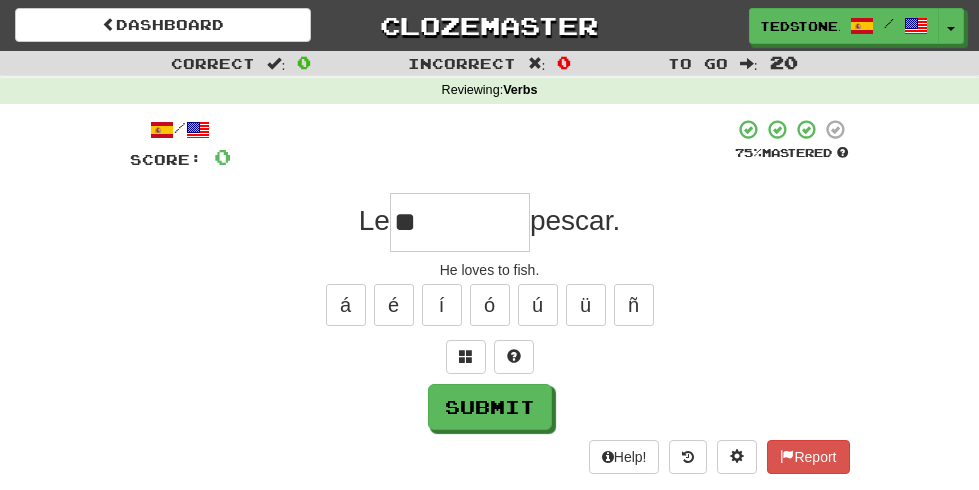 type on "*" 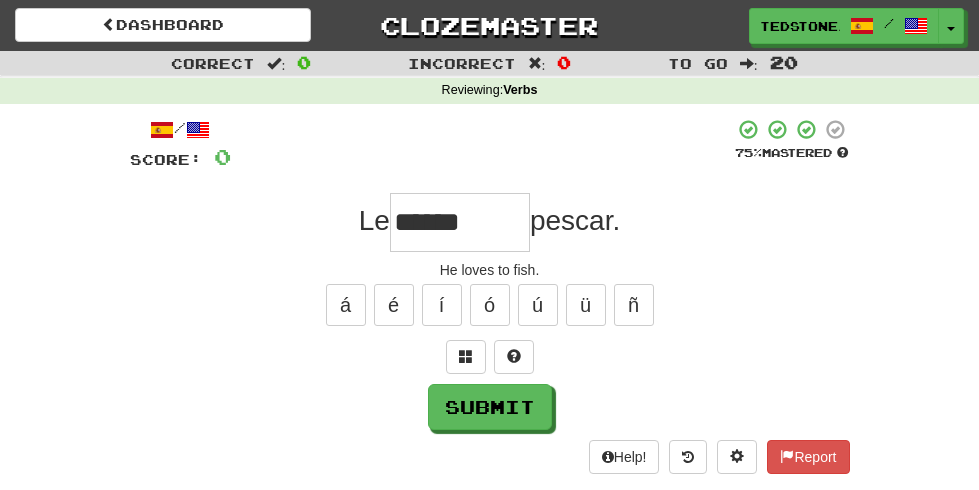 scroll, scrollTop: 0, scrollLeft: 0, axis: both 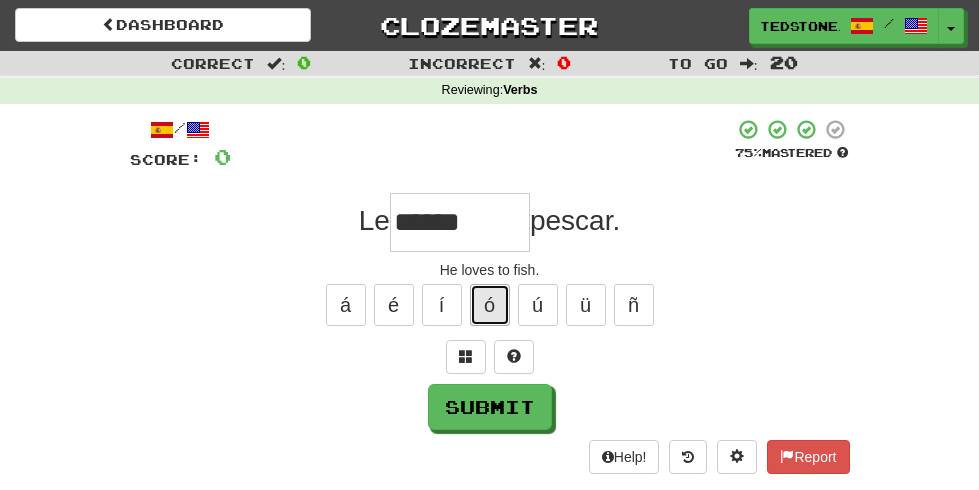 click on "ó" at bounding box center (490, 305) 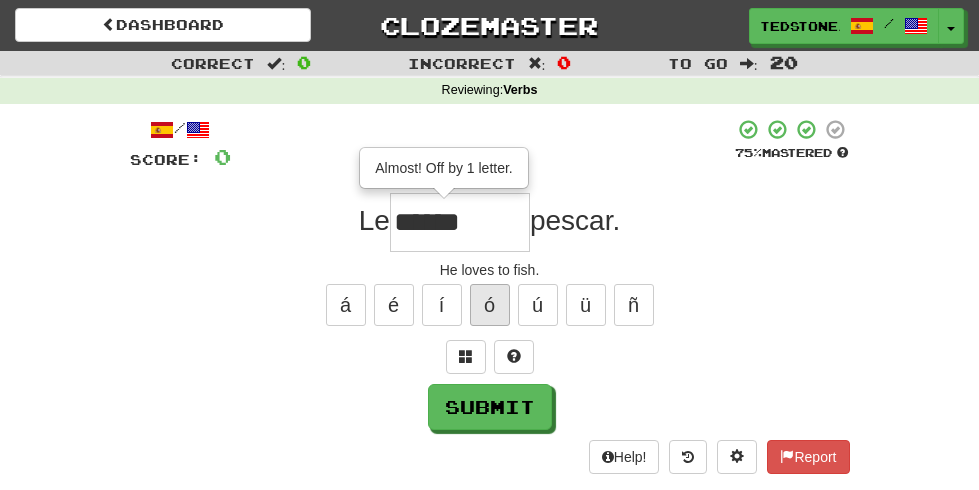 scroll, scrollTop: 0, scrollLeft: 0, axis: both 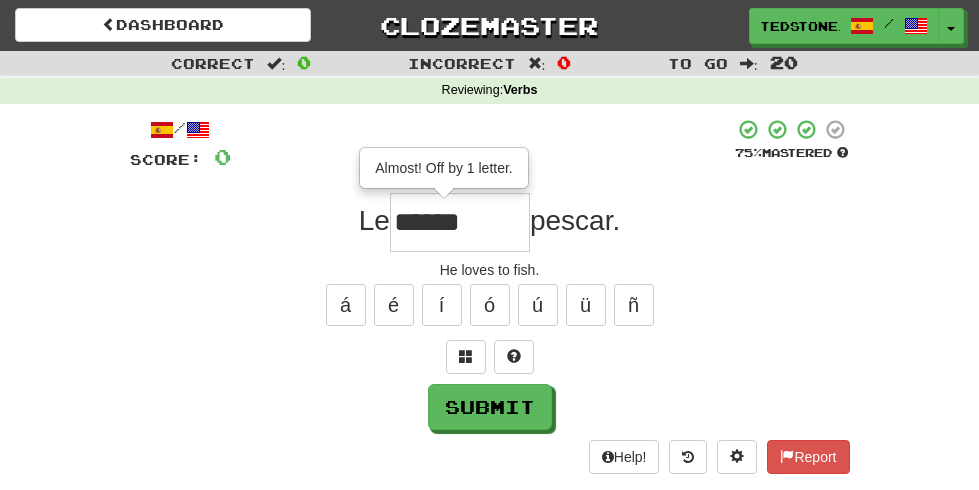 click on "******" at bounding box center [460, 222] 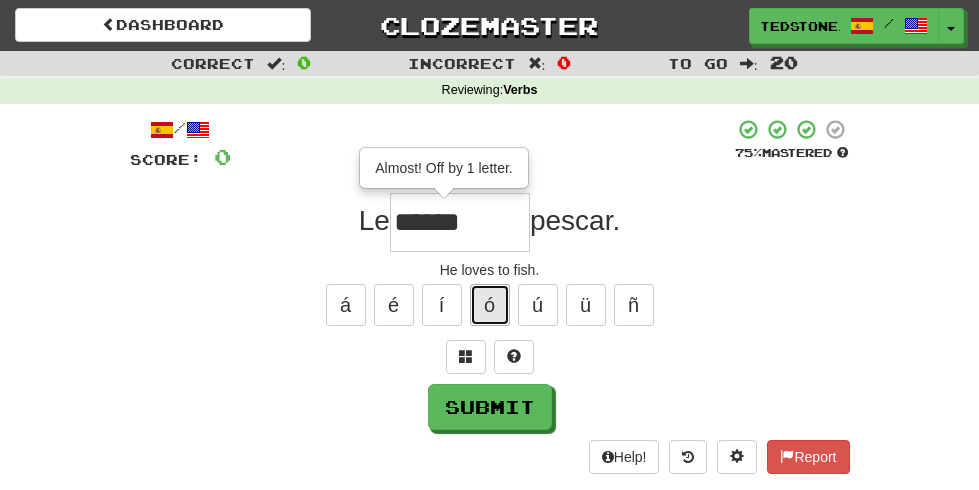 click on "ó" at bounding box center (490, 305) 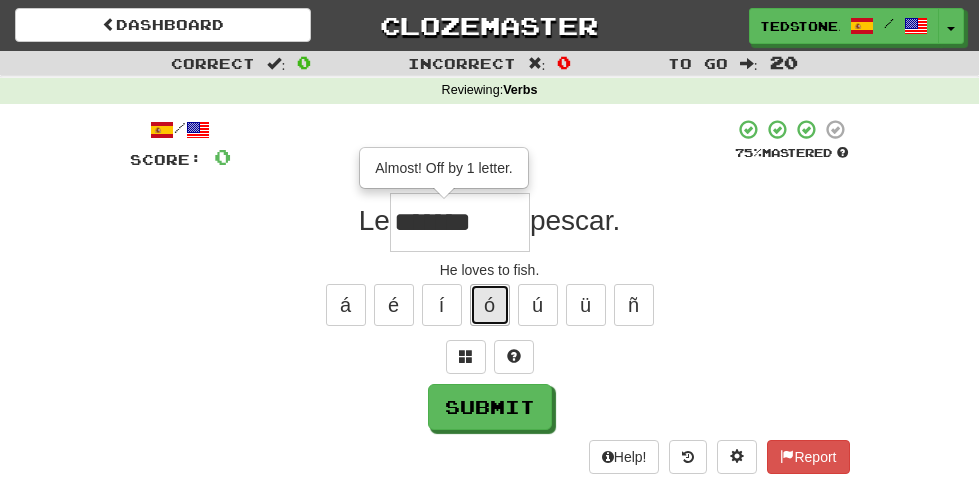 click on "ó" at bounding box center (490, 305) 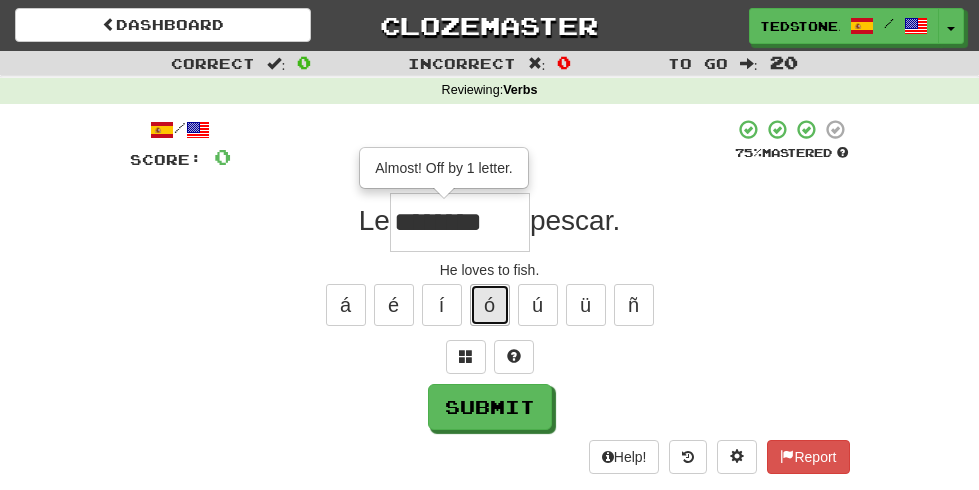 click on "ó" at bounding box center [490, 305] 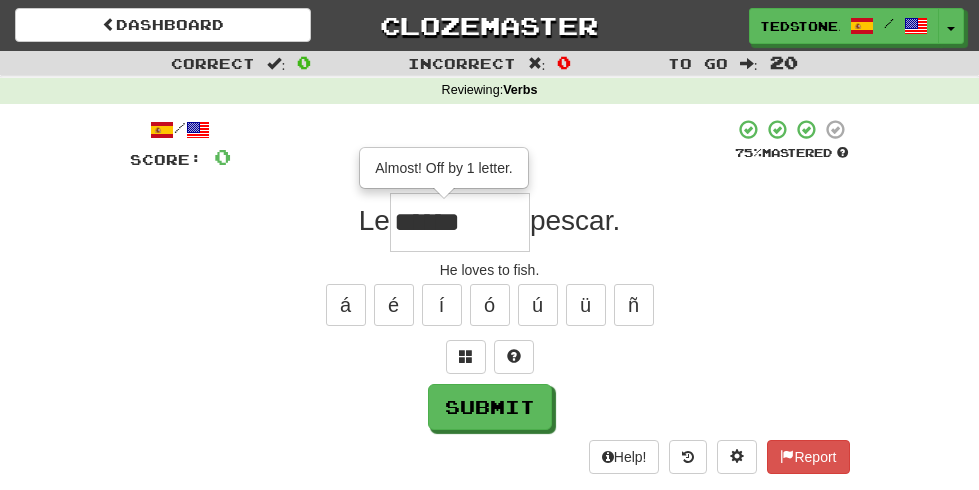 scroll, scrollTop: 0, scrollLeft: 0, axis: both 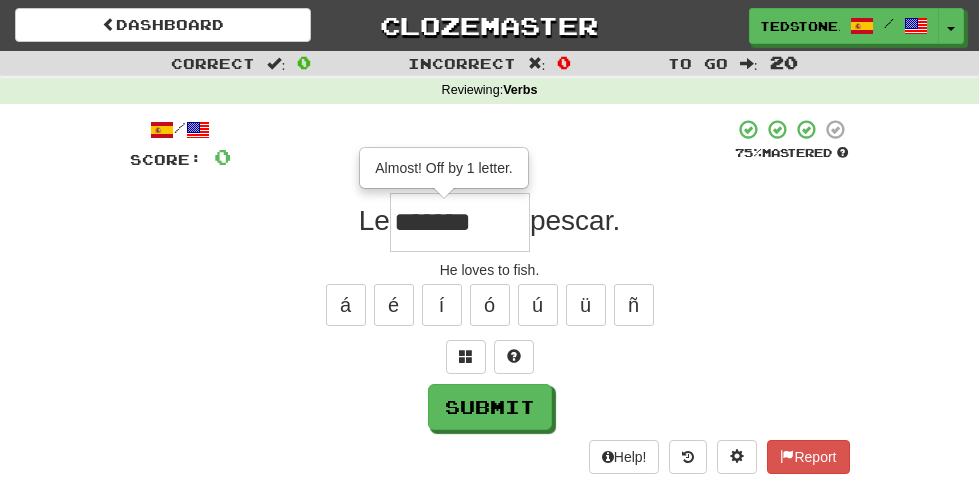 type on "*******" 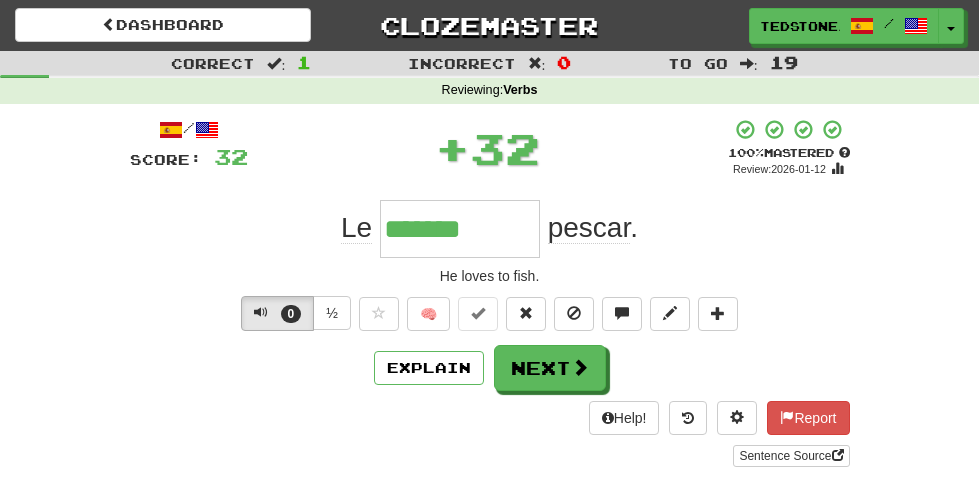 scroll, scrollTop: 0, scrollLeft: 0, axis: both 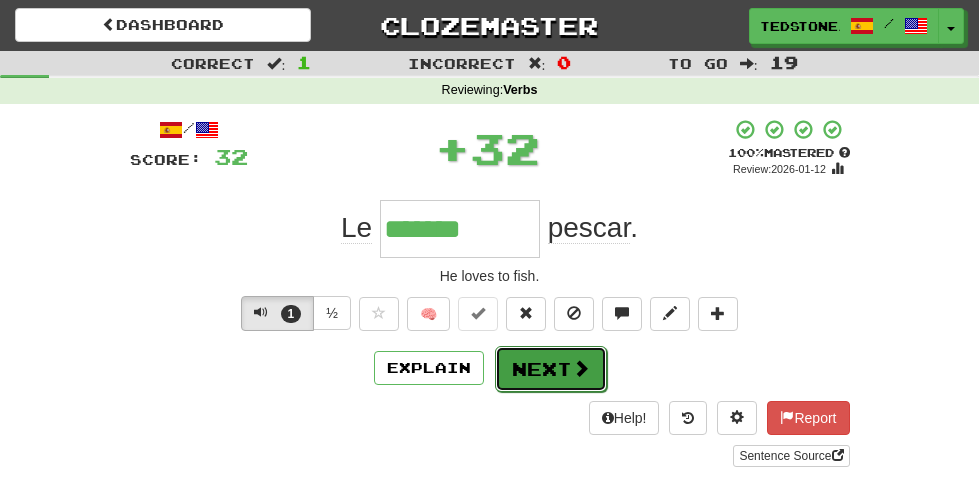 click on "Next" at bounding box center (551, 369) 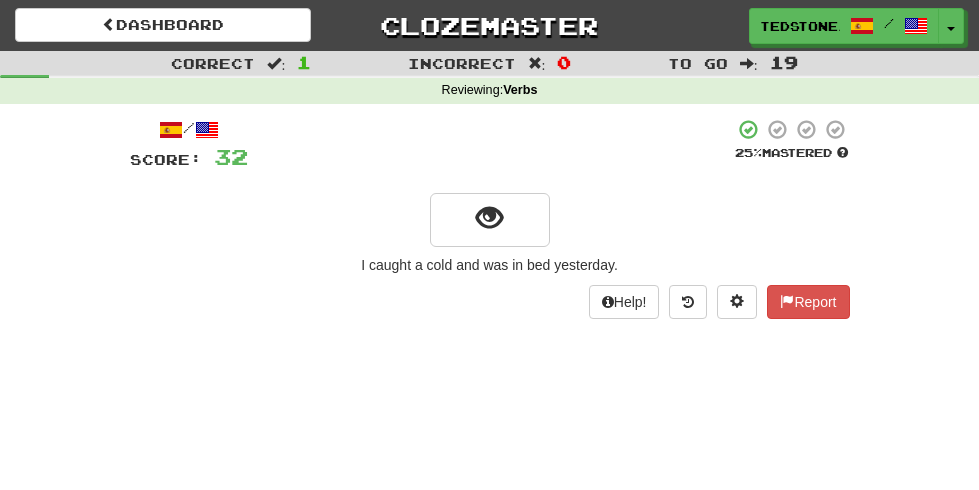 click on "/  Score:   32 25 %  Mastered I caught a cold and was in bed yesterday.  Help!  Report" at bounding box center [490, 219] 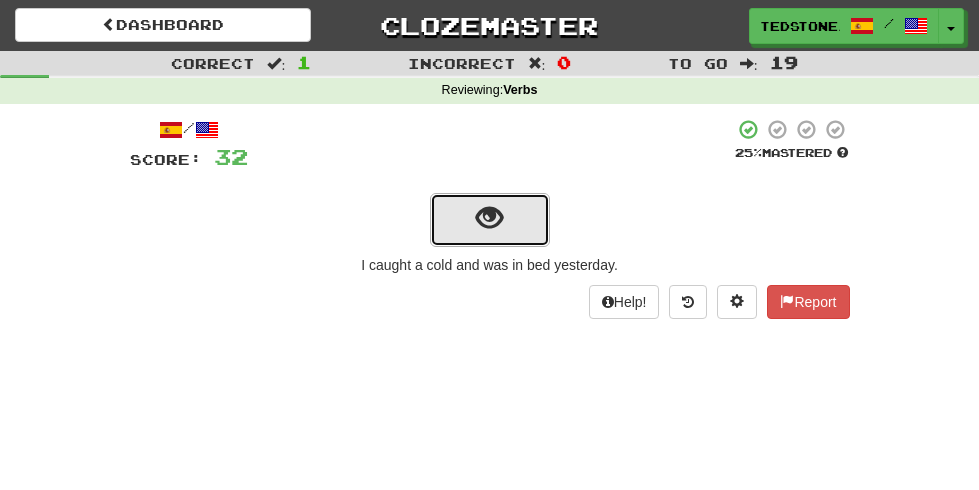 click at bounding box center (489, 218) 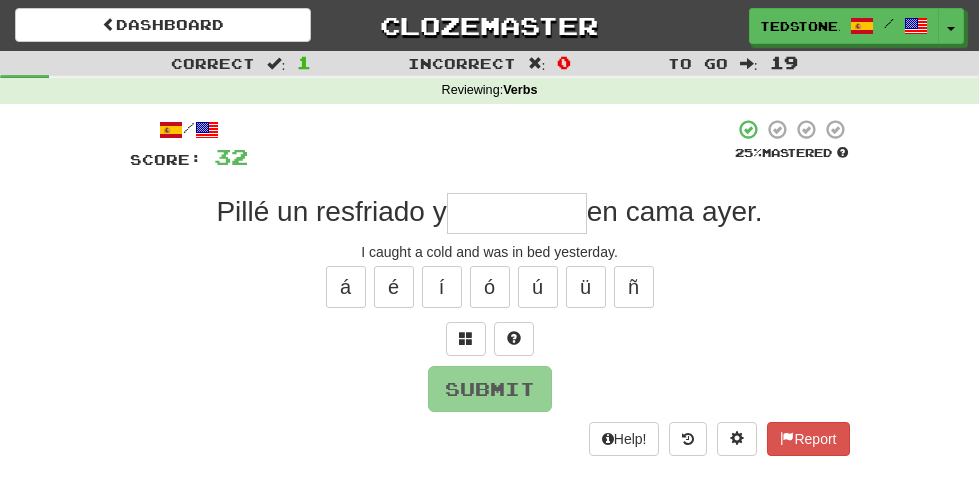 click at bounding box center (517, 213) 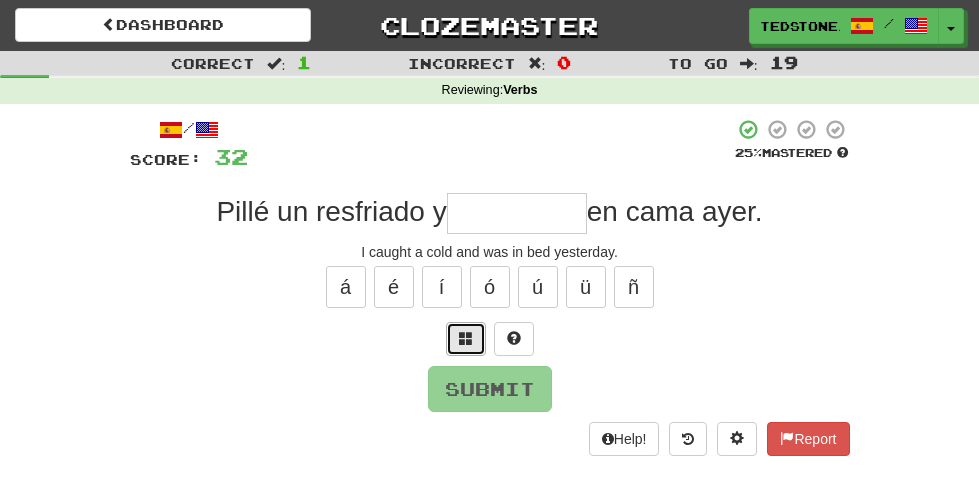 click at bounding box center [466, 339] 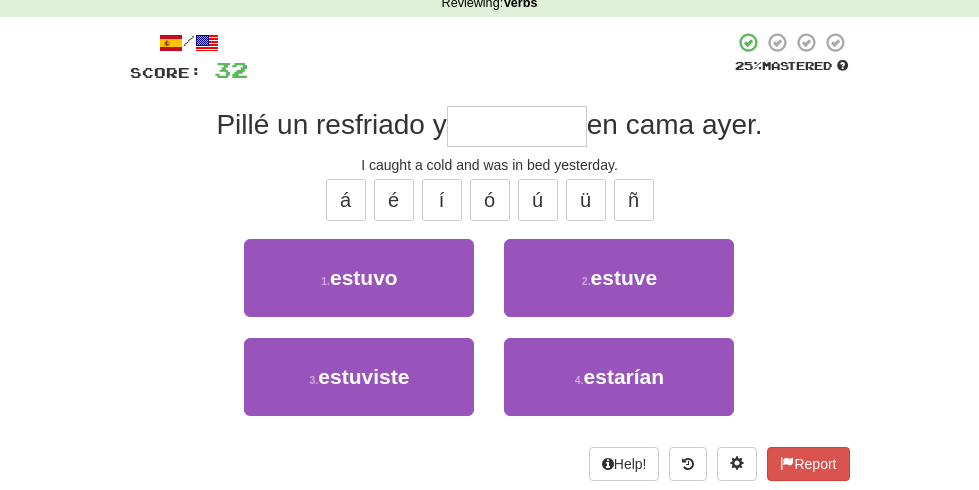 scroll, scrollTop: 154, scrollLeft: 0, axis: vertical 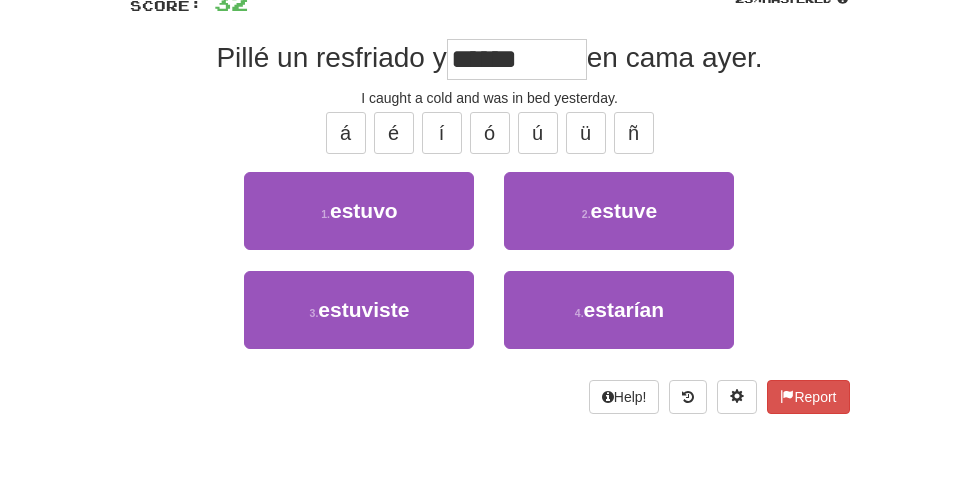 type on "******" 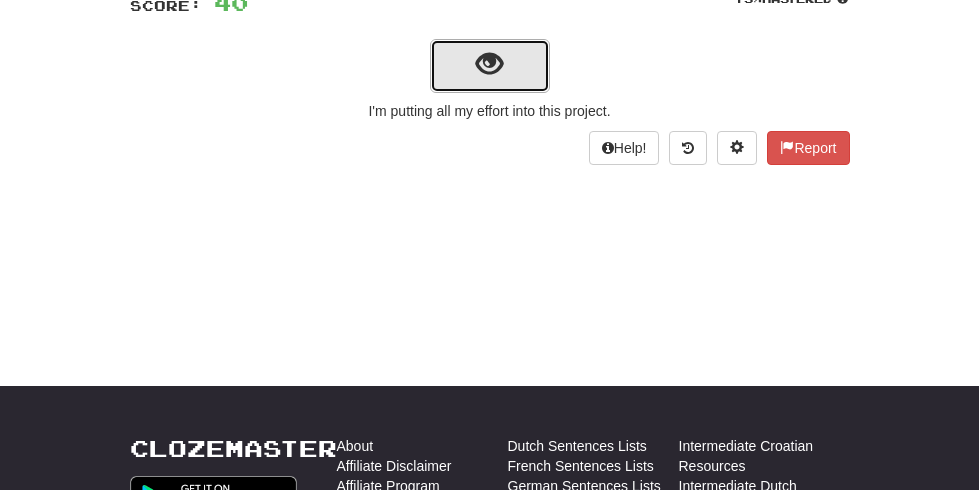 click at bounding box center (490, 66) 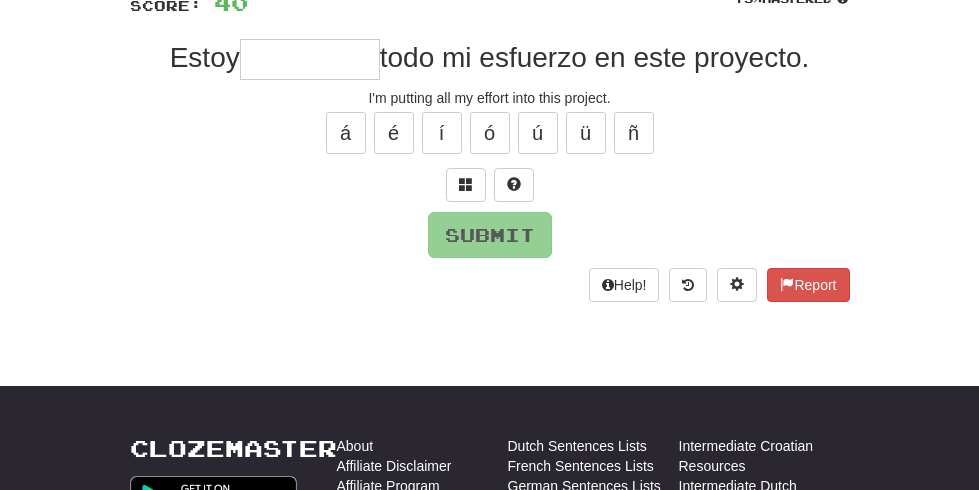 click at bounding box center [310, 59] 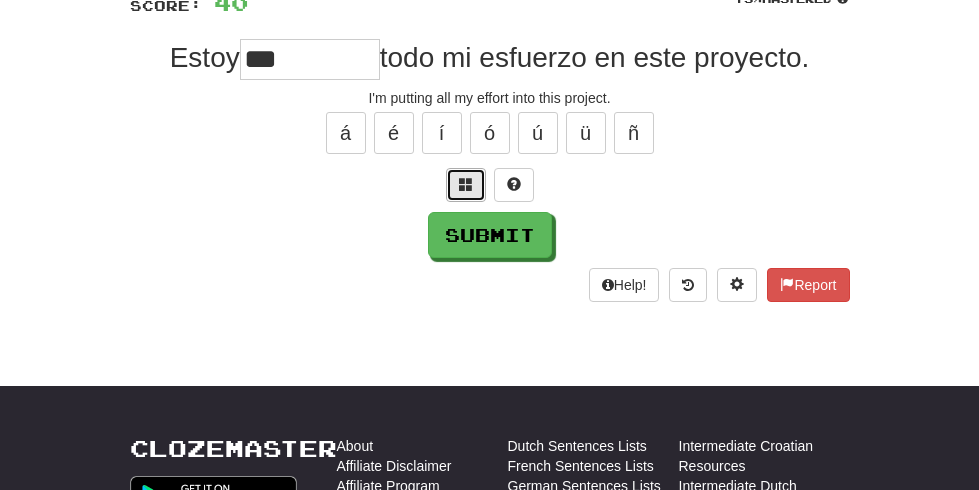click at bounding box center (466, 184) 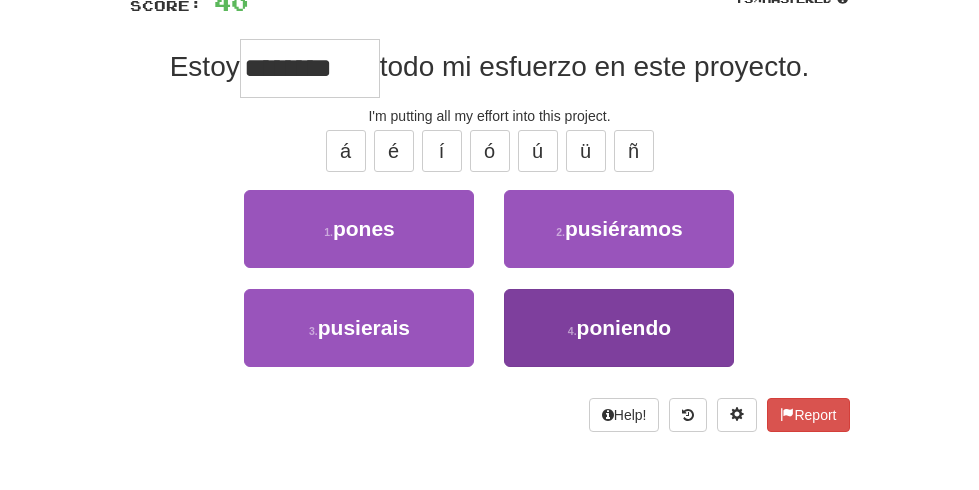 scroll, scrollTop: 0, scrollLeft: 45, axis: horizontal 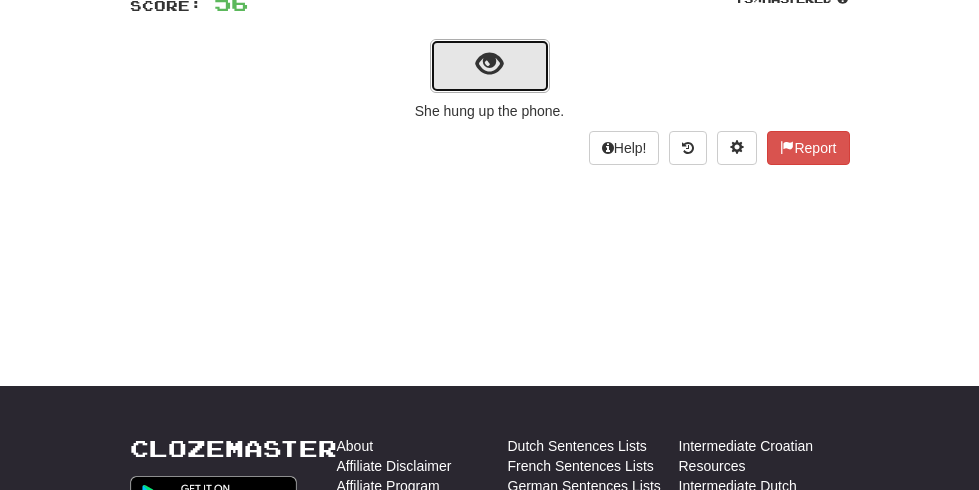 click at bounding box center (490, 66) 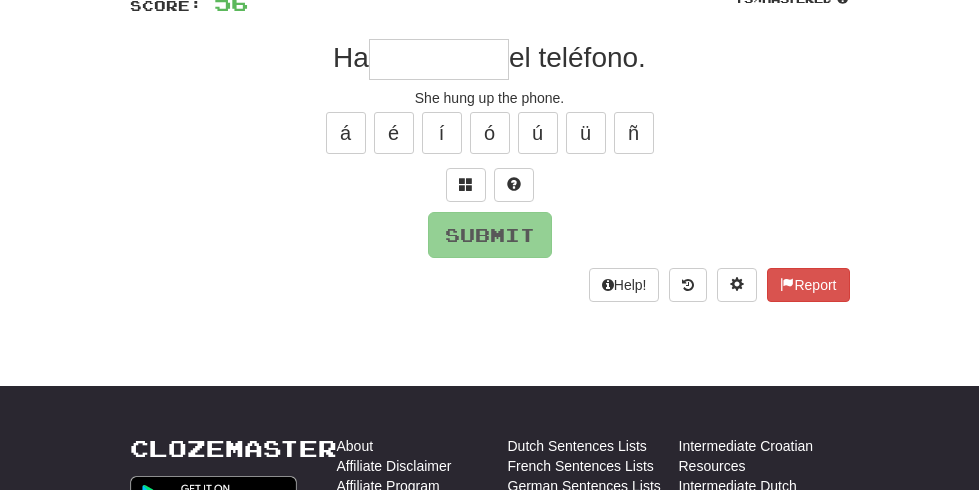 click at bounding box center [439, 59] 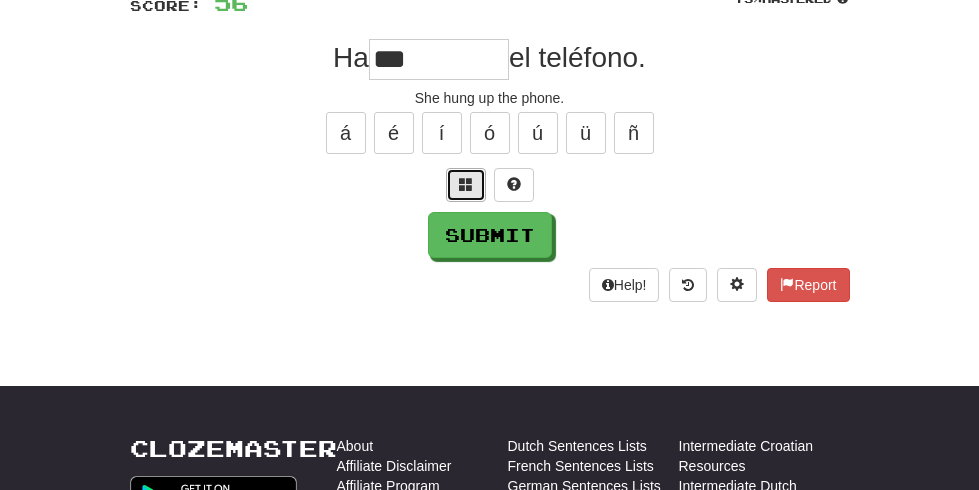 click at bounding box center (466, 185) 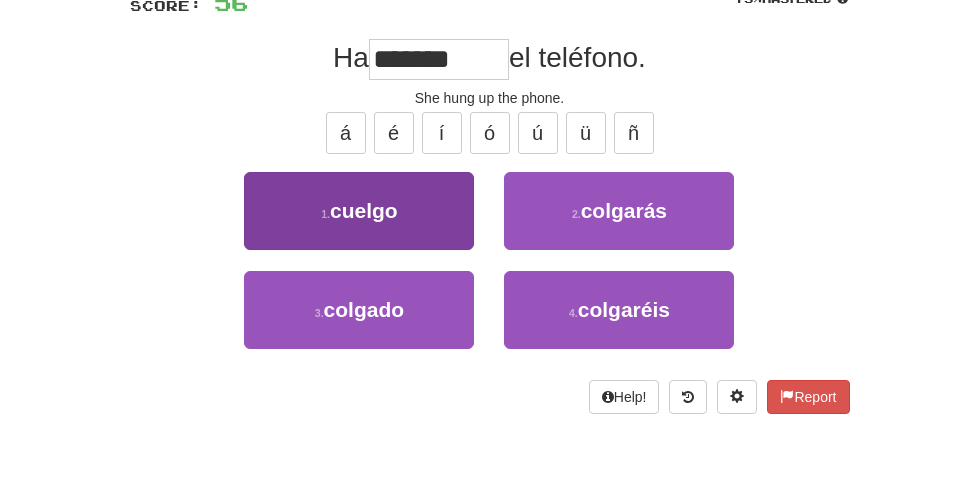 scroll, scrollTop: 0, scrollLeft: 20, axis: horizontal 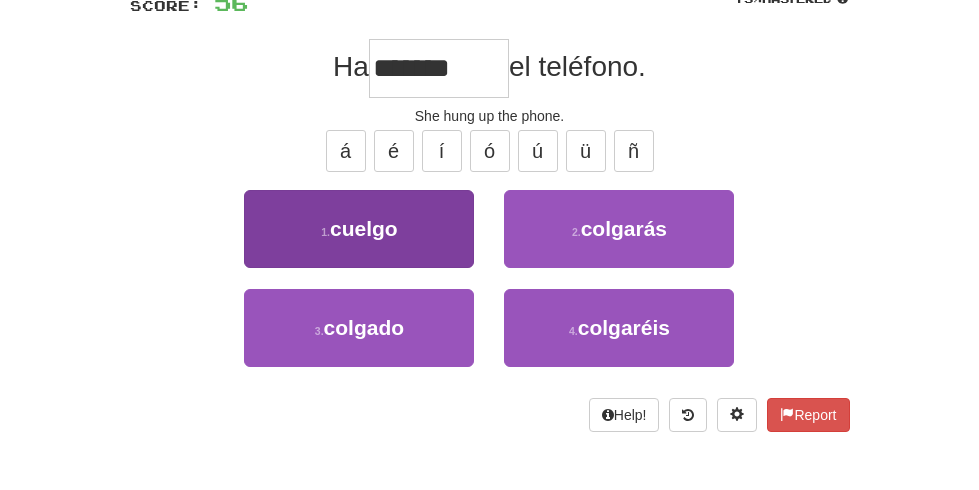 type on "*******" 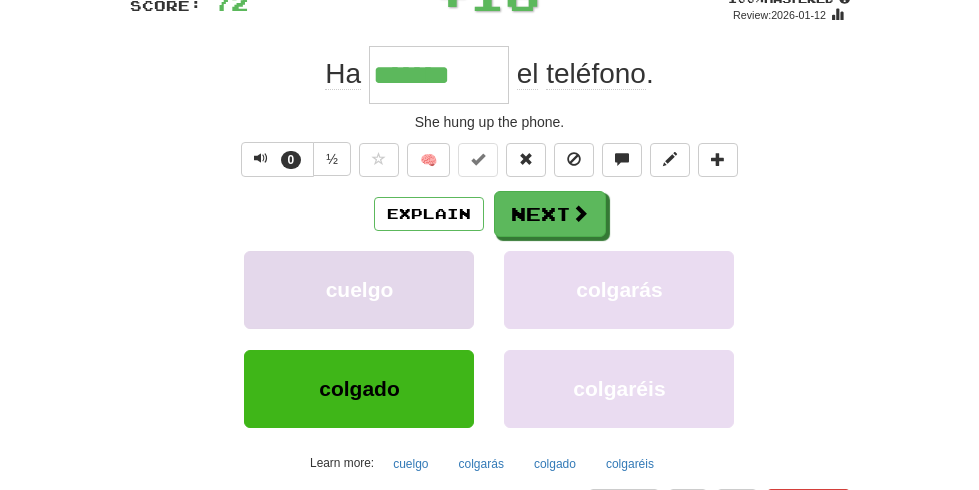 scroll, scrollTop: 0, scrollLeft: 0, axis: both 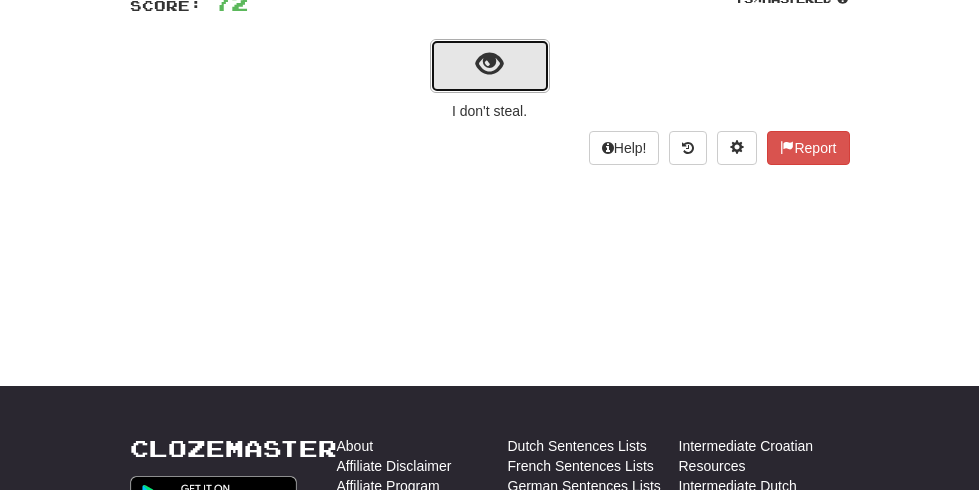 click at bounding box center (489, 64) 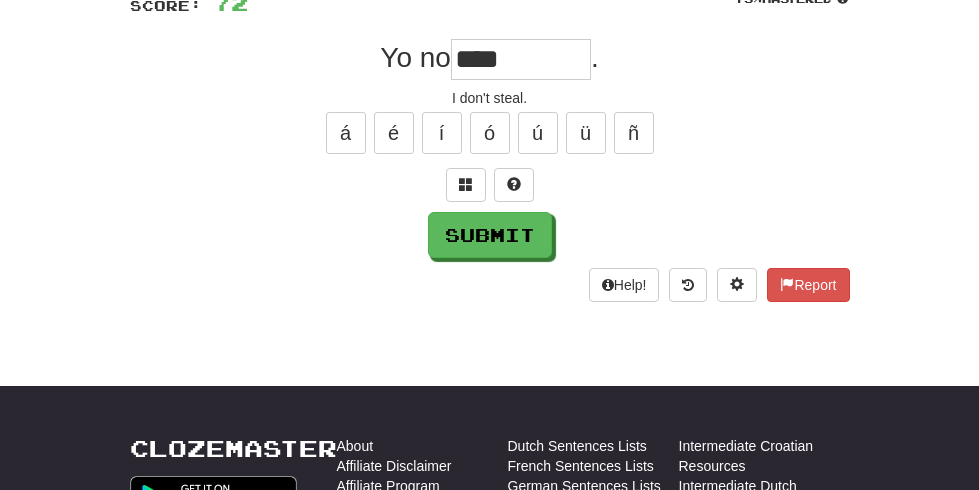 type on "****" 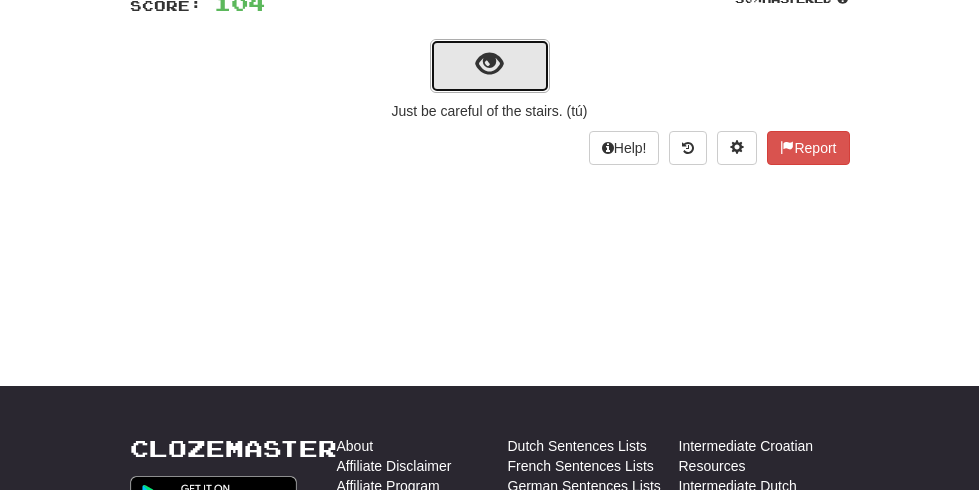 click at bounding box center [489, 64] 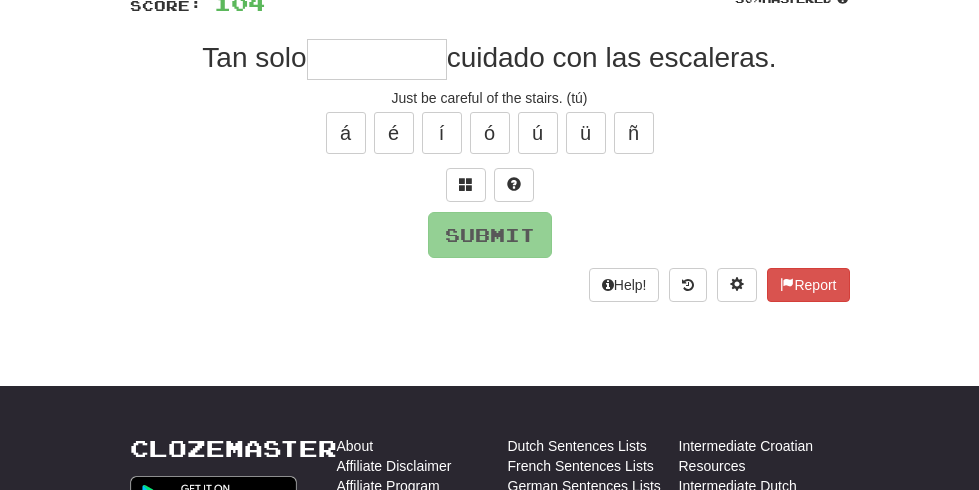 click at bounding box center [377, 59] 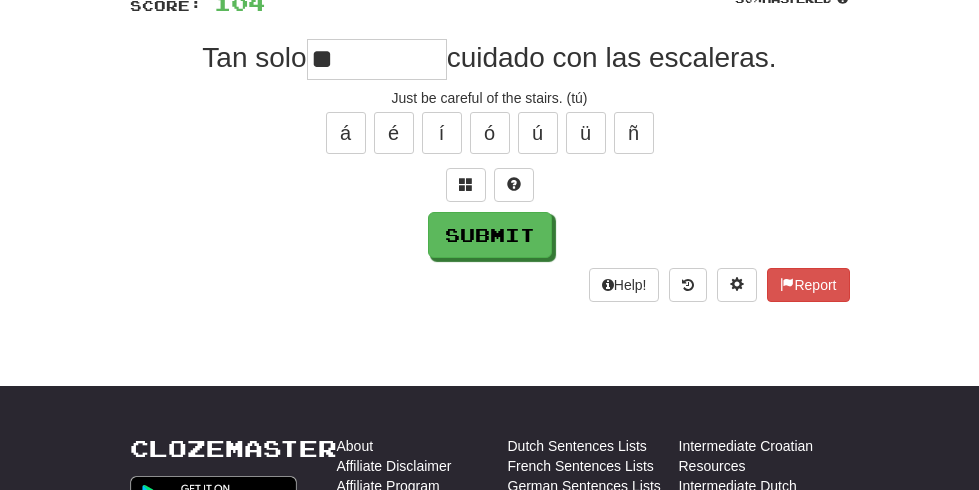 type on "*" 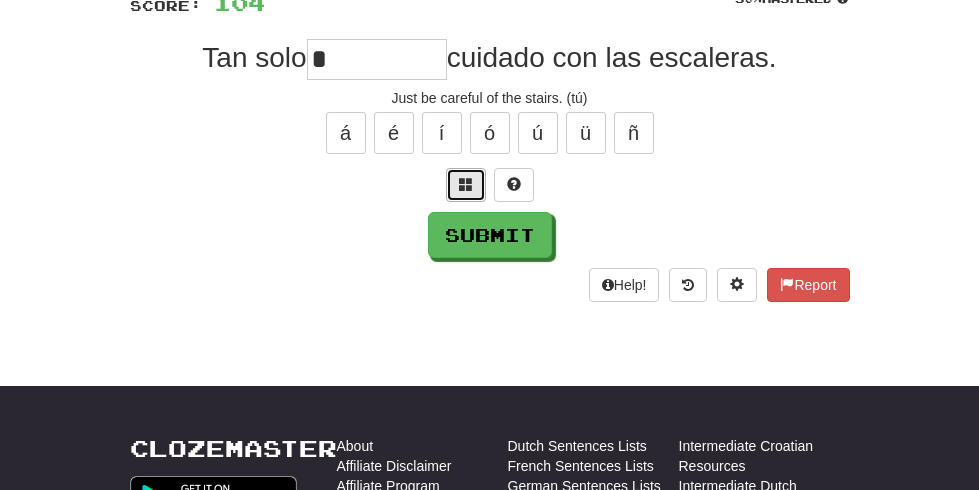 click at bounding box center (466, 184) 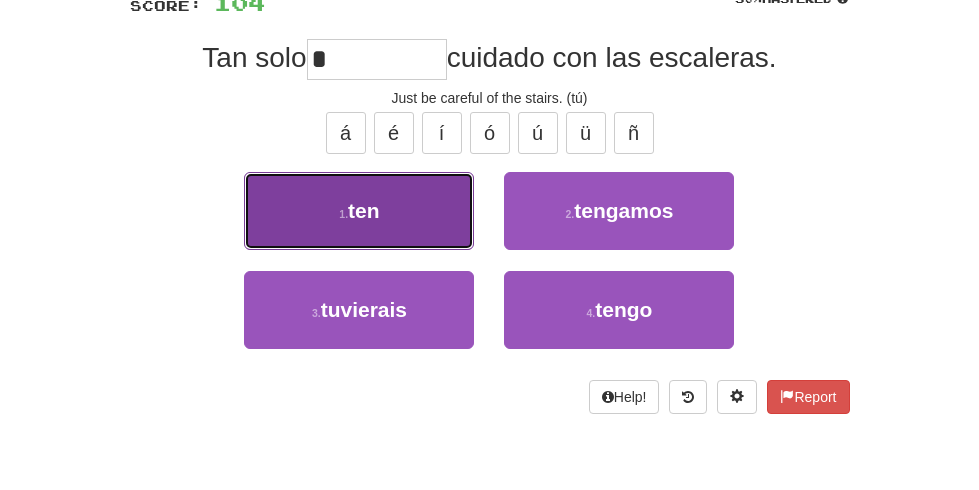 click on "1 .  ten" at bounding box center [359, 211] 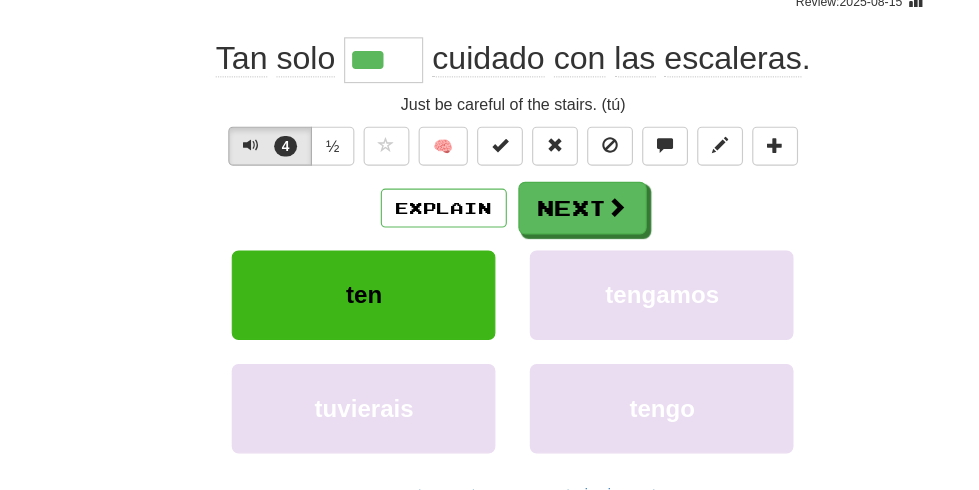 click on "cuidado" at bounding box center (468, 65) 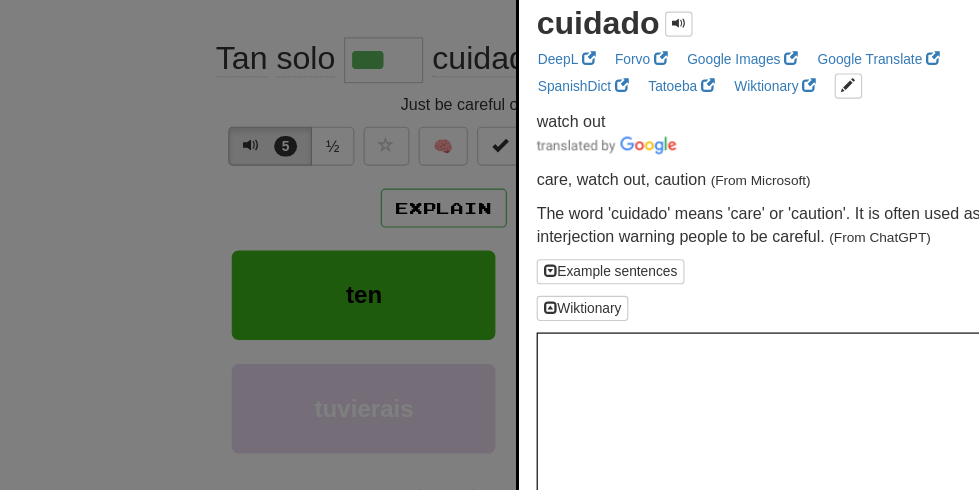 click at bounding box center [489, 245] 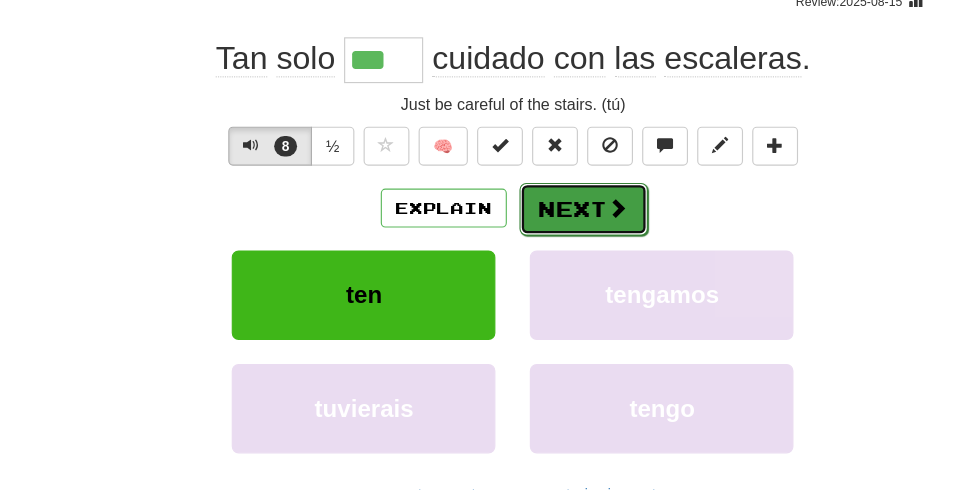 click on "Next" at bounding box center (551, 196) 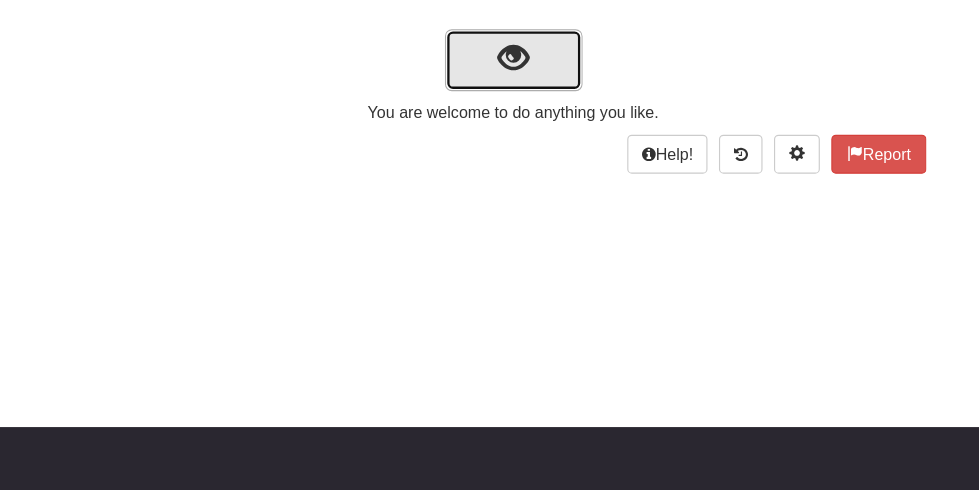 click at bounding box center [489, 64] 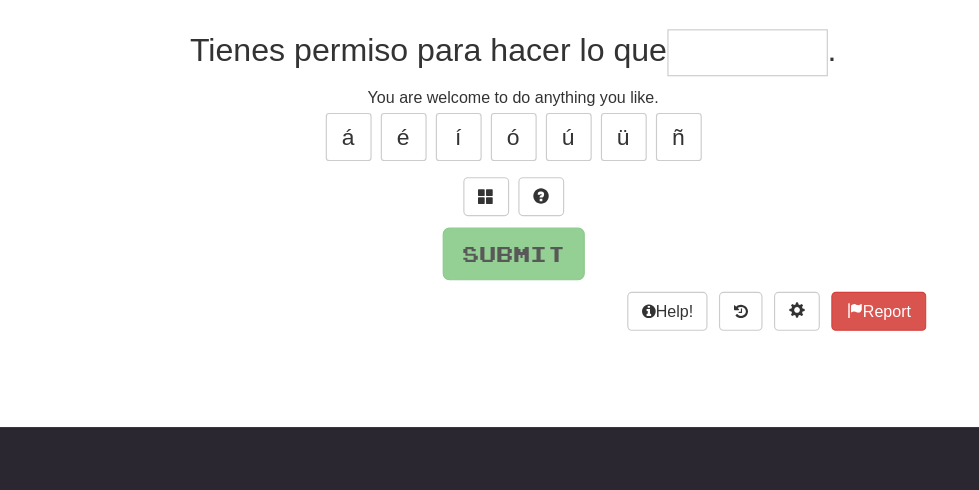 click at bounding box center [694, 59] 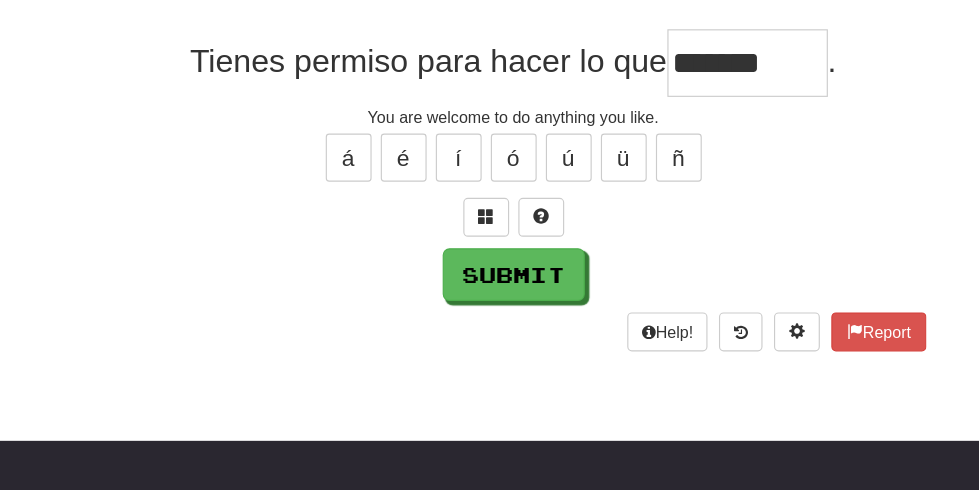 scroll, scrollTop: 0, scrollLeft: 5, axis: horizontal 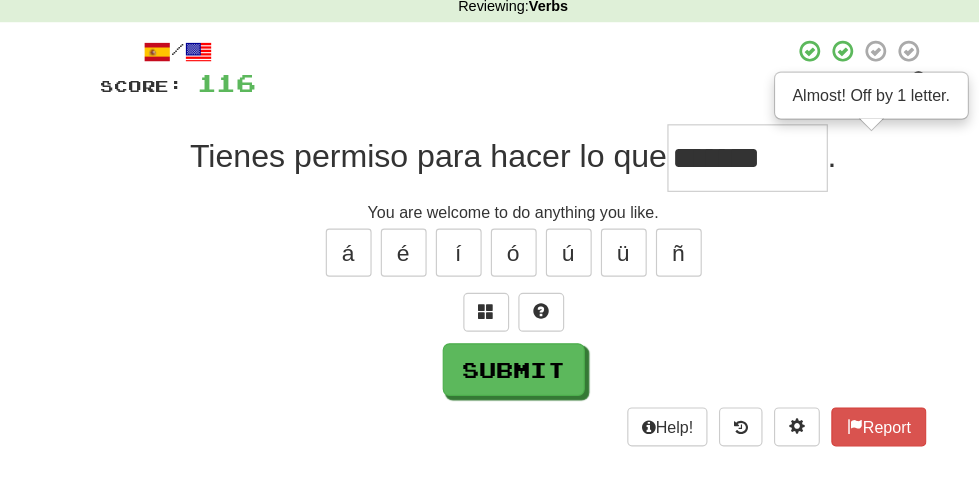 drag, startPoint x: 847, startPoint y: 150, endPoint x: 827, endPoint y: 149, distance: 20.024984 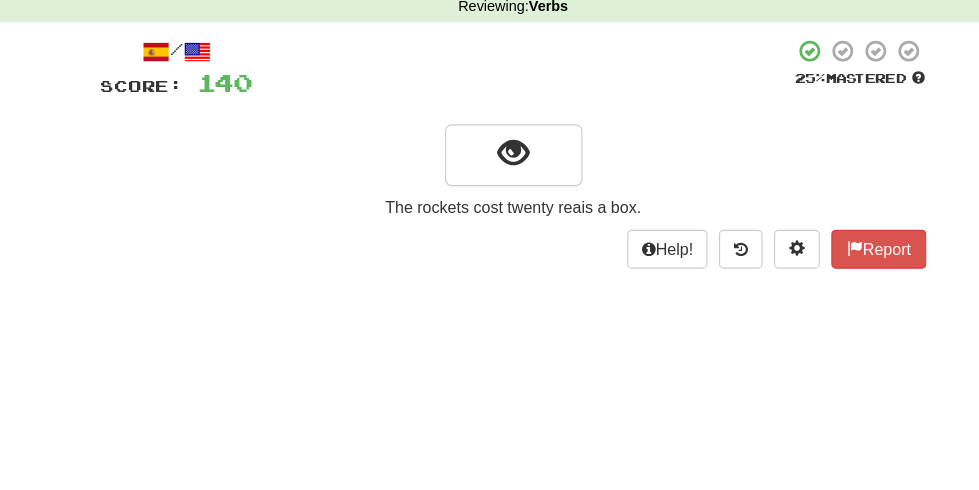 click at bounding box center [490, 136] 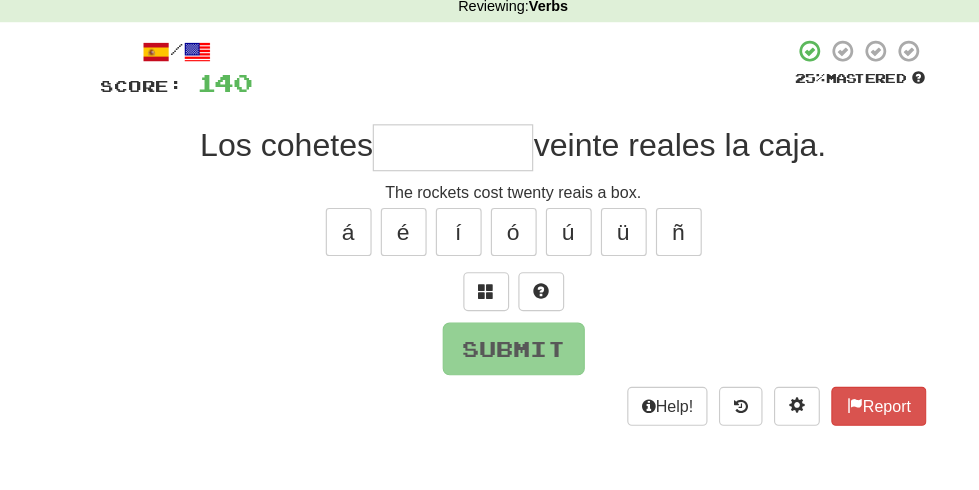 click on "veinte reales la caja." at bounding box center [634, 127] 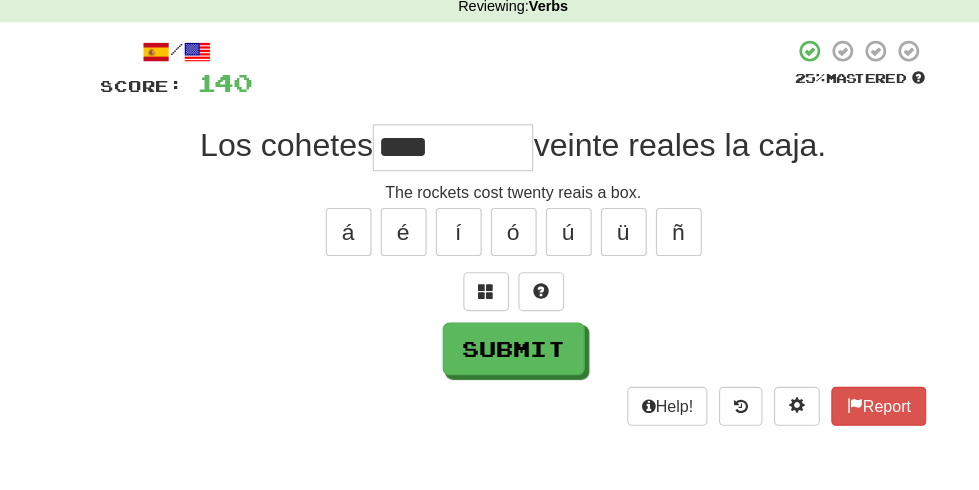 click on "****" at bounding box center [437, 129] 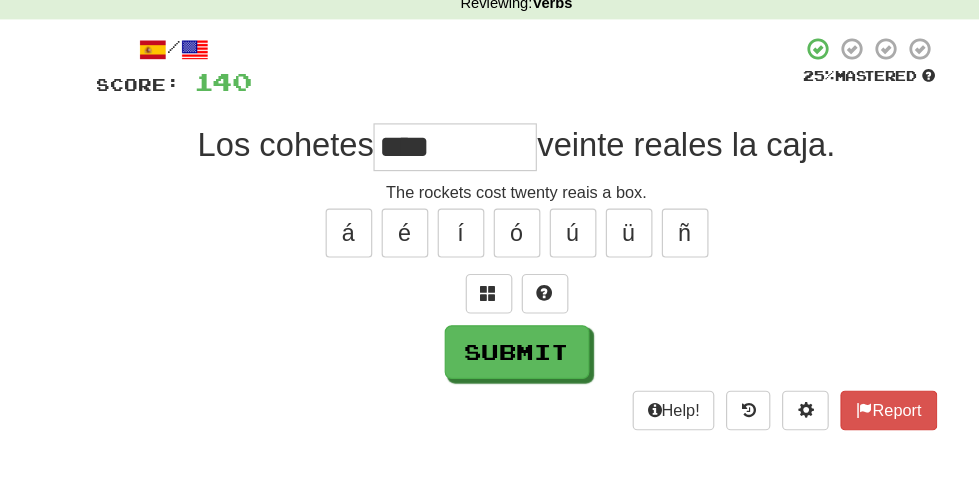 click on "****" at bounding box center (437, 129) 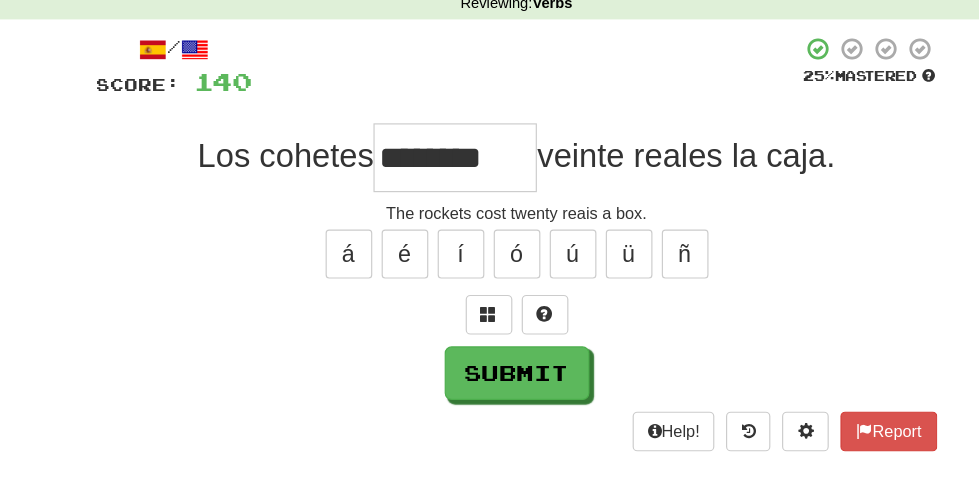 scroll, scrollTop: 0, scrollLeft: 32, axis: horizontal 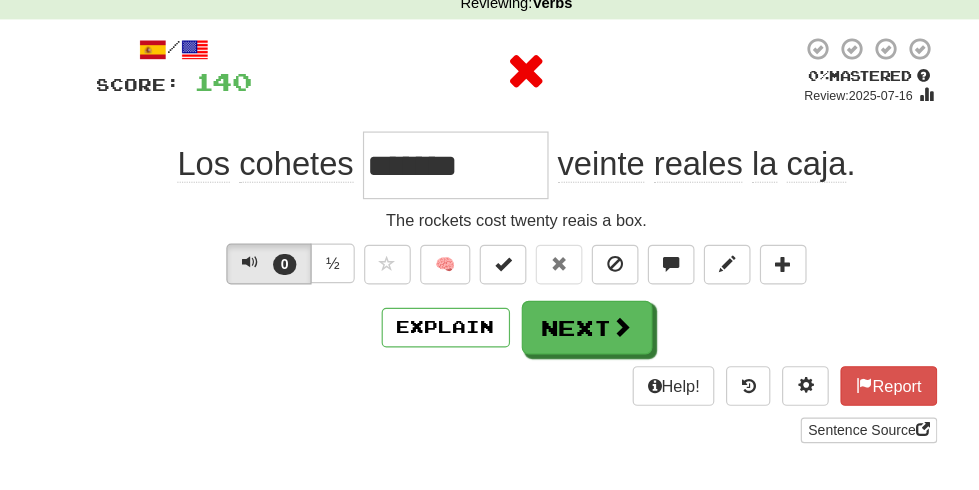 click on "*******" at bounding box center [437, 145] 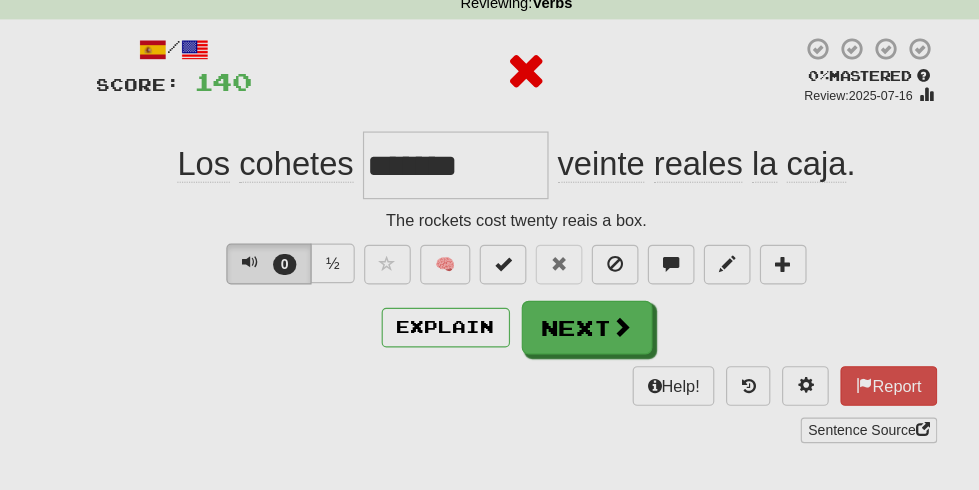 click at bounding box center [489, 245] 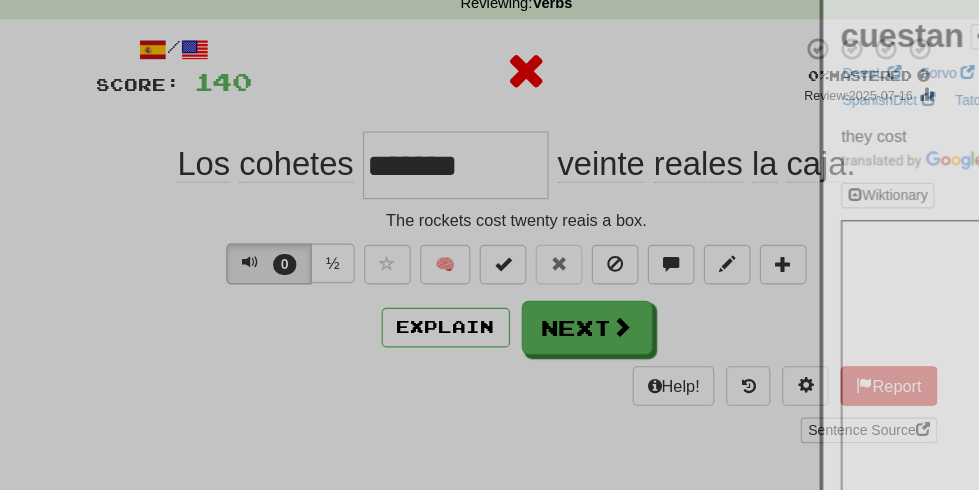 click at bounding box center [489, 245] 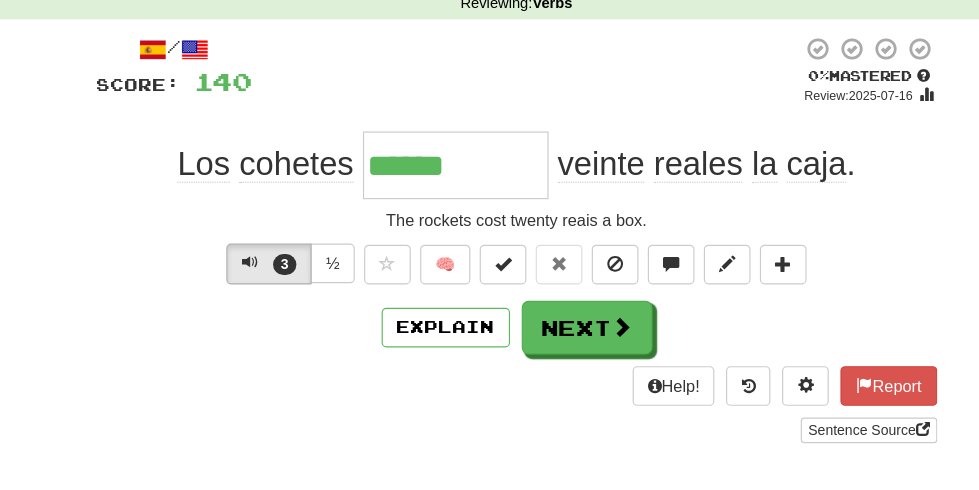 type on "*******" 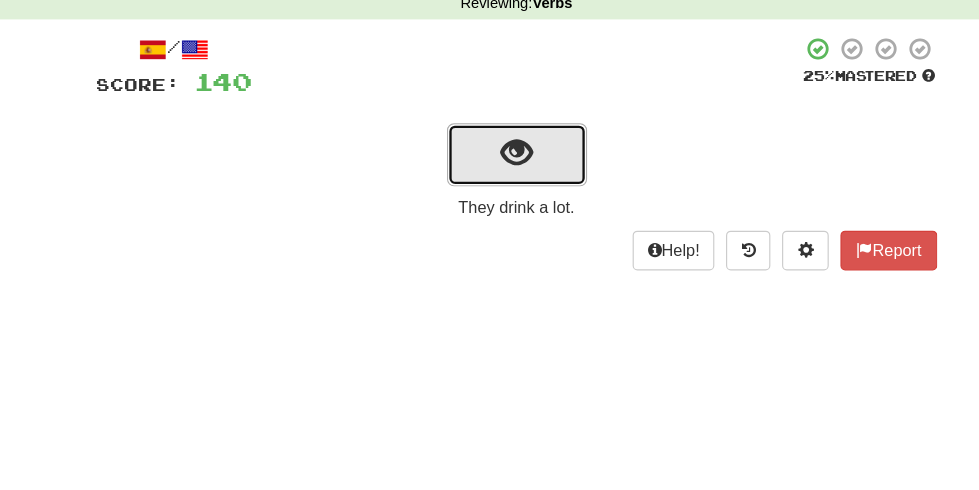 click at bounding box center (490, 136) 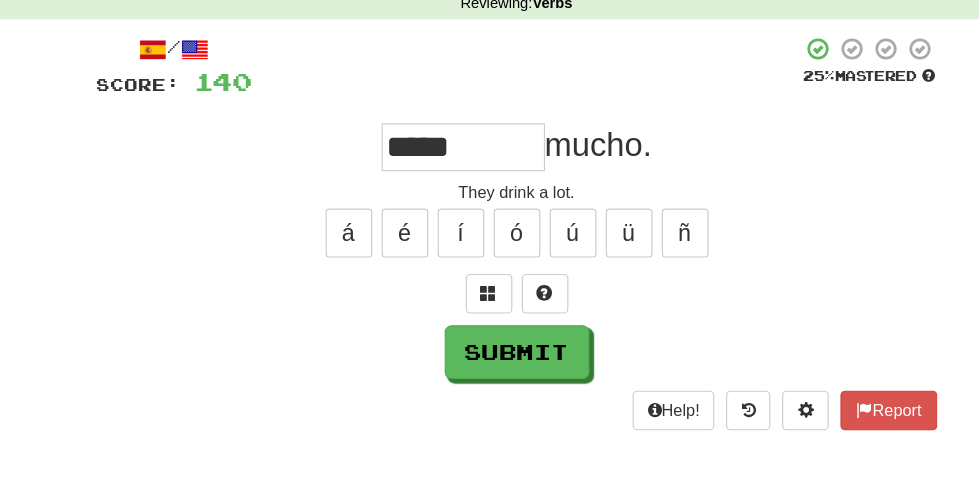 type on "*****" 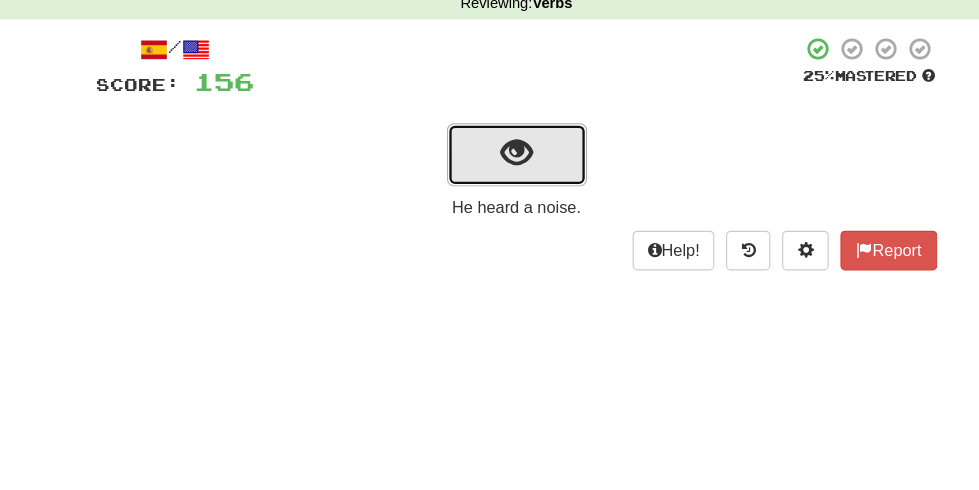 click at bounding box center [489, 134] 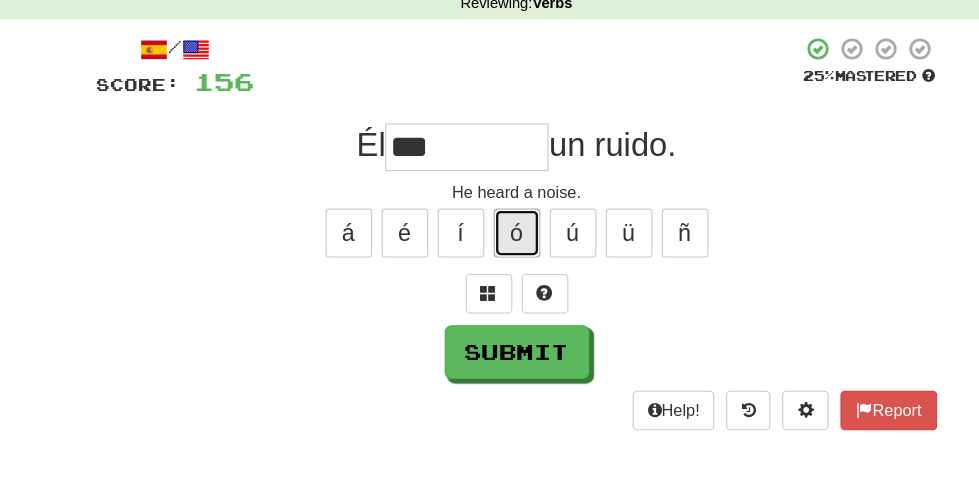 click on "ó" at bounding box center [490, 203] 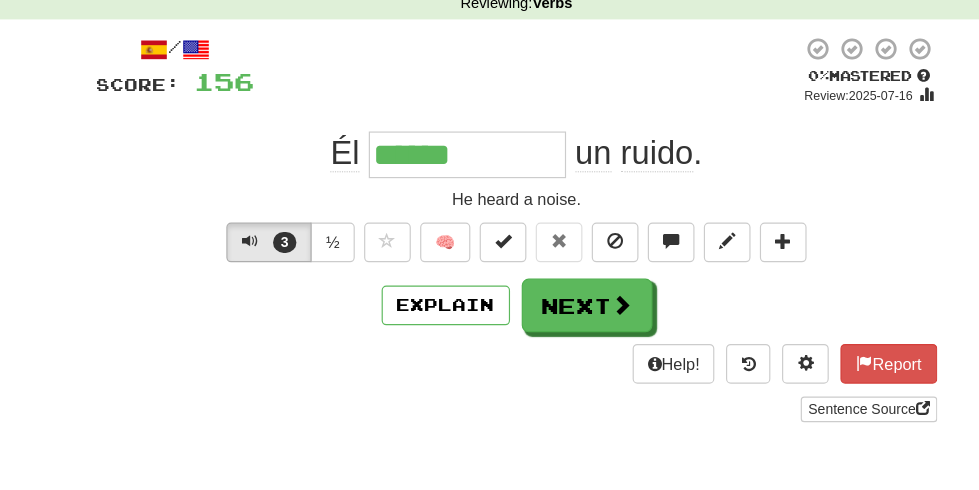 scroll, scrollTop: 76, scrollLeft: 0, axis: vertical 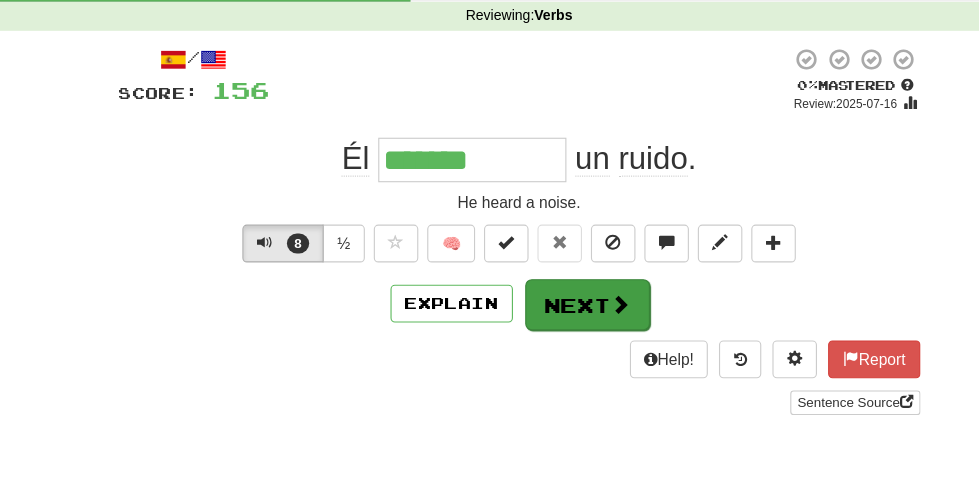 type on "*******" 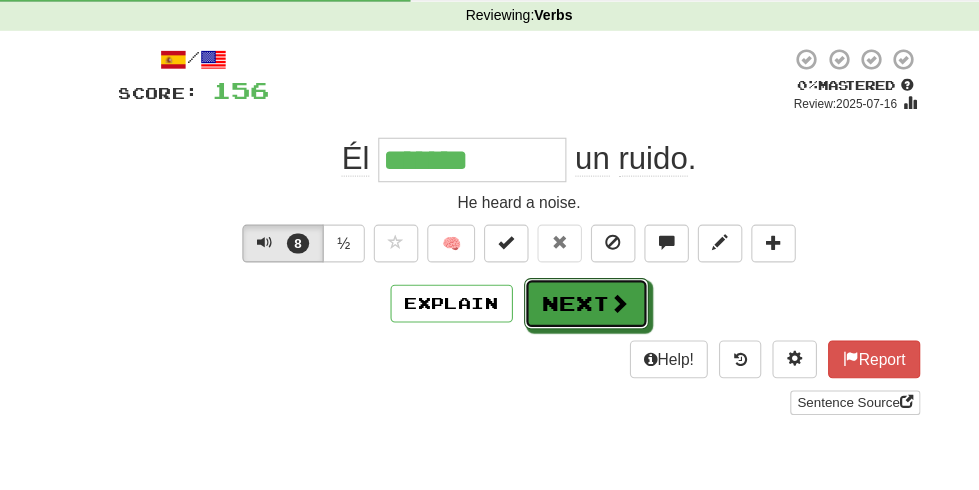 click on "Next" at bounding box center [550, 273] 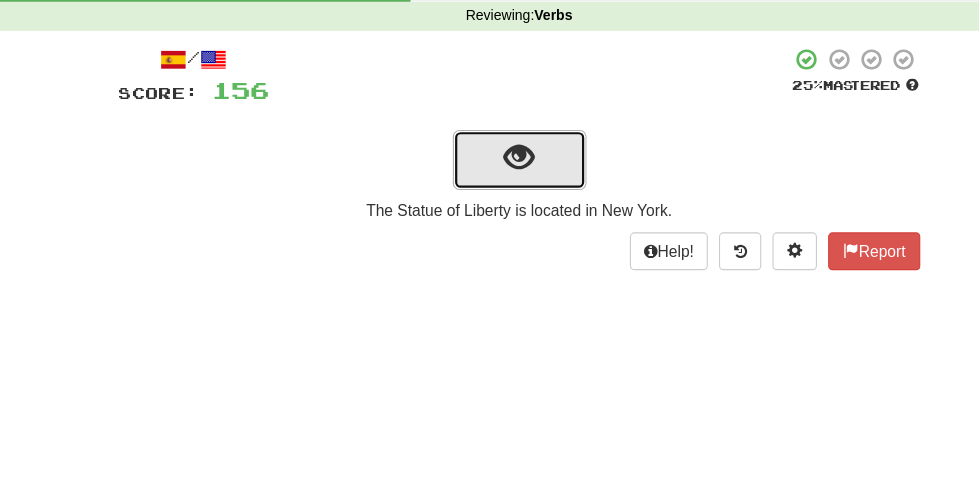 click at bounding box center (489, 142) 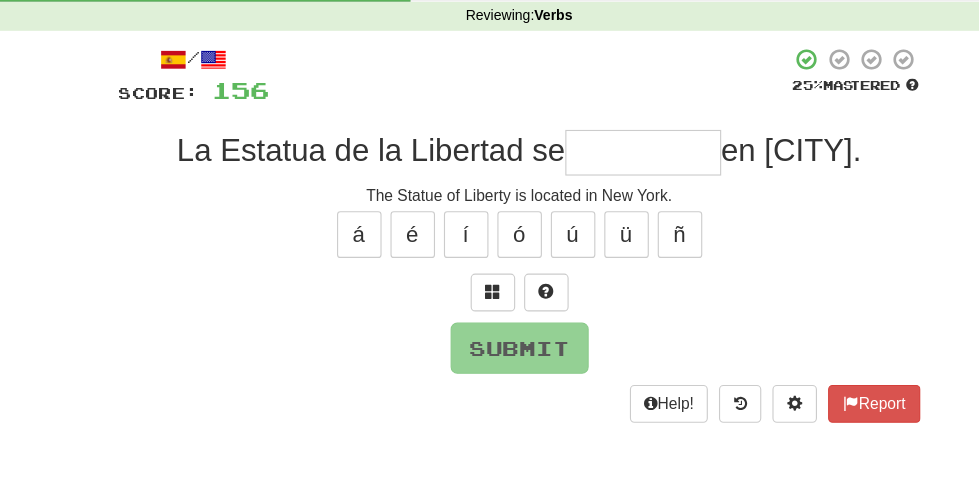 click at bounding box center [601, 137] 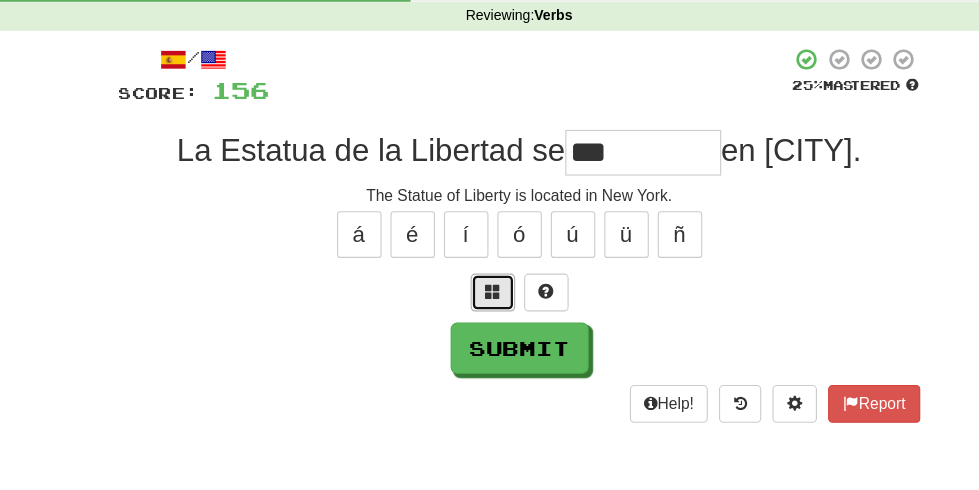 click at bounding box center (466, 262) 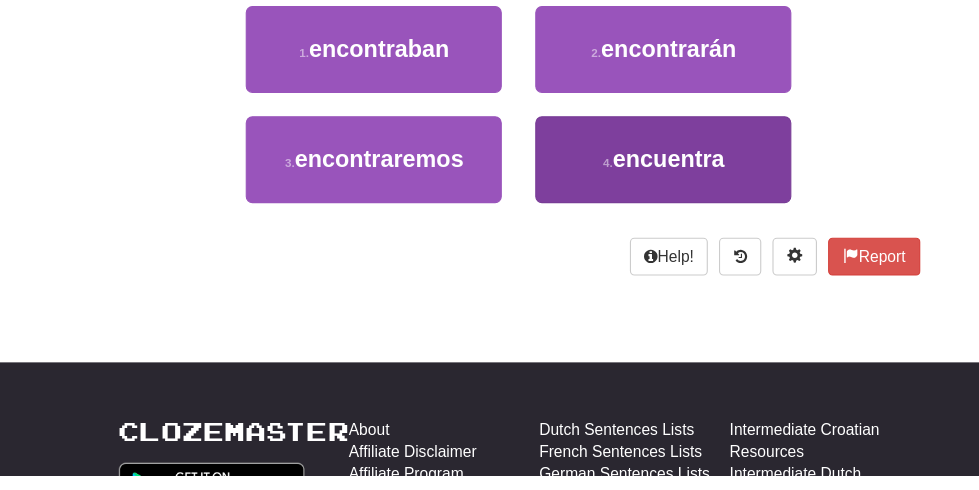 scroll, scrollTop: 203, scrollLeft: 0, axis: vertical 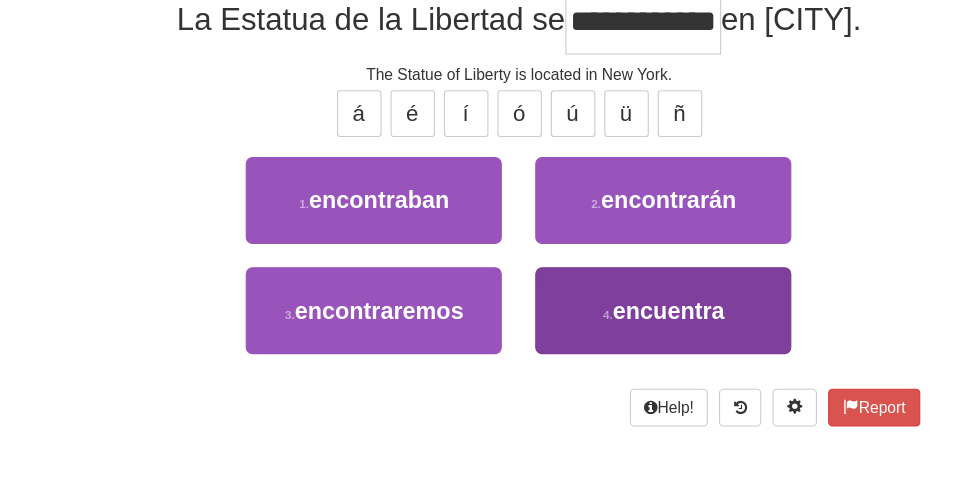 type on "*********" 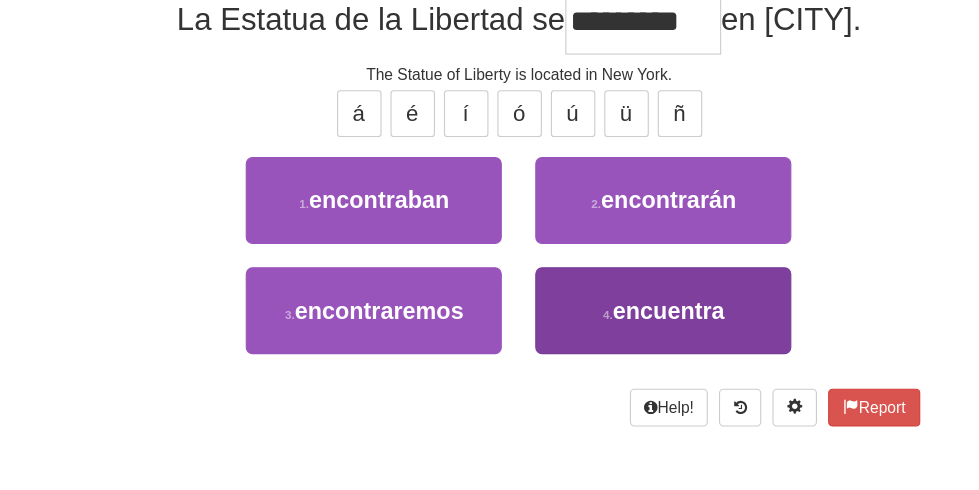 scroll, scrollTop: 203, scrollLeft: 0, axis: vertical 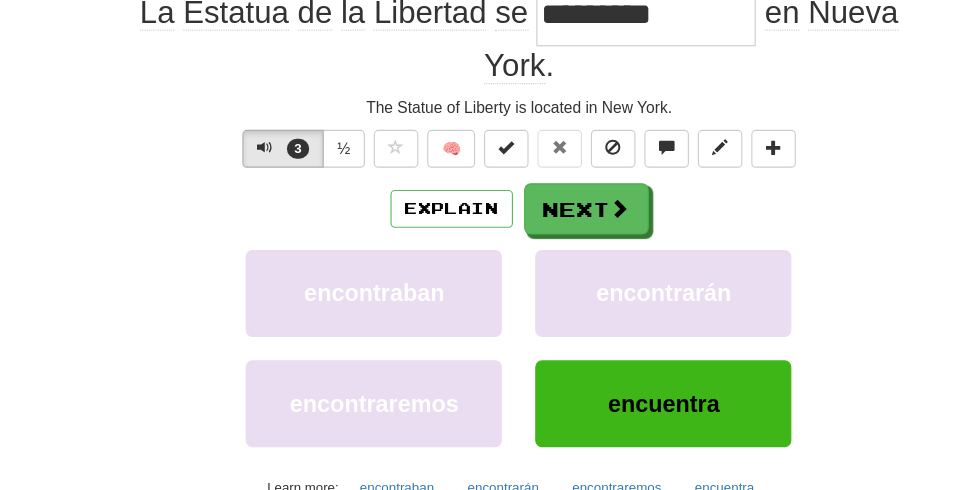 click on "*********" at bounding box center (603, 26) 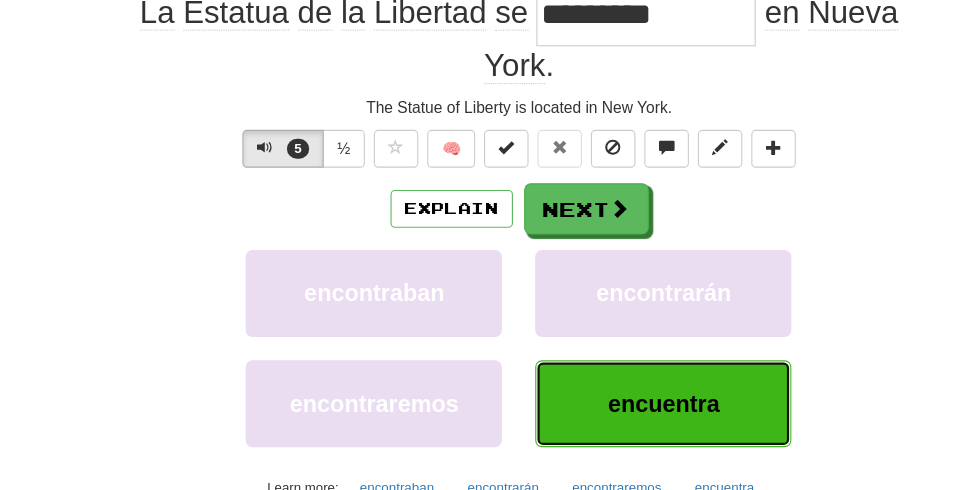 click on "encuentra" at bounding box center [619, 376] 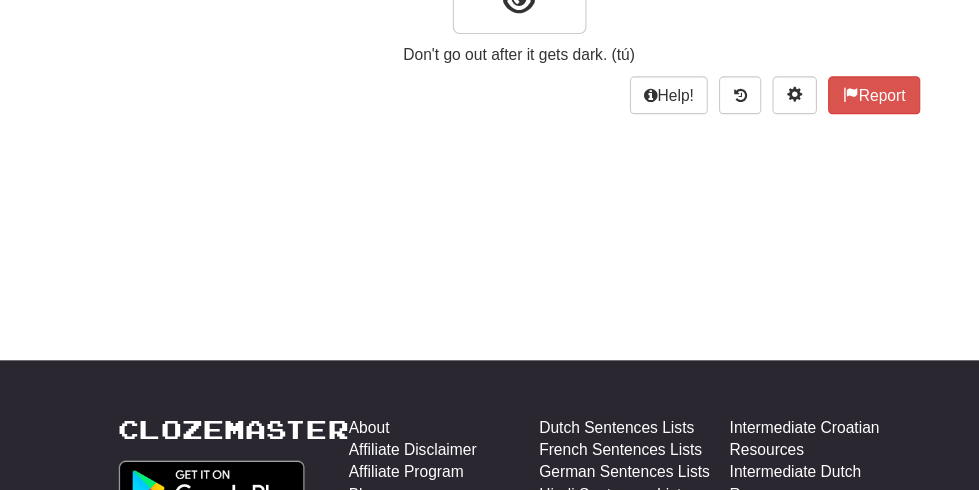 scroll, scrollTop: 203, scrollLeft: 0, axis: vertical 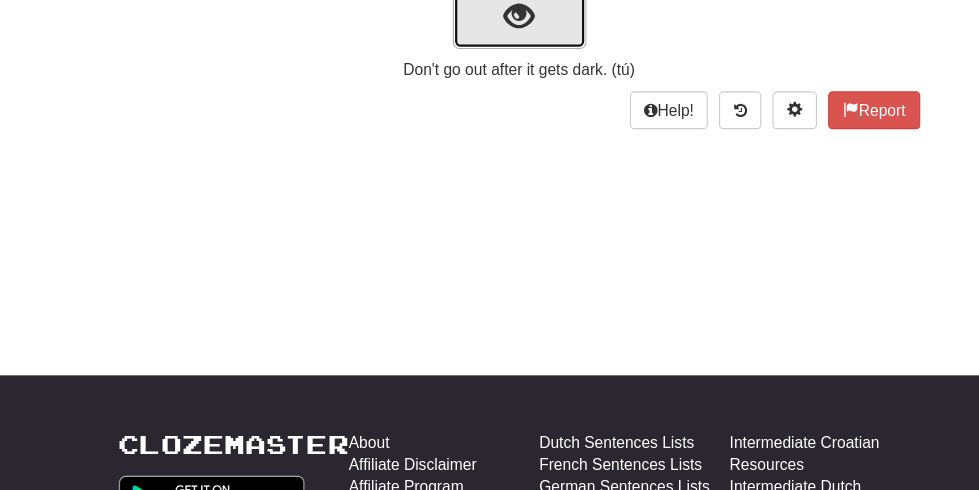 click at bounding box center [489, 15] 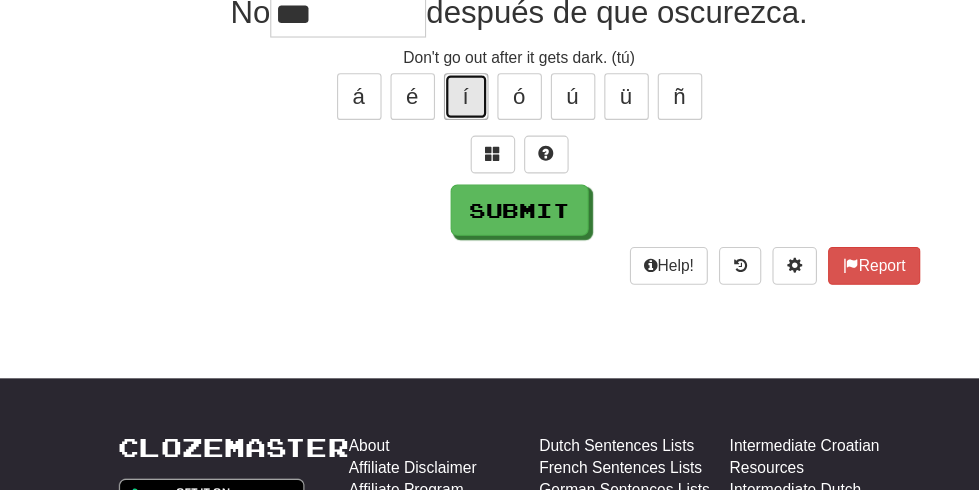 click on "í" at bounding box center (442, 87) 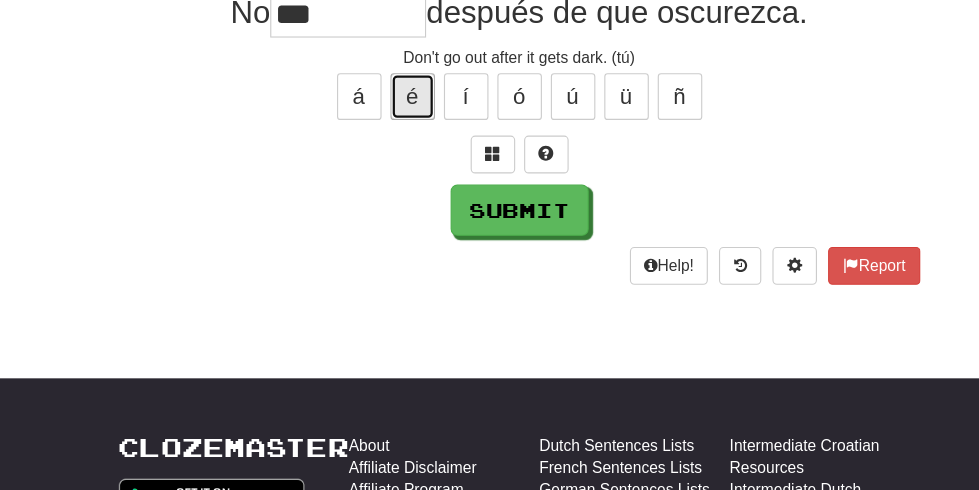 click on "é" at bounding box center (394, 87) 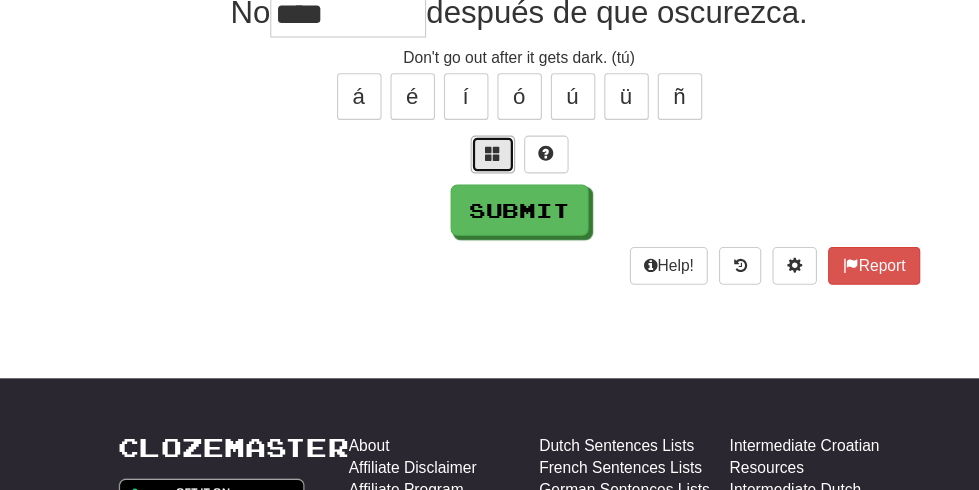 click at bounding box center (466, 138) 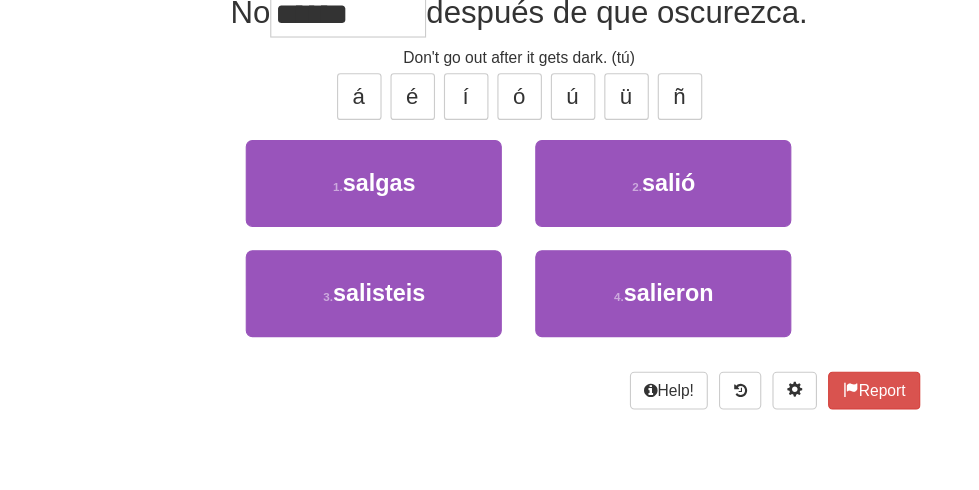 type on "******" 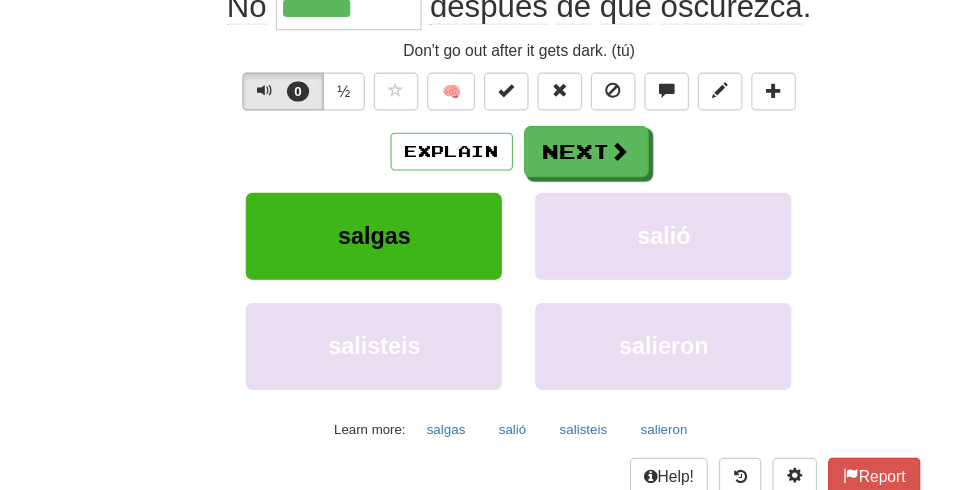 scroll, scrollTop: 200, scrollLeft: 0, axis: vertical 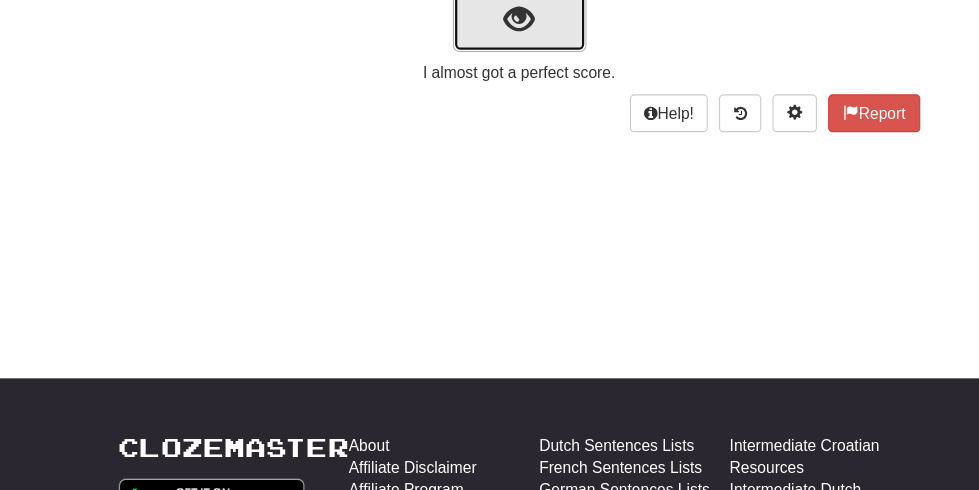 click at bounding box center (490, 20) 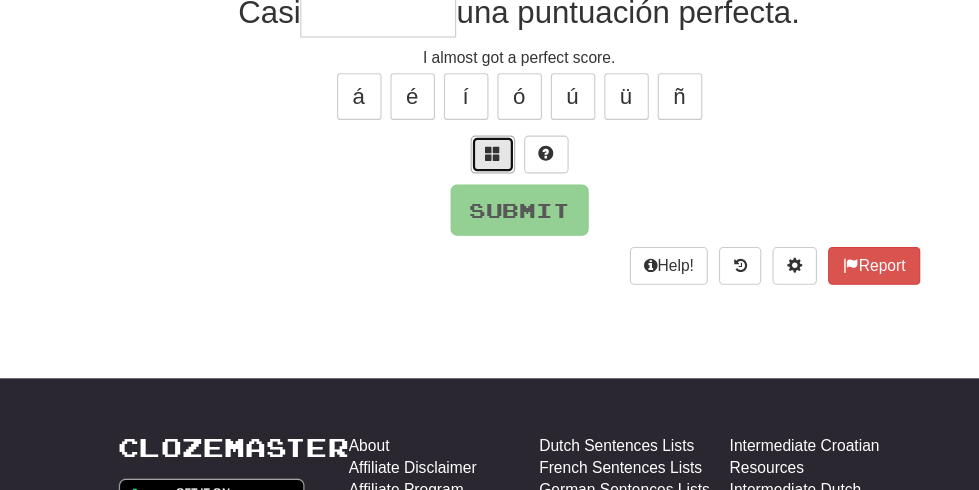 click at bounding box center (466, 138) 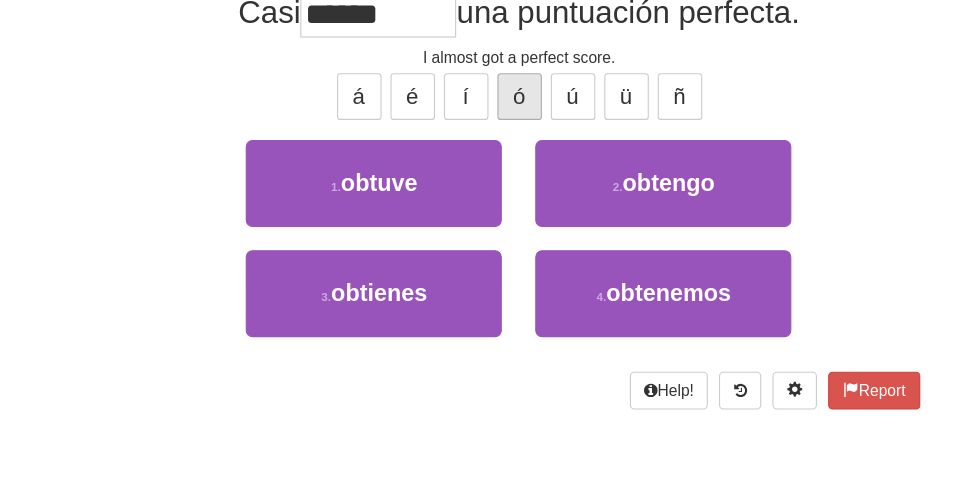 type on "******" 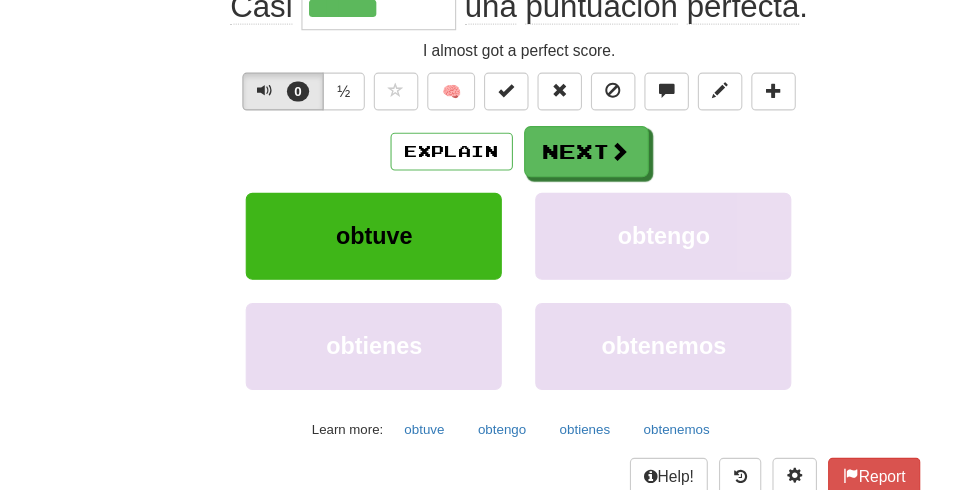 scroll, scrollTop: 200, scrollLeft: 0, axis: vertical 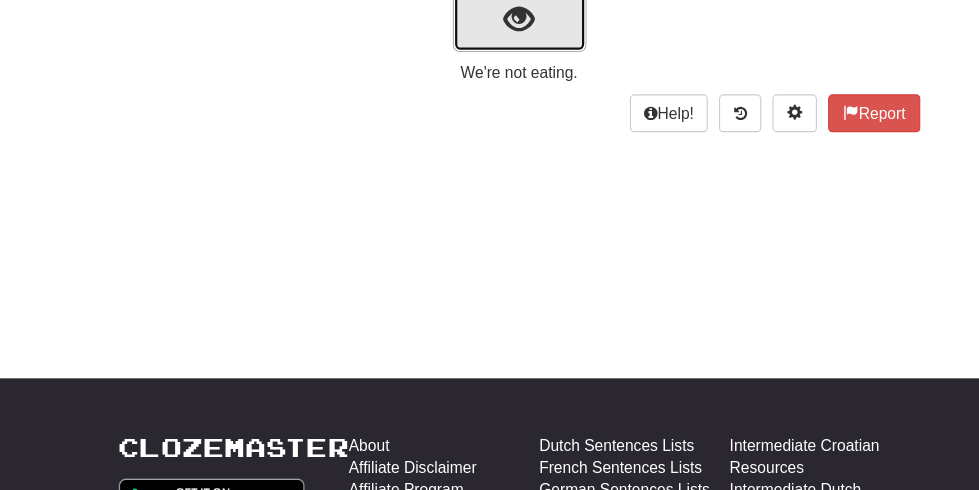 click at bounding box center (489, 18) 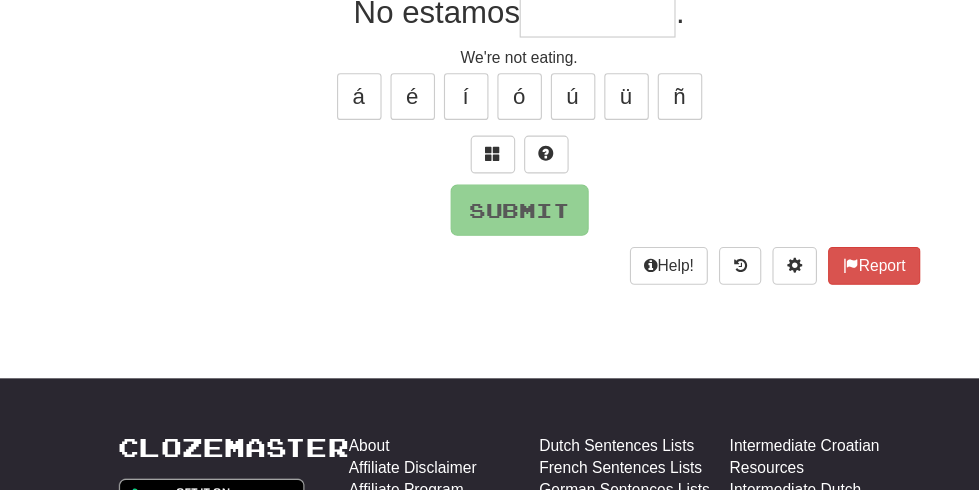 click at bounding box center (560, 13) 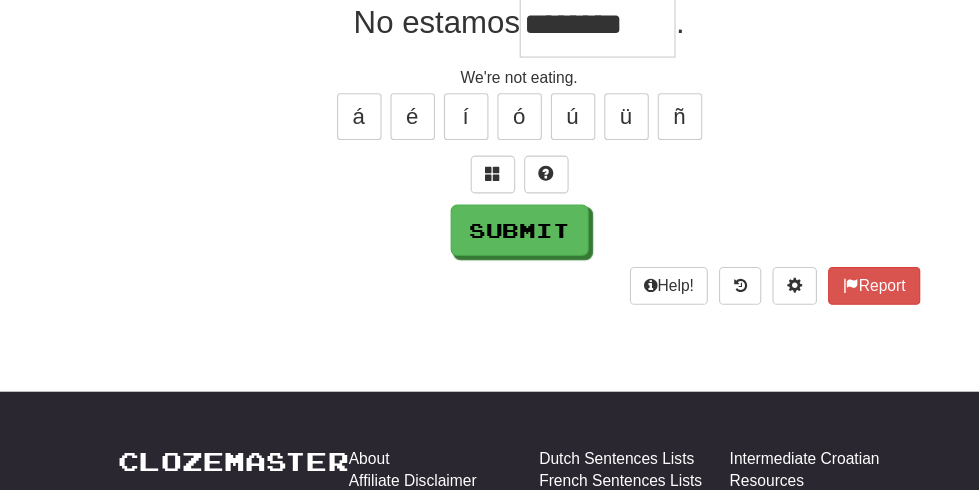 scroll, scrollTop: 0, scrollLeft: 55, axis: horizontal 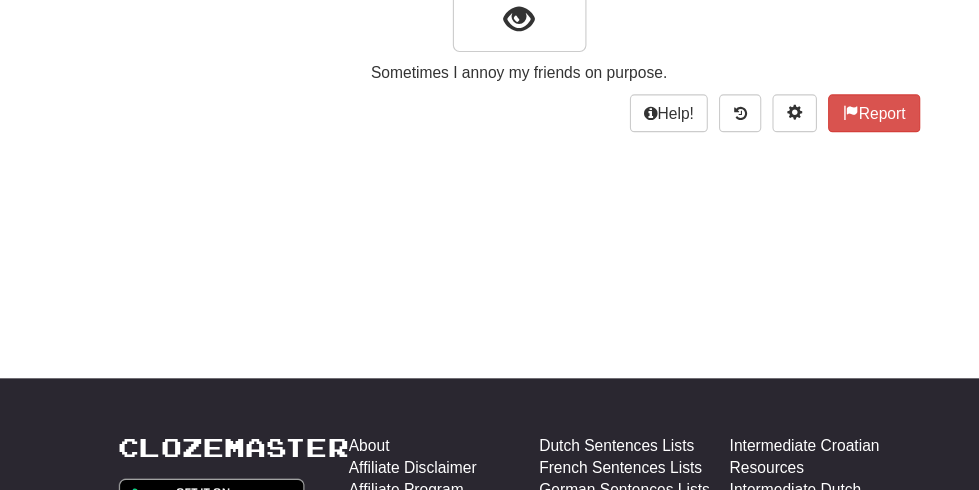 click on "Sometimes I annoy my friends on purpose." at bounding box center [490, 65] 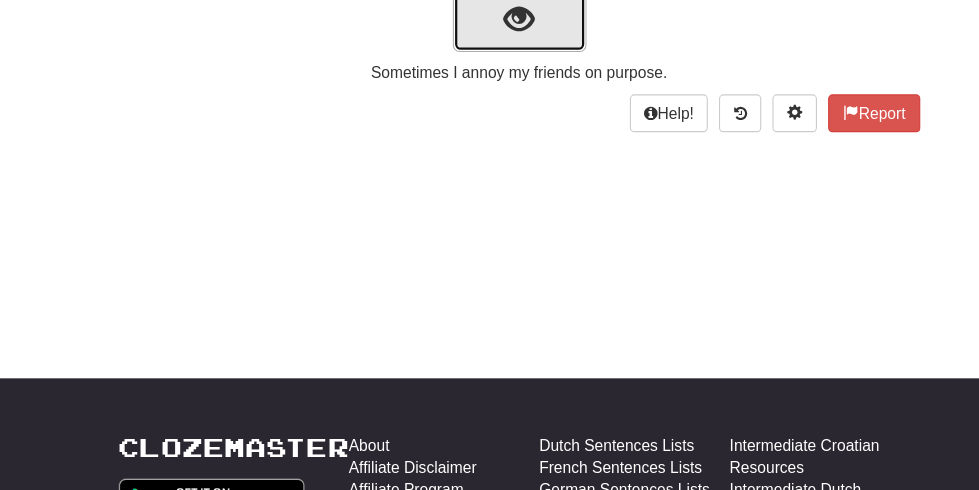 click at bounding box center (490, 20) 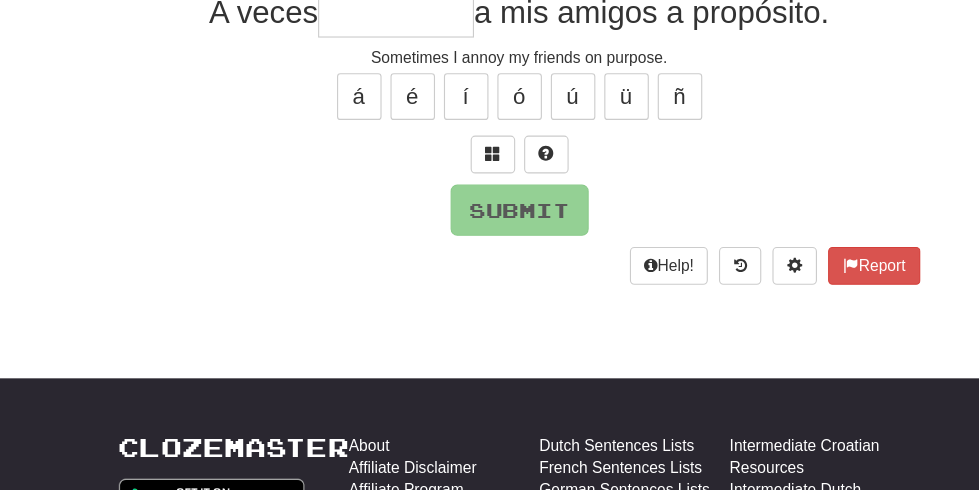 click on "A veces   a mis amigos a propósito." at bounding box center [490, 13] 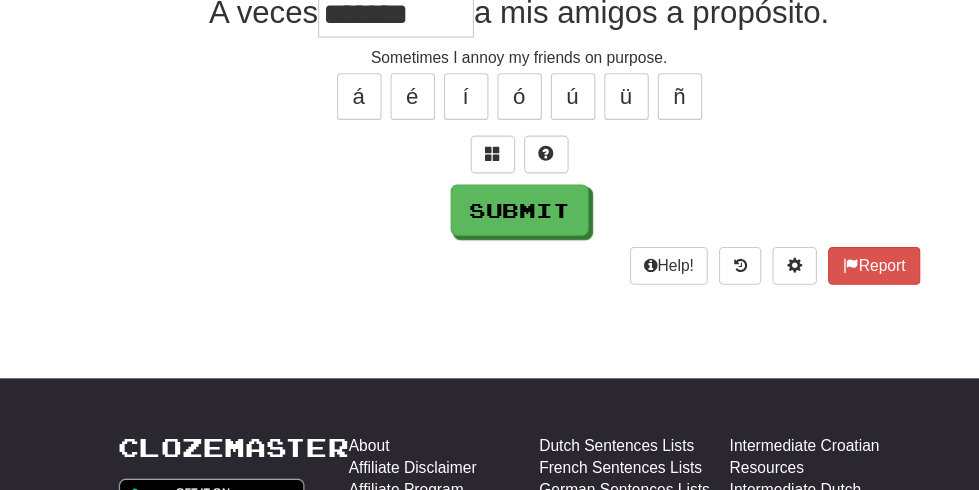 scroll, scrollTop: 0, scrollLeft: 18, axis: horizontal 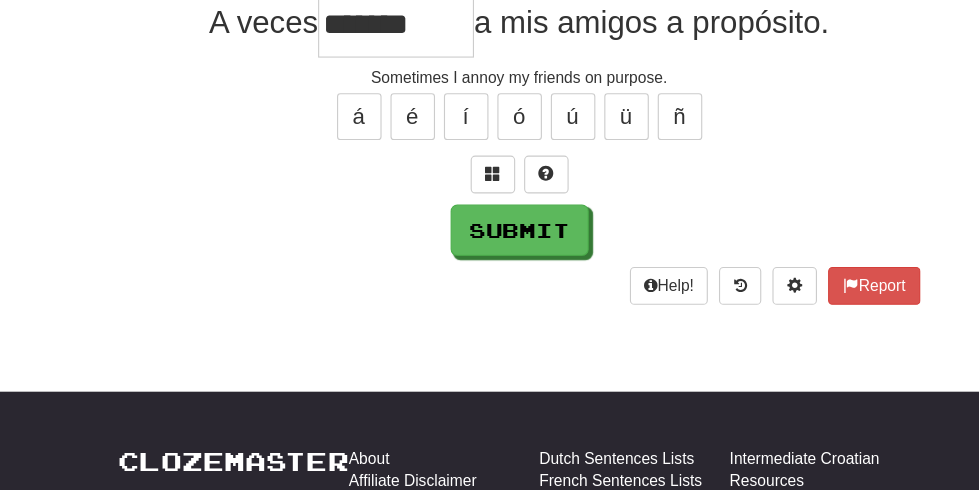 type on "*******" 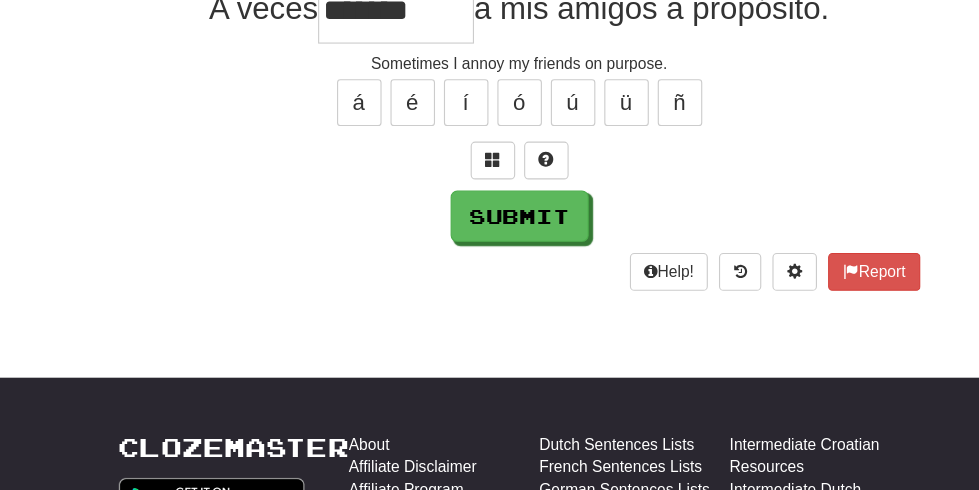 scroll, scrollTop: 0, scrollLeft: 0, axis: both 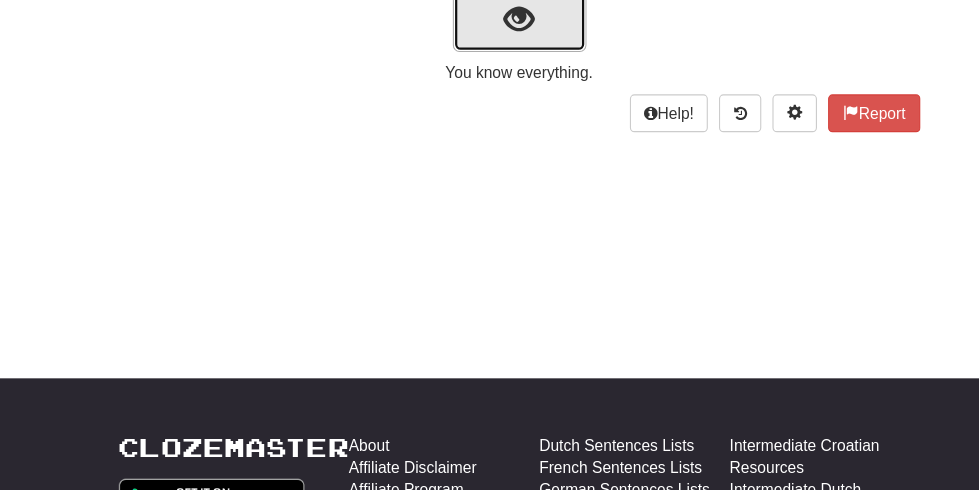 click at bounding box center [489, 18] 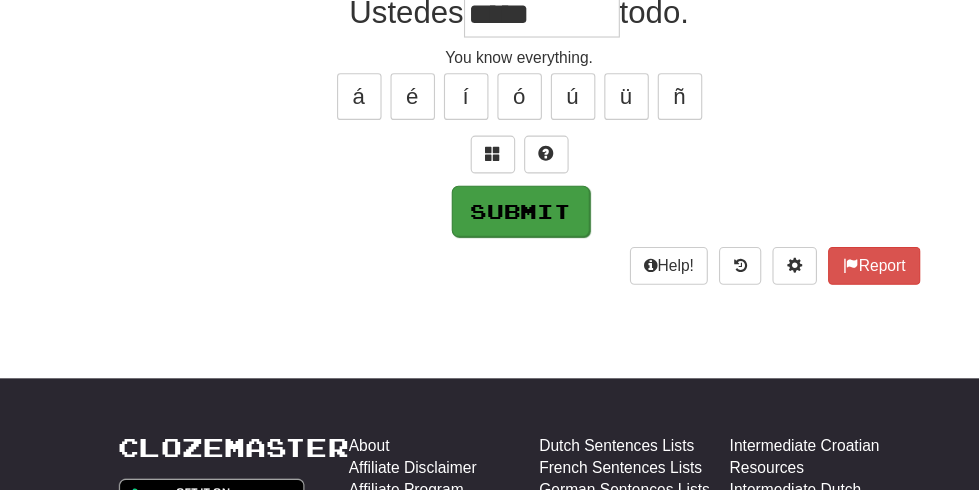 type on "*****" 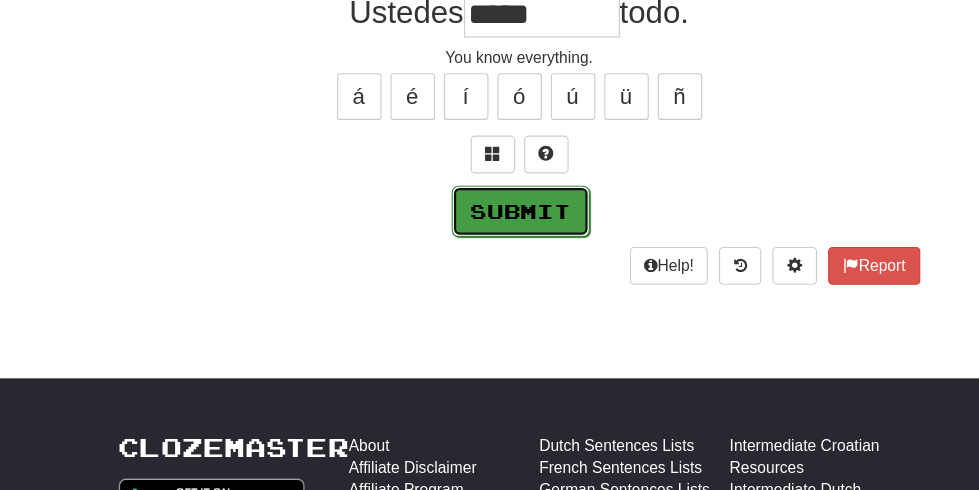 click on "Submit" at bounding box center [491, 190] 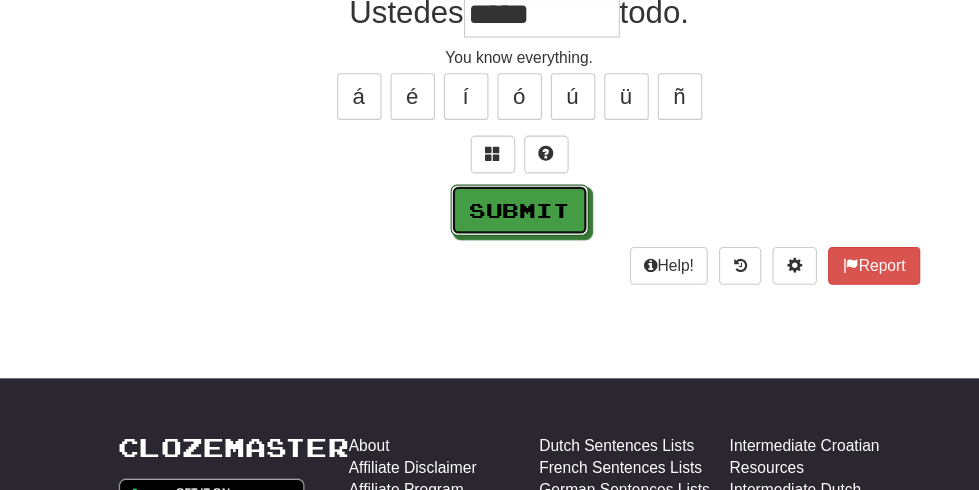 type 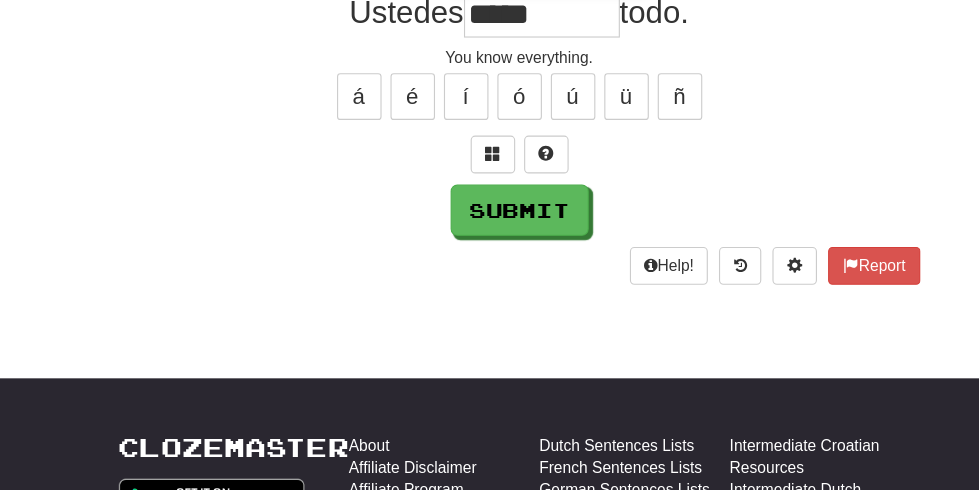 click on "*****" at bounding box center (510, 13) 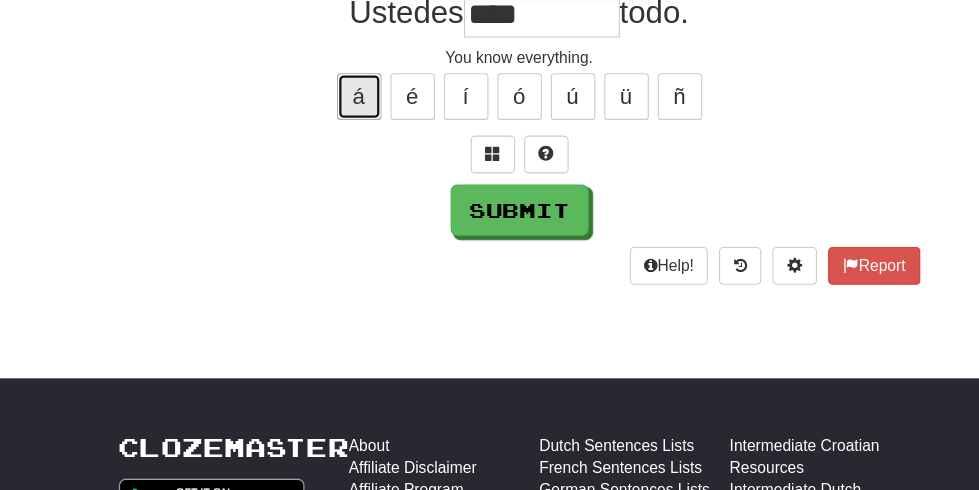 click on "á" at bounding box center (346, 87) 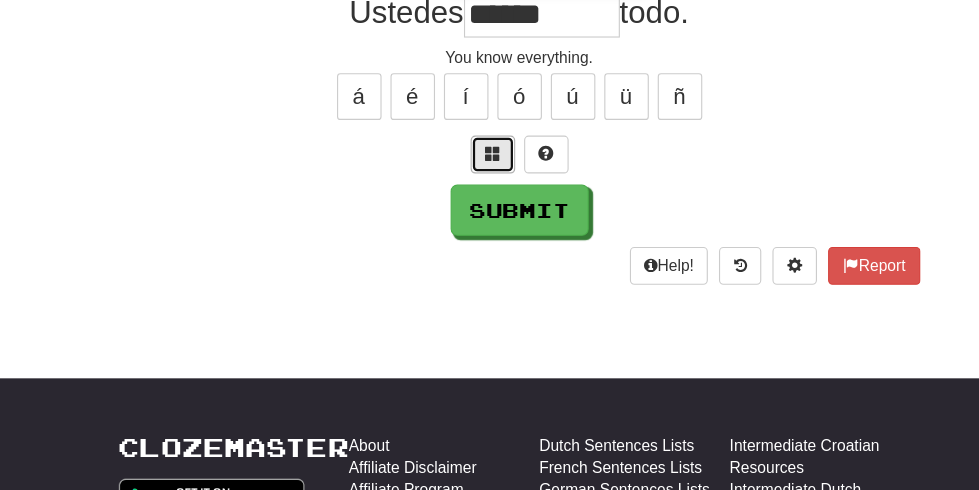 click at bounding box center [466, 139] 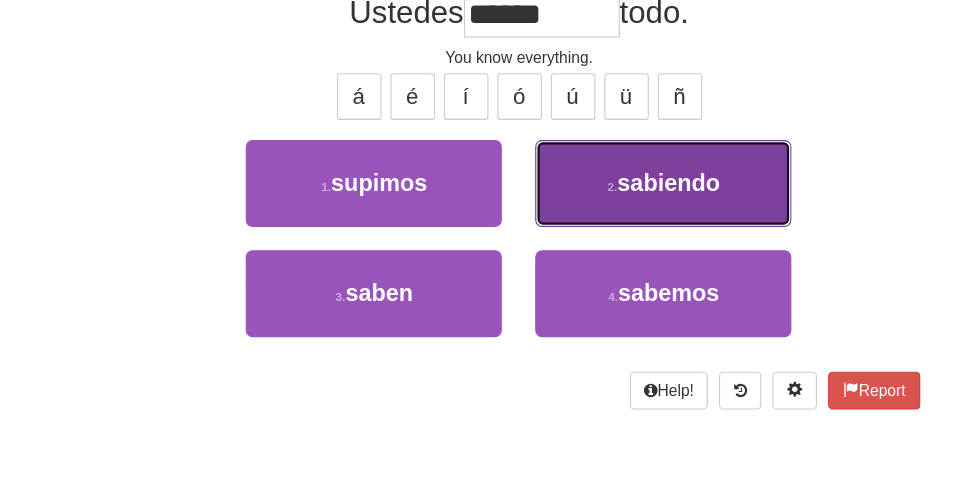 click on "sabiendo" at bounding box center [624, 164] 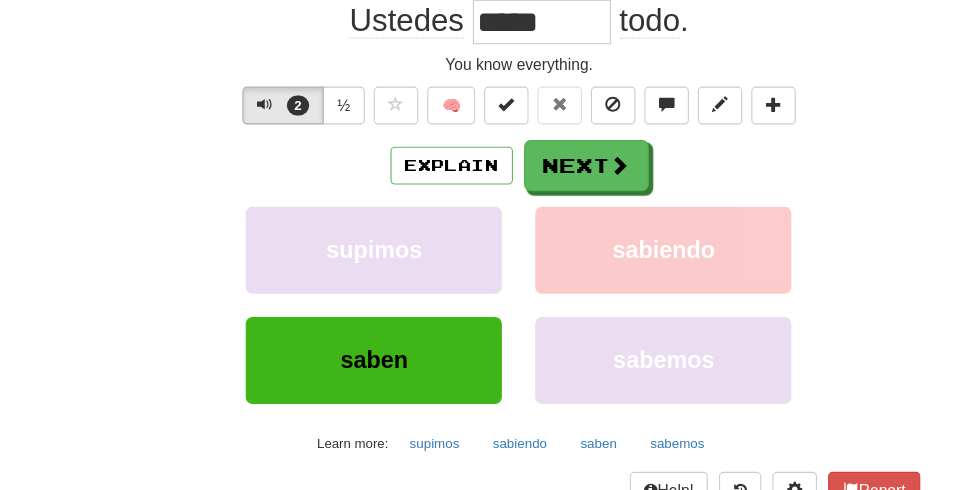 click on "*****" at bounding box center (510, 20) 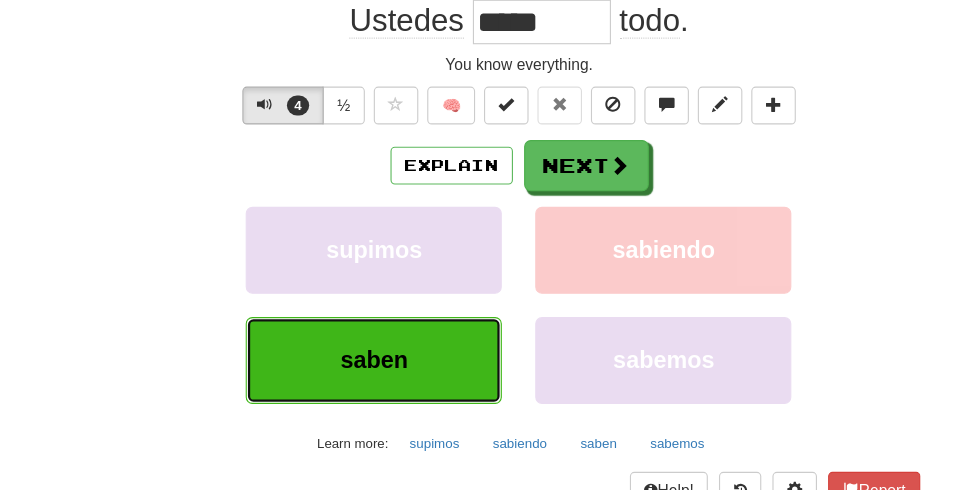 click on "saben" at bounding box center [359, 324] 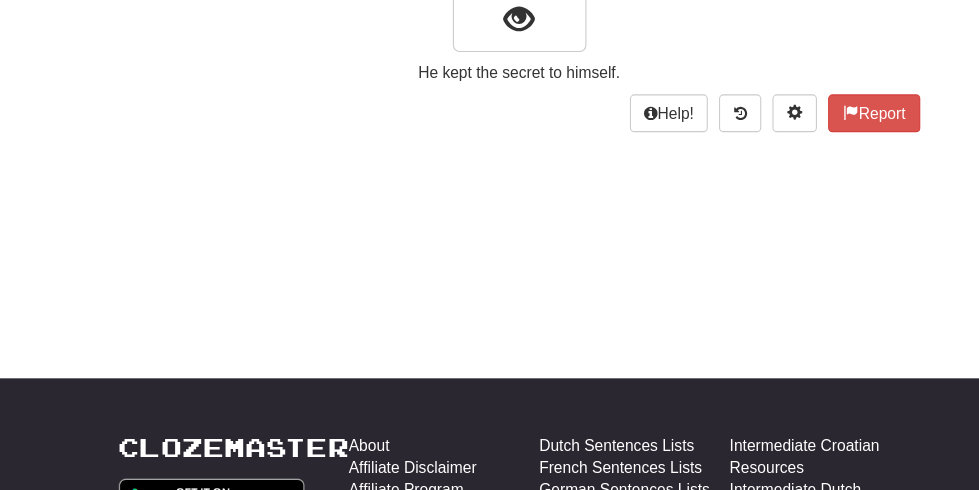 scroll, scrollTop: 187, scrollLeft: 0, axis: vertical 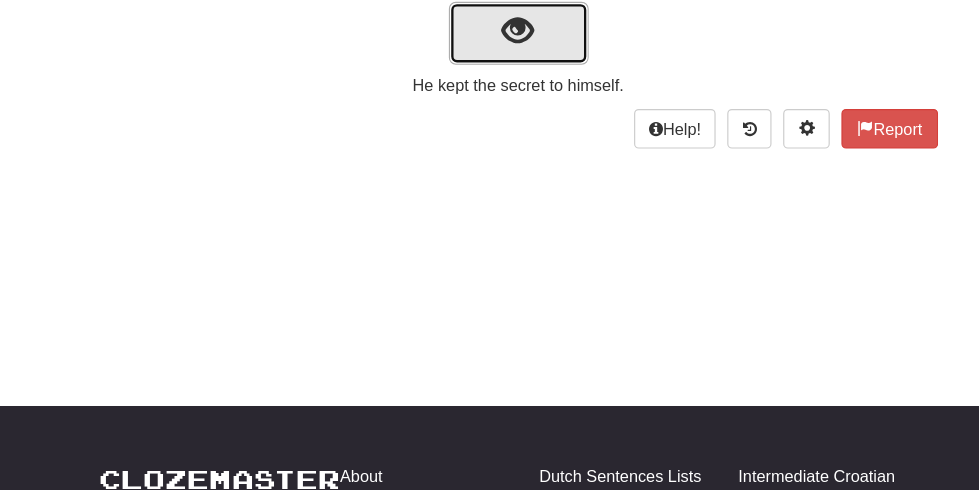 click at bounding box center (490, 33) 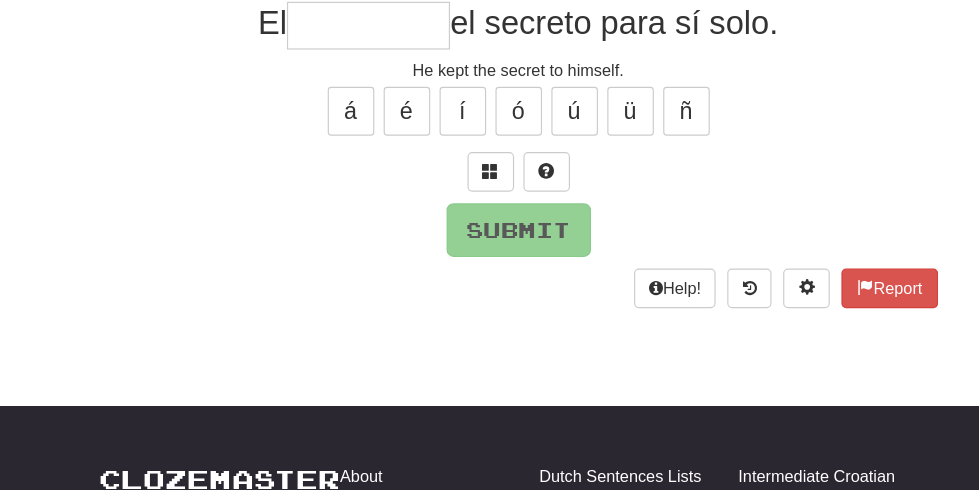 click at bounding box center [361, 26] 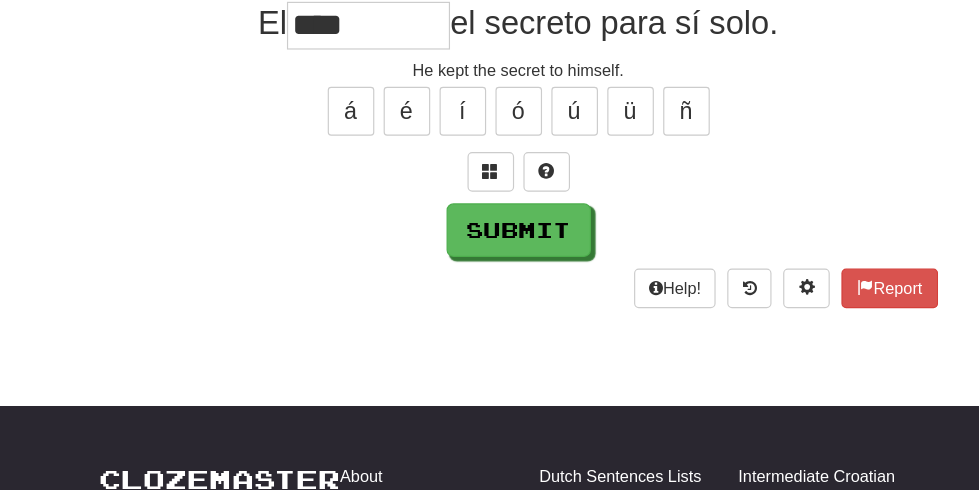 scroll, scrollTop: 187, scrollLeft: 0, axis: vertical 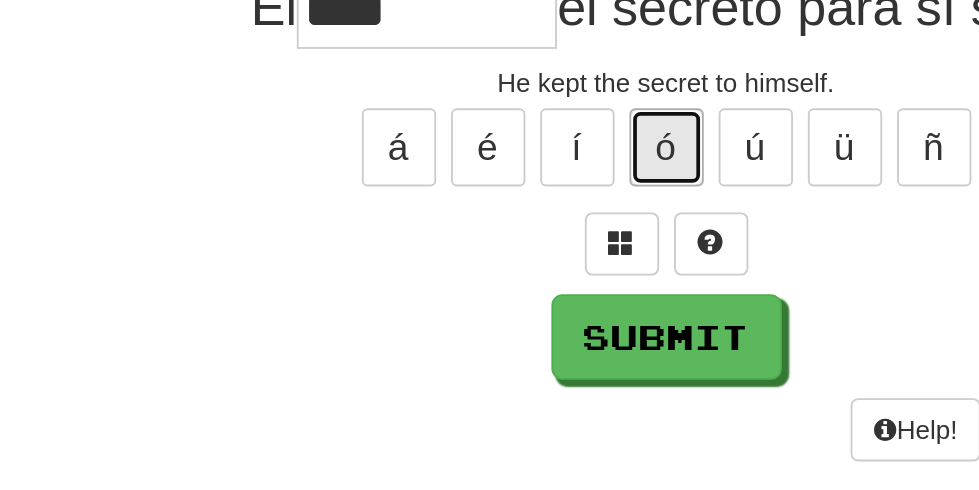 click on "ó" at bounding box center [490, 100] 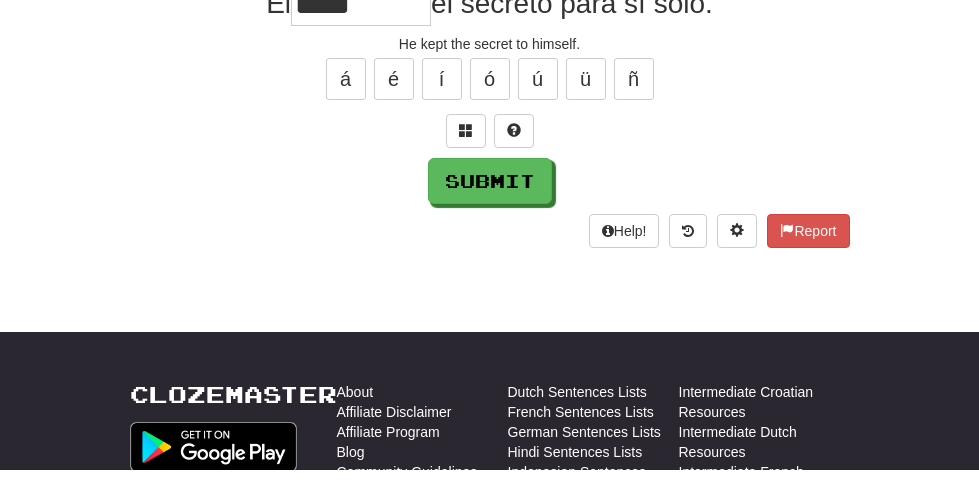 click on "/  Score:   204 25 %  Mastered El  *****  el secreto para sí solo. He kept the secret to himself. á é í ó ú ü ñ Submit  Help!  Report" at bounding box center (490, 100) 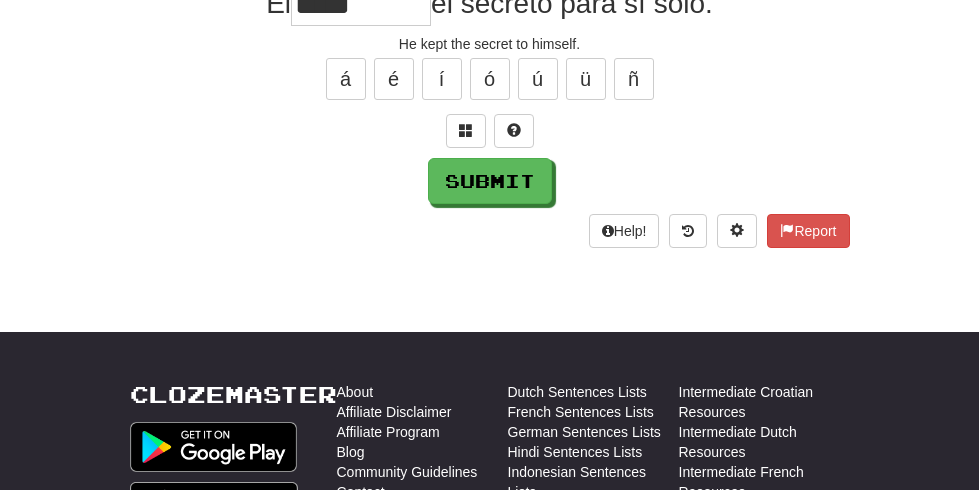 click on "*****" at bounding box center (361, 5) 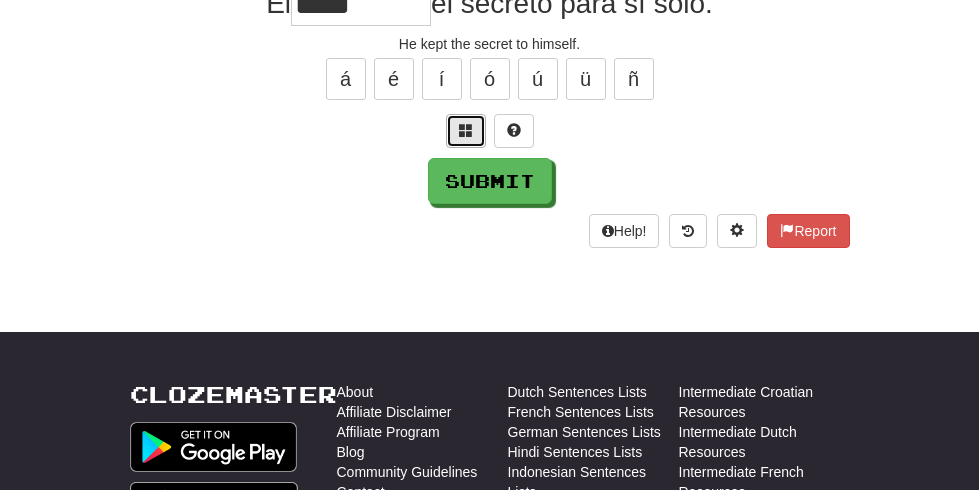click at bounding box center (466, 131) 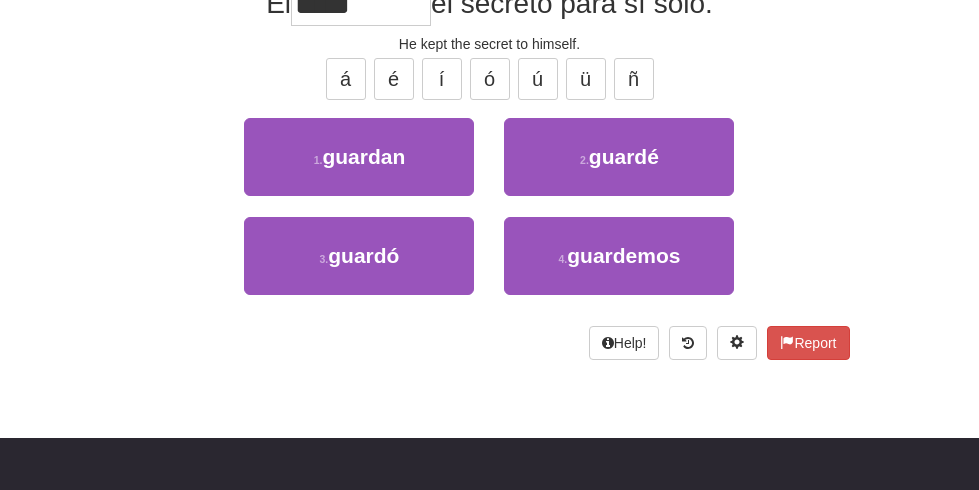 scroll, scrollTop: 203, scrollLeft: 0, axis: vertical 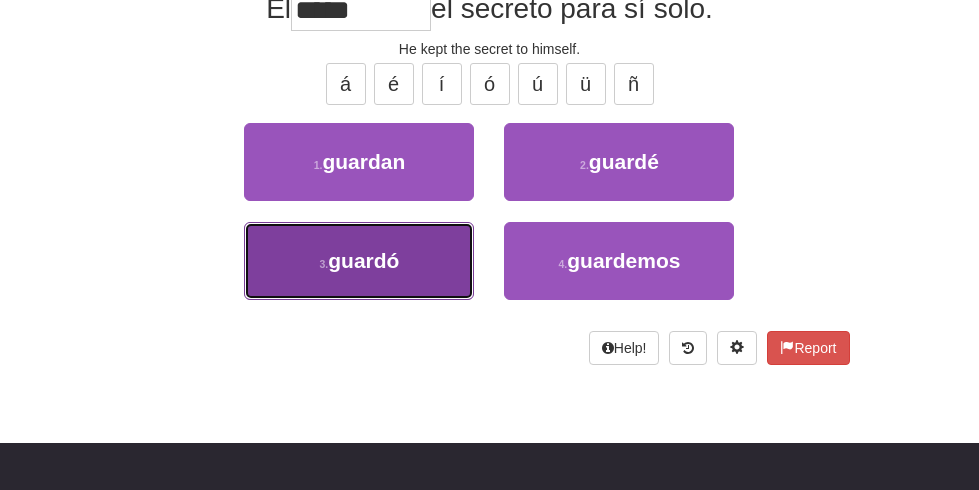 click on "3 .  guardó" at bounding box center (359, 261) 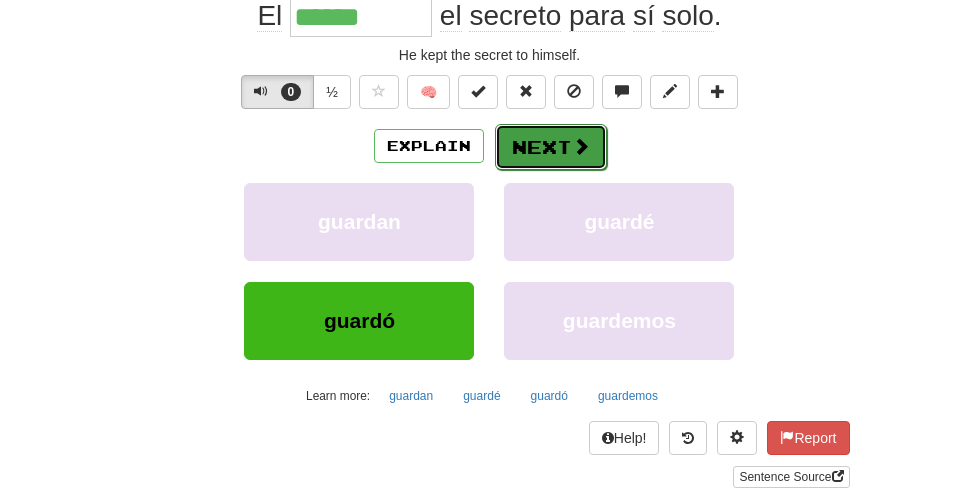 click on "Next" at bounding box center (551, 147) 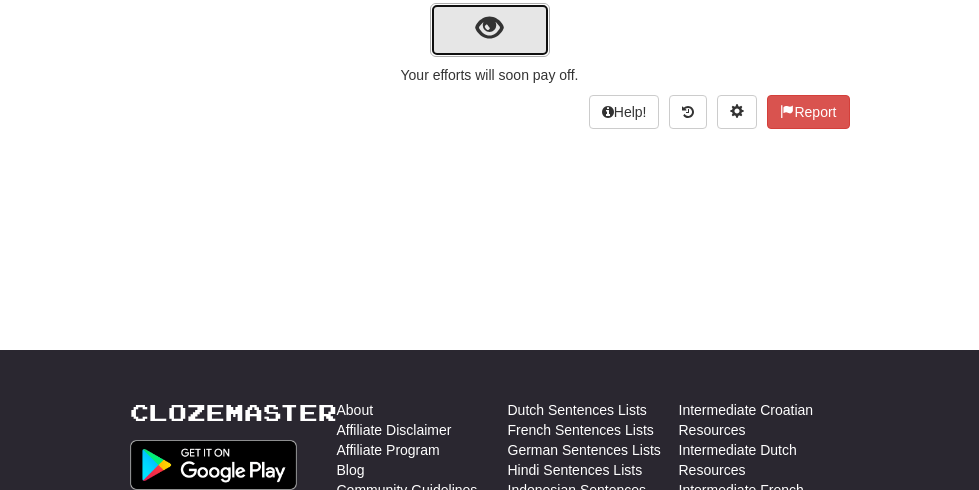 click at bounding box center [489, 28] 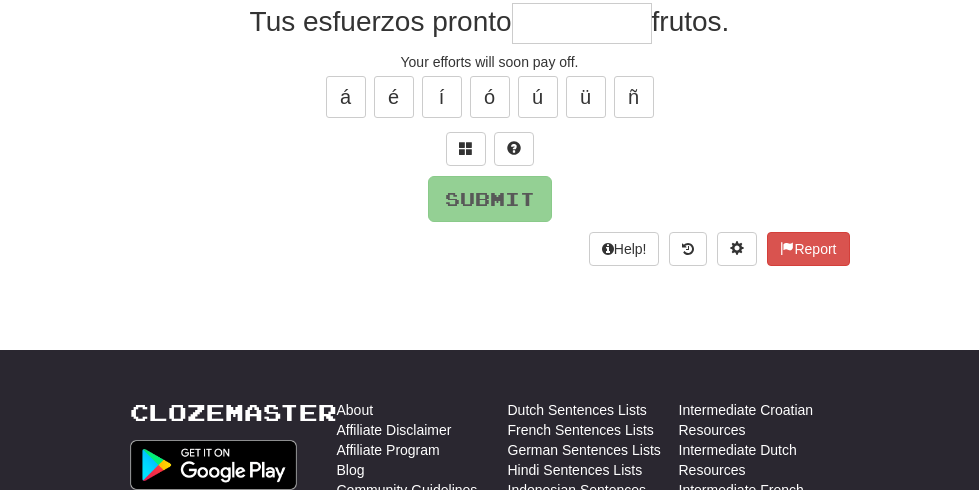 click at bounding box center [582, 23] 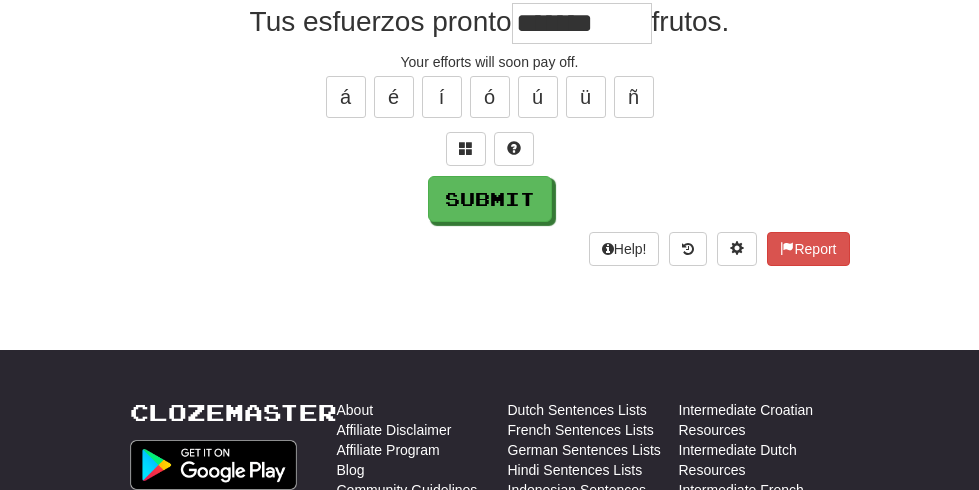 scroll, scrollTop: 0, scrollLeft: 23, axis: horizontal 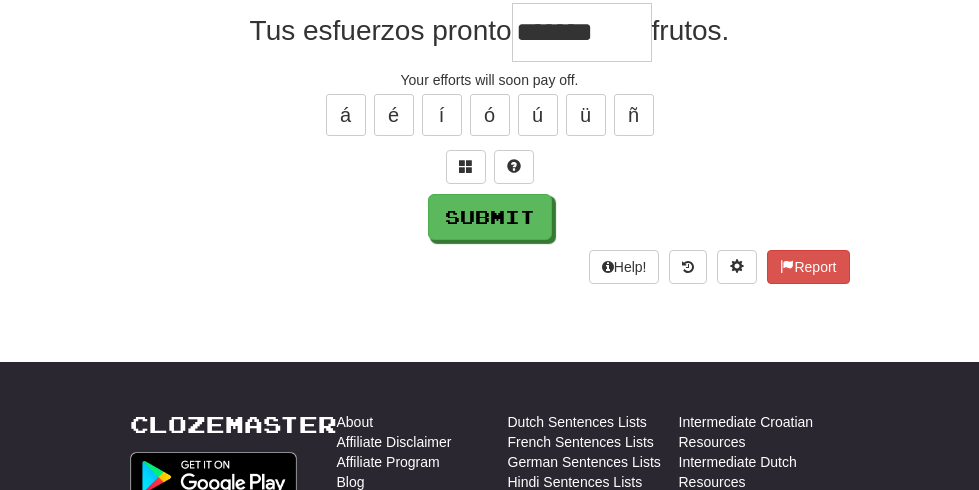 type on "*****" 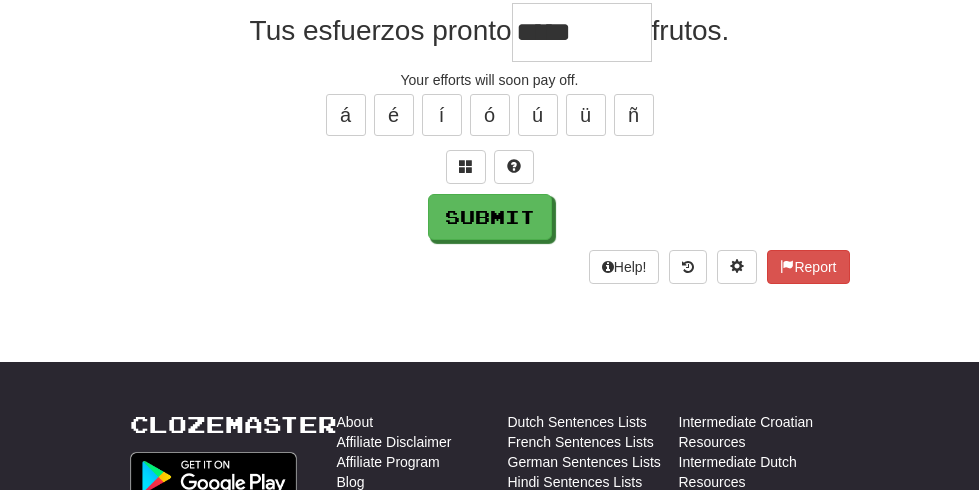 scroll, scrollTop: 203, scrollLeft: 0, axis: vertical 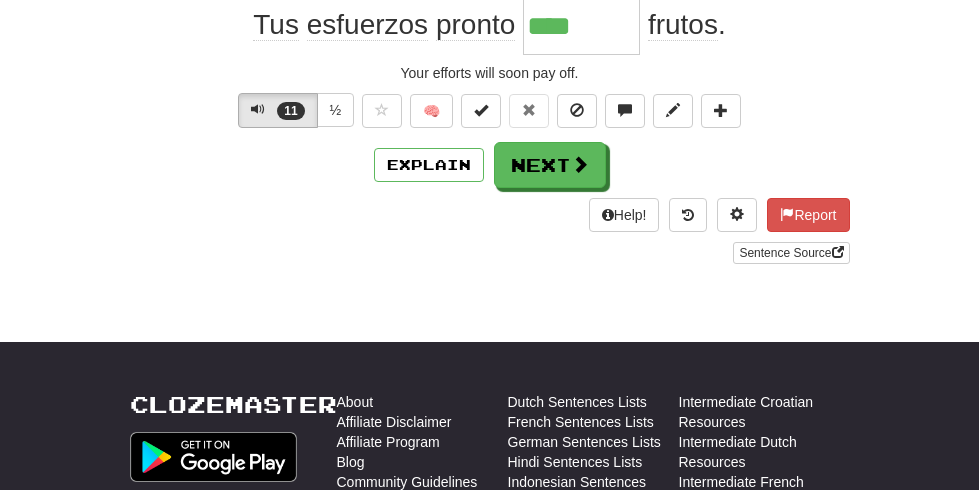 type on "*****" 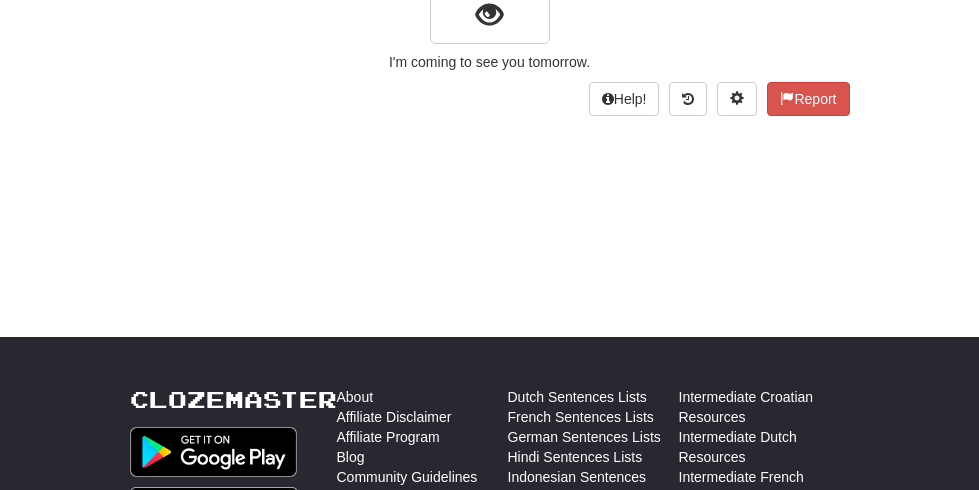 scroll, scrollTop: 190, scrollLeft: 0, axis: vertical 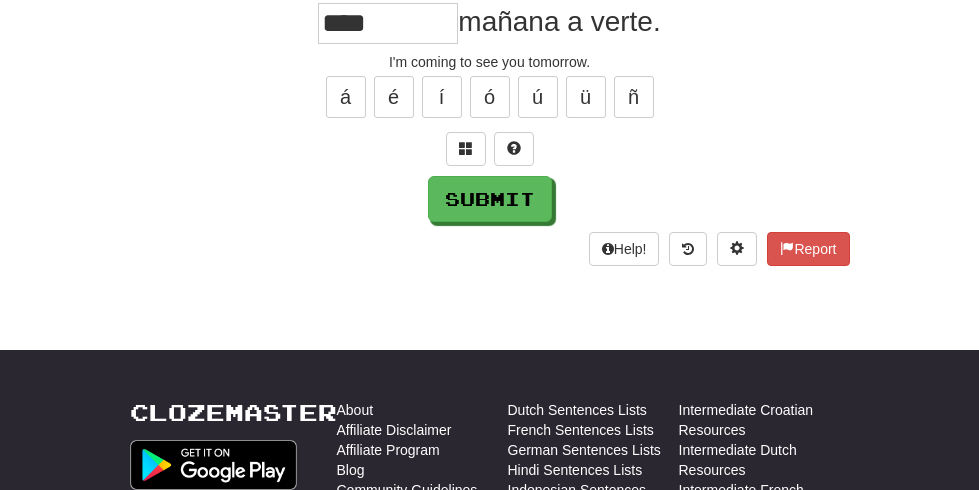 type on "******" 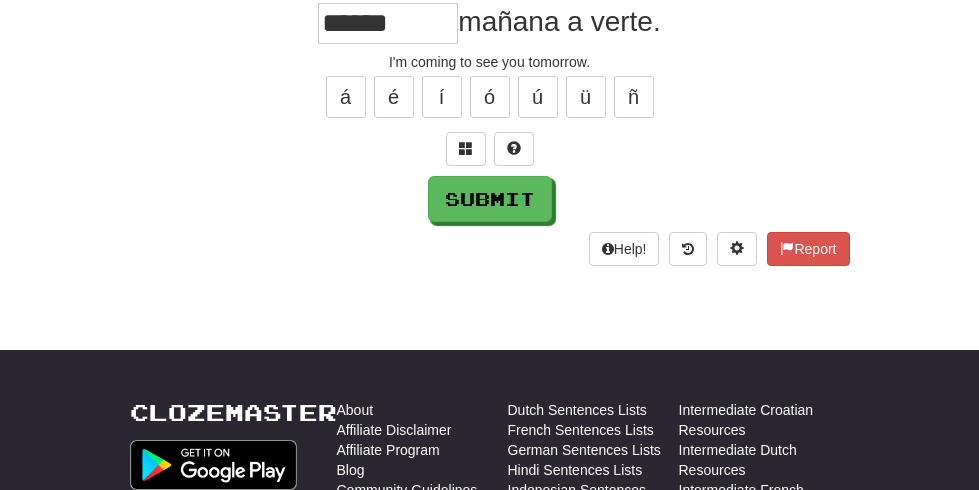 scroll, scrollTop: 203, scrollLeft: 0, axis: vertical 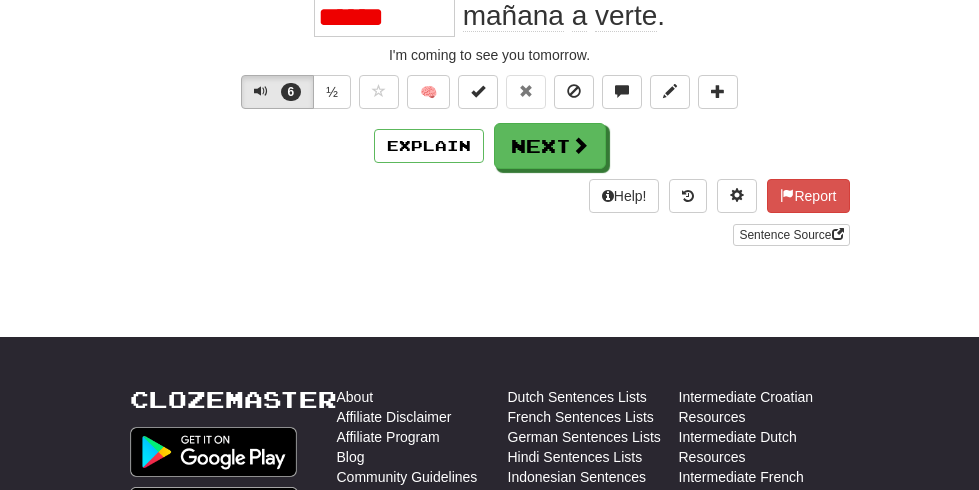 type on "******" 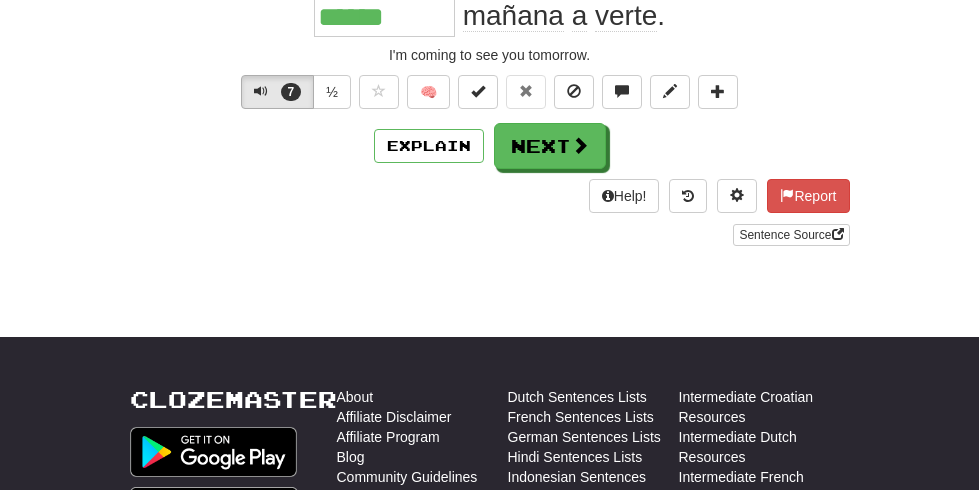 scroll, scrollTop: 190, scrollLeft: 0, axis: vertical 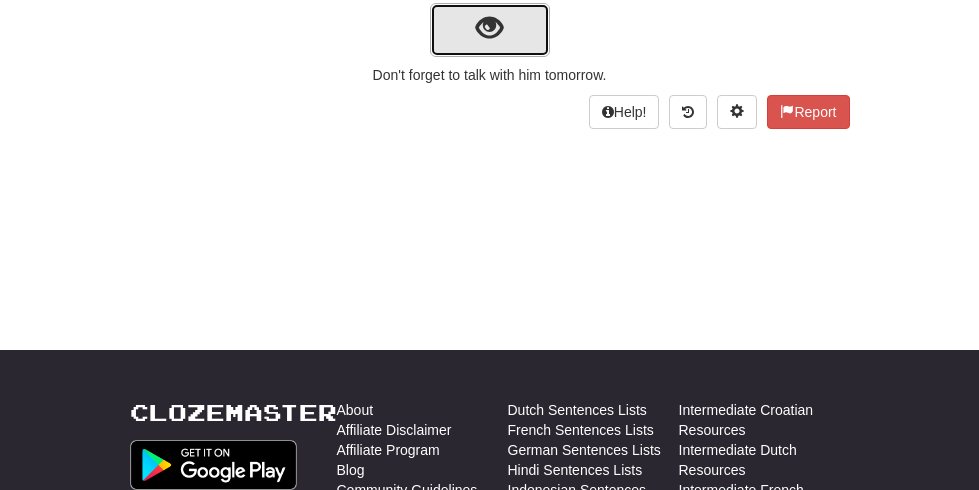 click at bounding box center (489, 28) 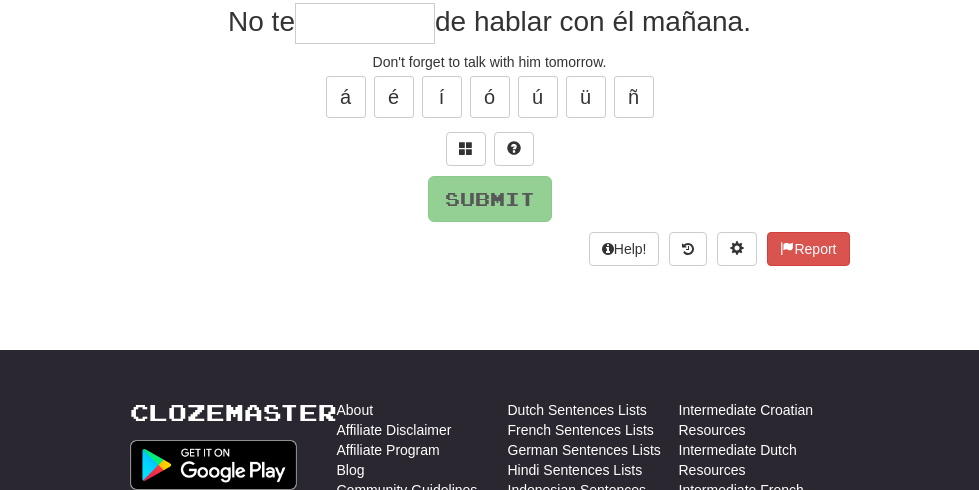click at bounding box center [365, 23] 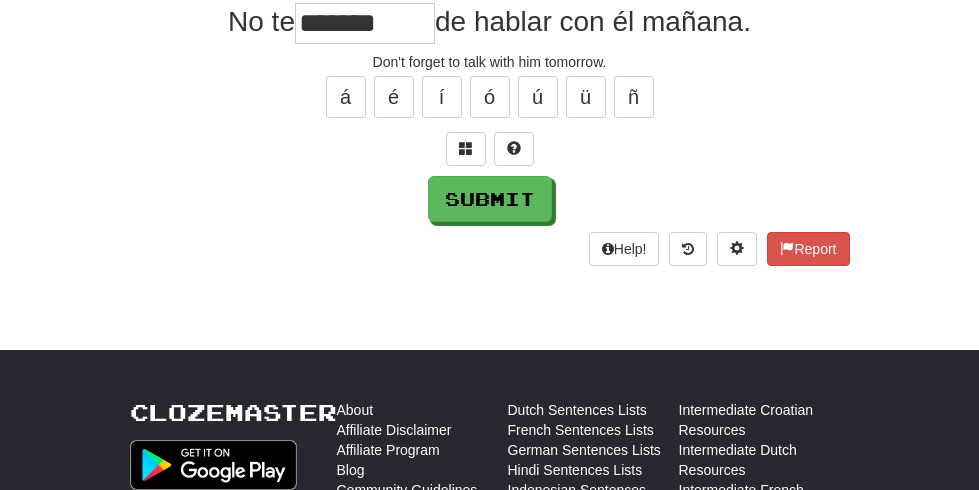 scroll, scrollTop: 0, scrollLeft: 1, axis: horizontal 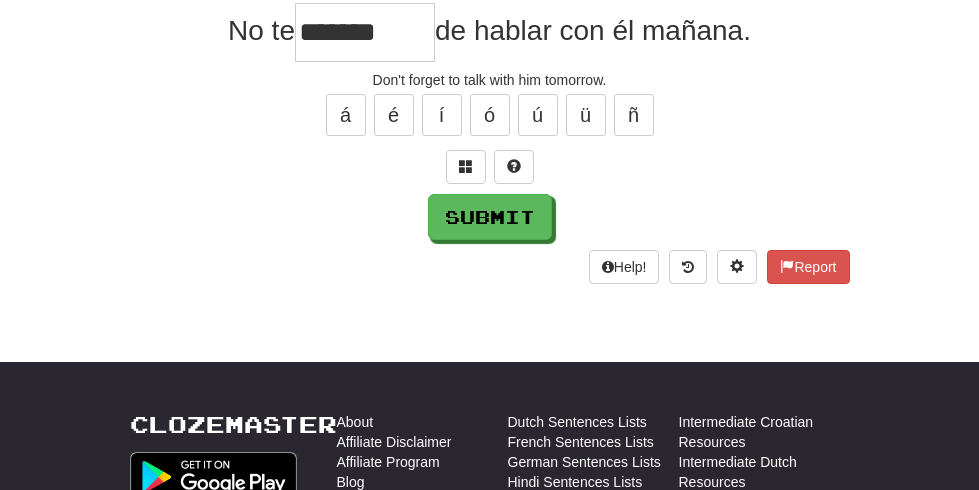type on "*******" 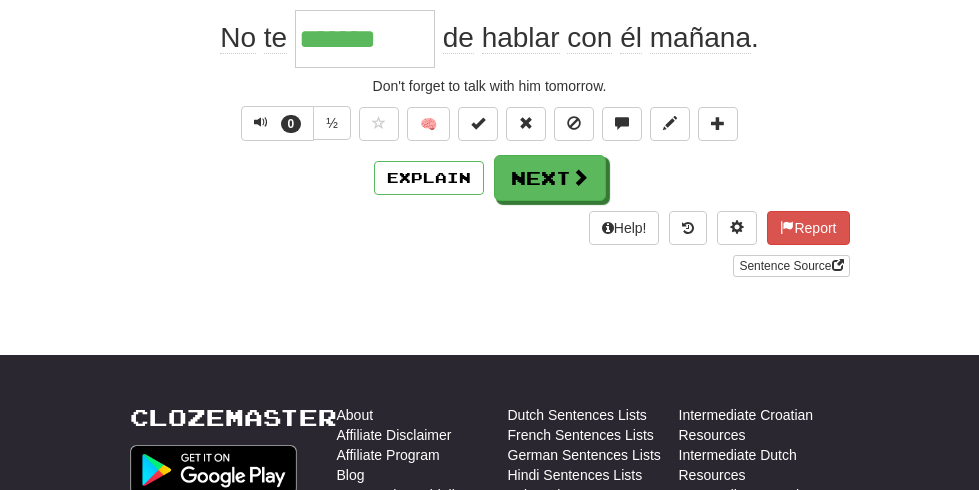 scroll, scrollTop: 203, scrollLeft: 0, axis: vertical 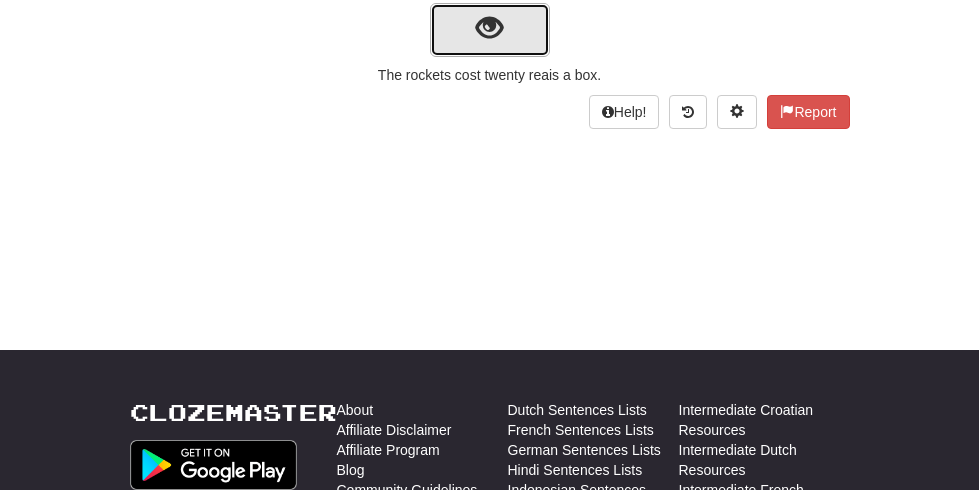 click at bounding box center [489, 28] 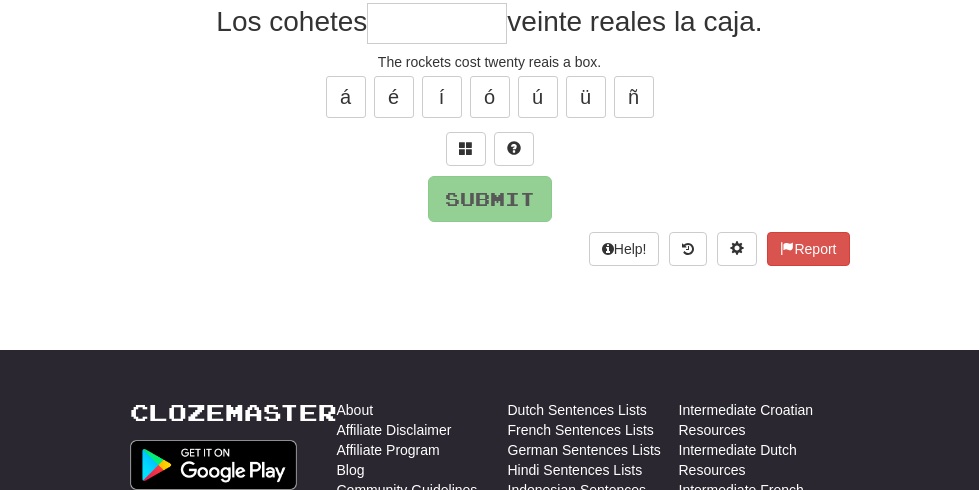 click at bounding box center (437, 23) 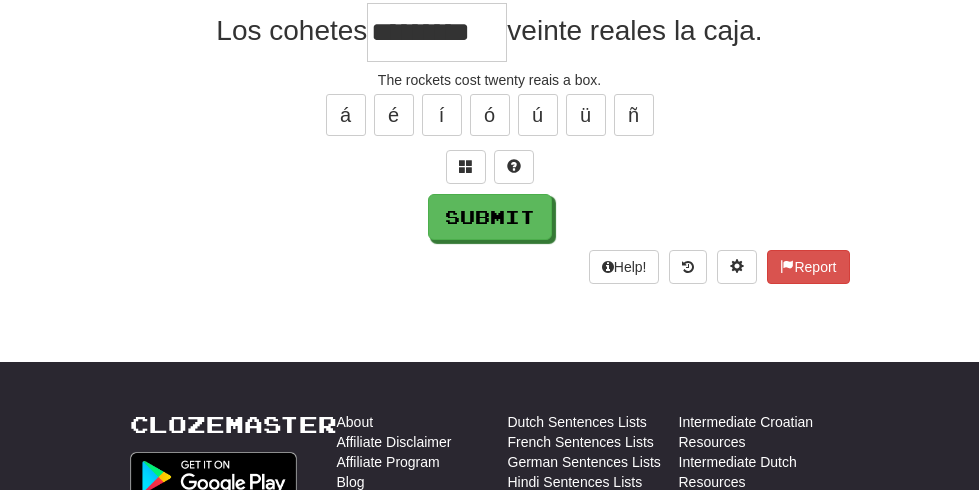 scroll, scrollTop: 0, scrollLeft: 54, axis: horizontal 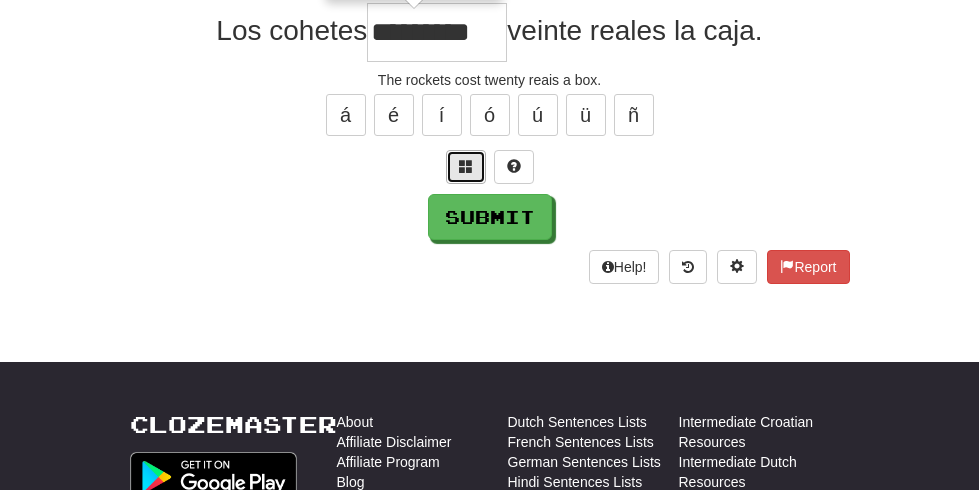 click at bounding box center (466, 166) 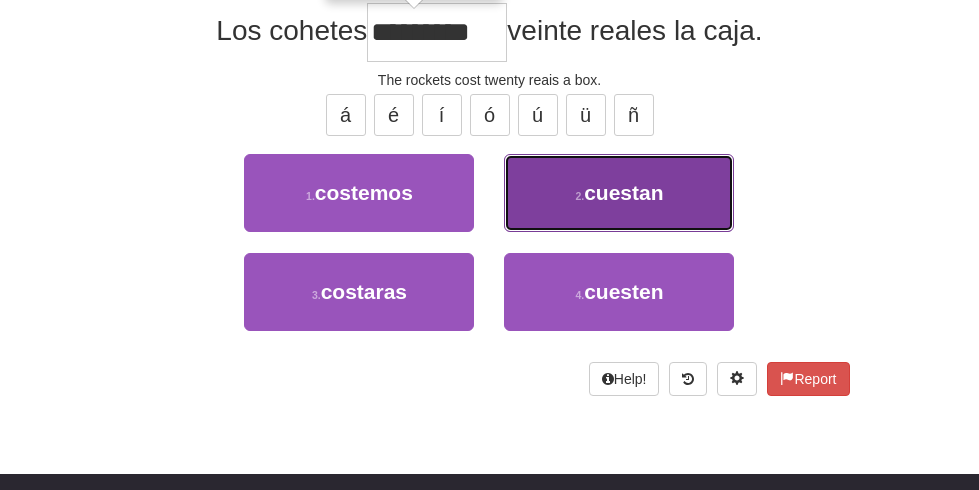 click on "cuestan" at bounding box center [623, 192] 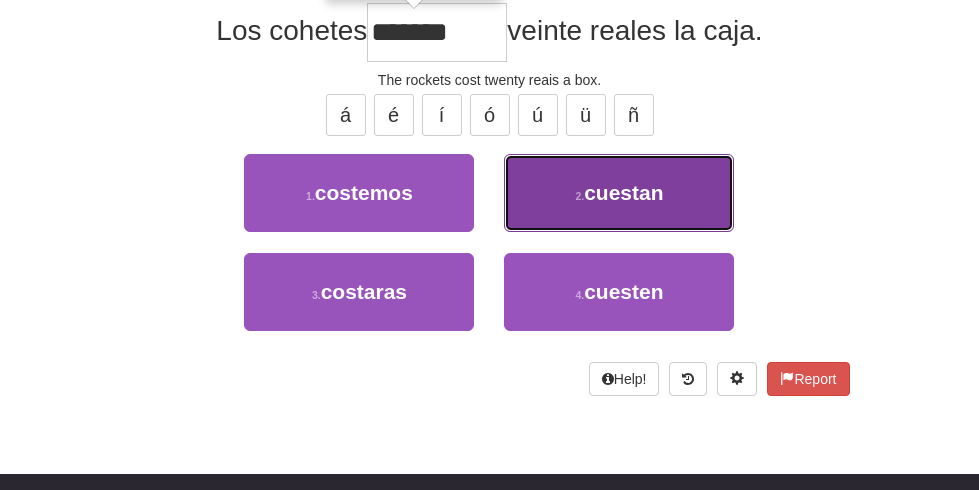 scroll, scrollTop: 203, scrollLeft: 0, axis: vertical 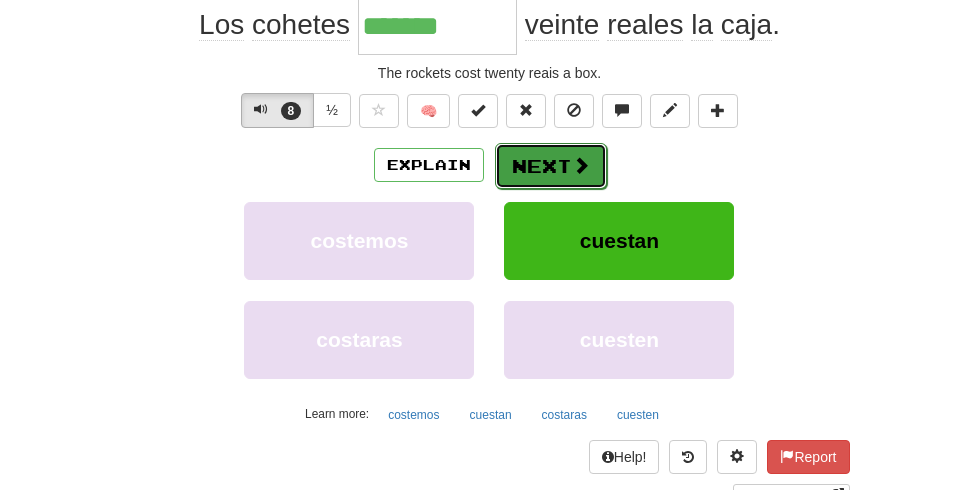 click at bounding box center (581, 165) 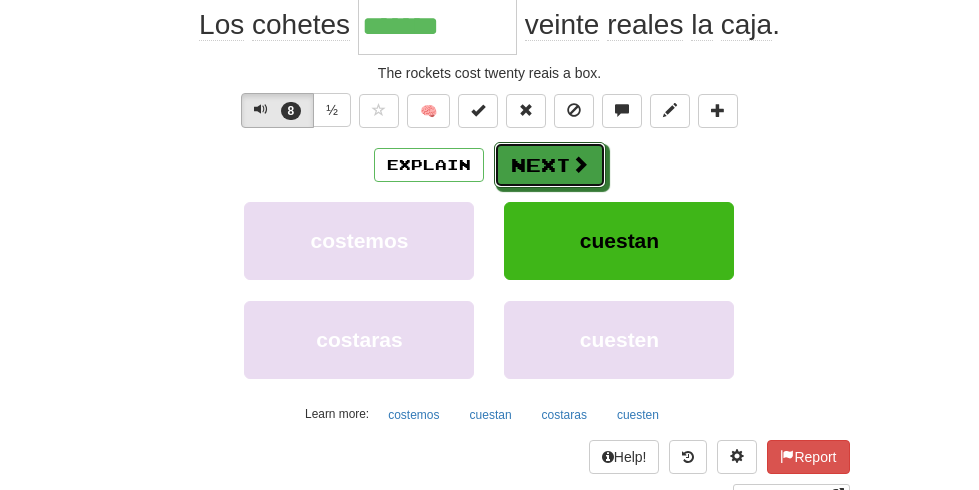scroll, scrollTop: 190, scrollLeft: 0, axis: vertical 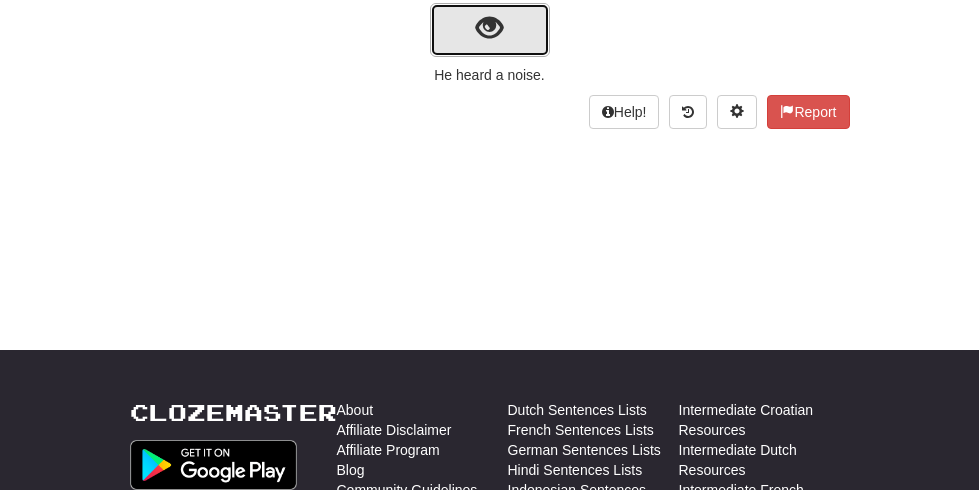 click at bounding box center (489, 28) 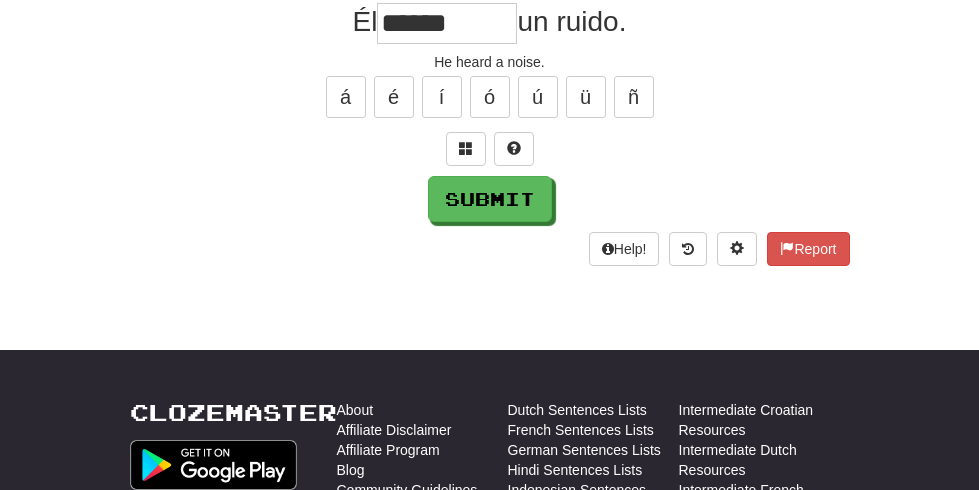 scroll, scrollTop: 0, scrollLeft: 4, axis: horizontal 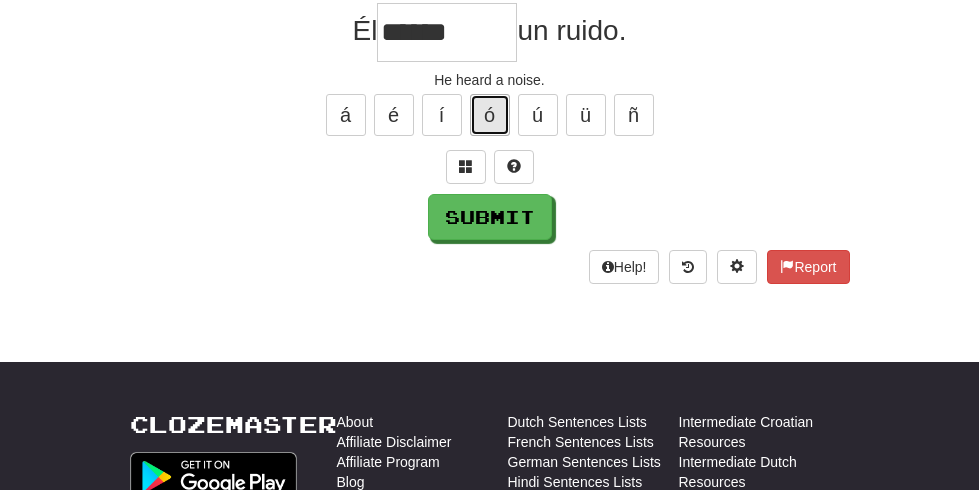 click on "ó" at bounding box center (490, 115) 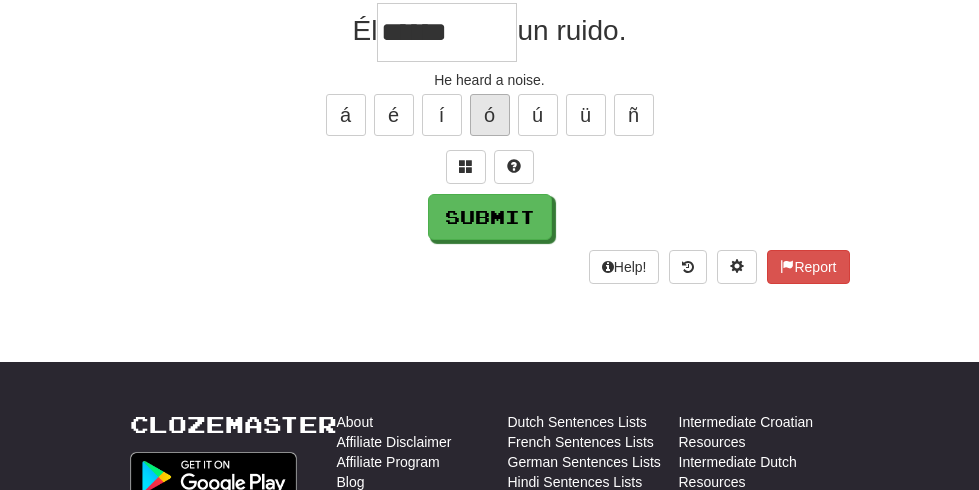 type on "*******" 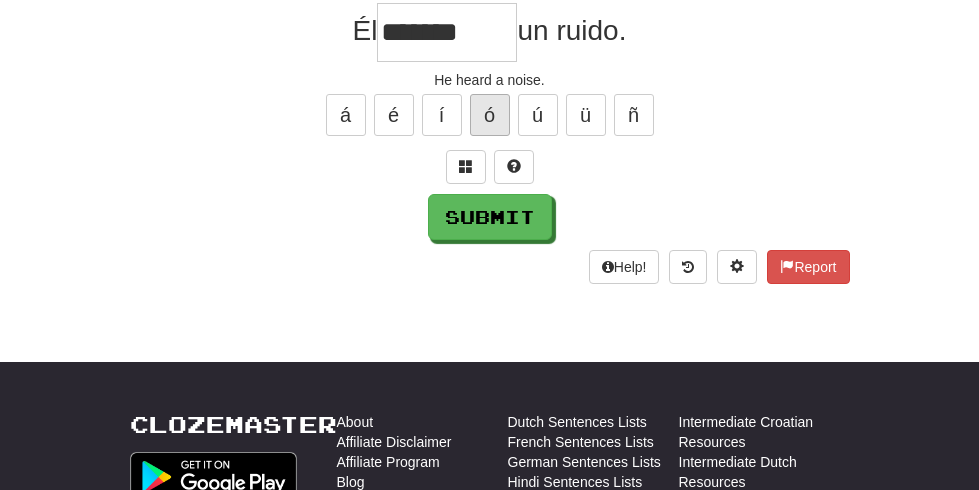 scroll, scrollTop: 0, scrollLeft: 28, axis: horizontal 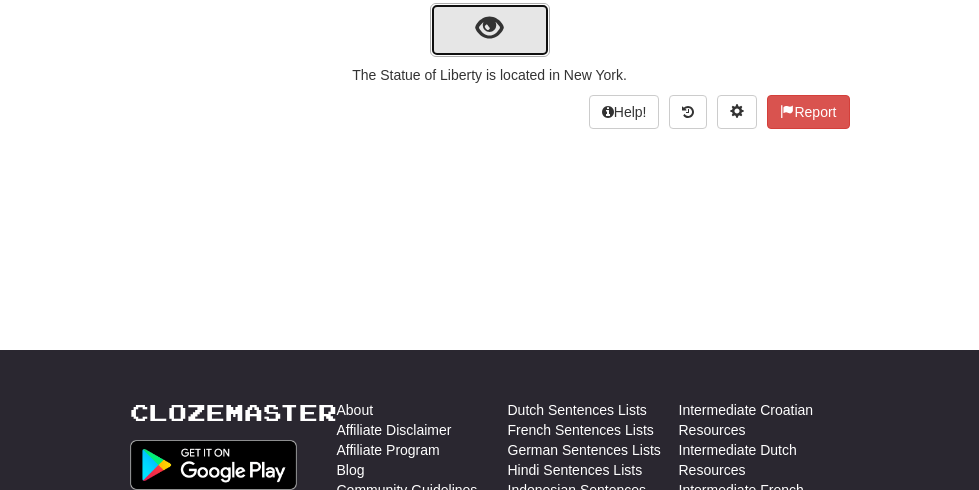 click at bounding box center (490, 30) 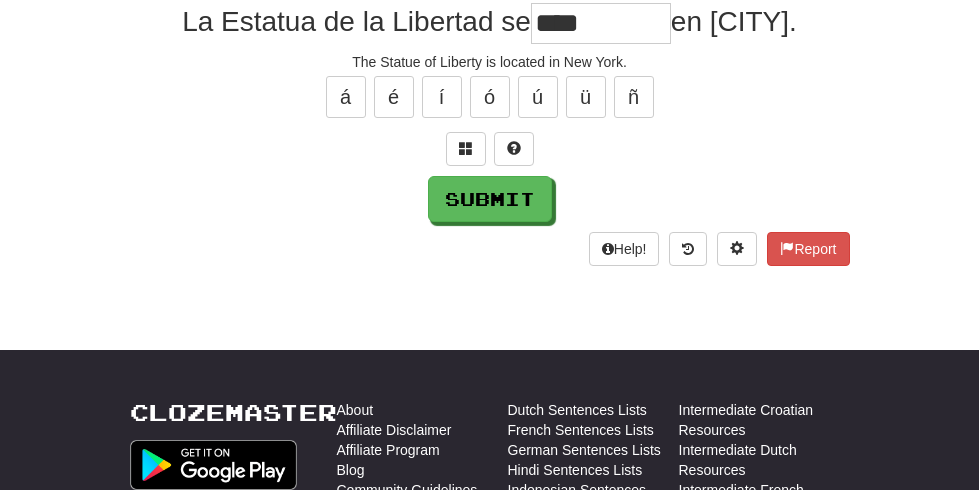 click on "La Estatua de la Libertad se  ****  en [CITY]. The Statue of Liberty is located in [STATE]. á é í ó ú ü ñ Submit  Help!  Report" at bounding box center (490, 97) 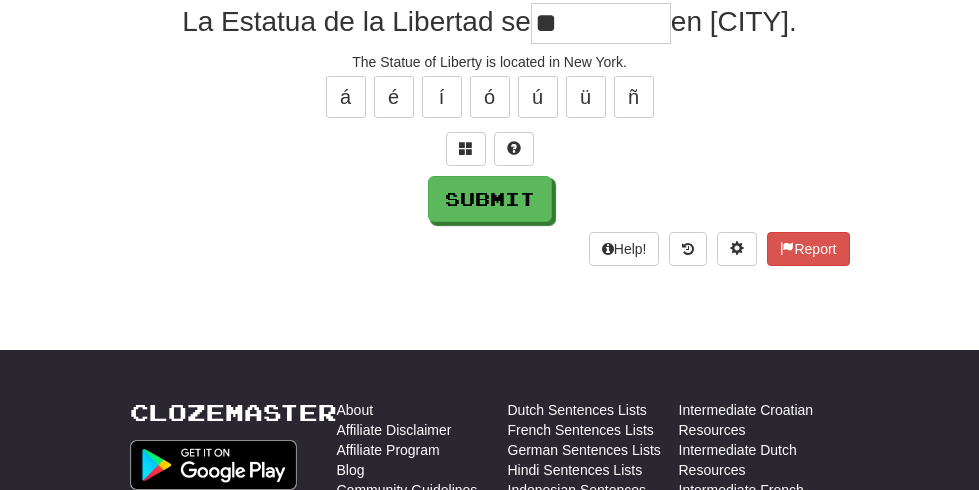 type on "*" 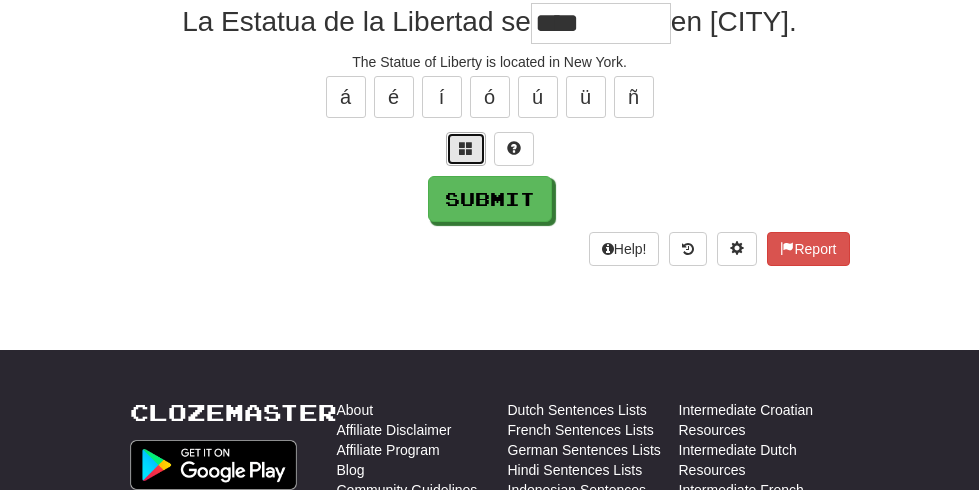 click at bounding box center (466, 149) 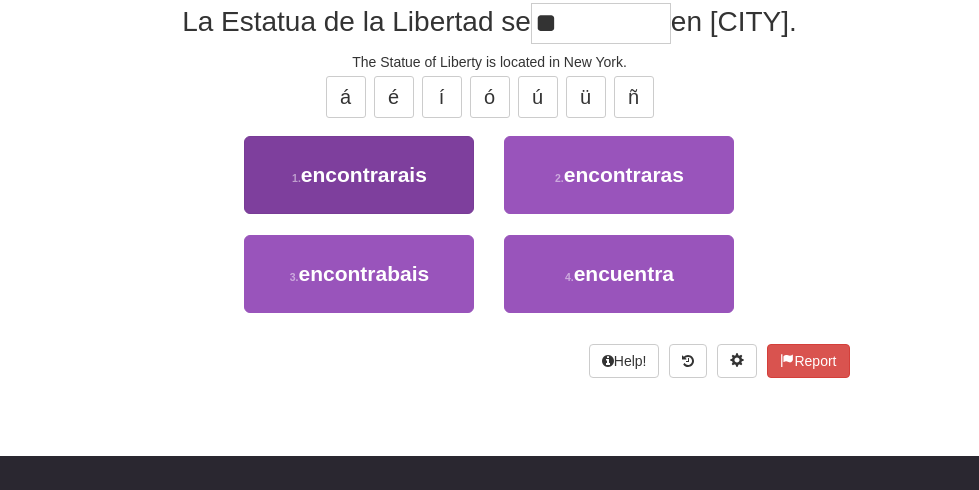 type on "*" 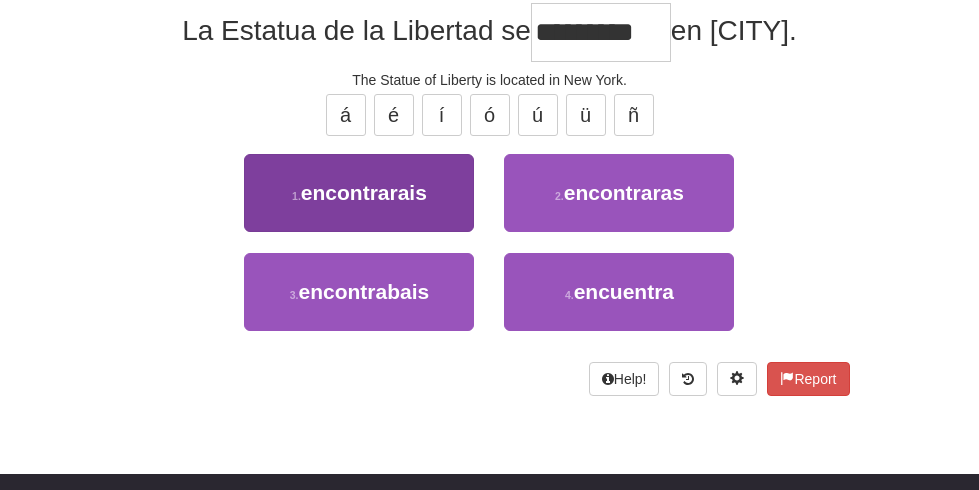 scroll, scrollTop: 0, scrollLeft: 56, axis: horizontal 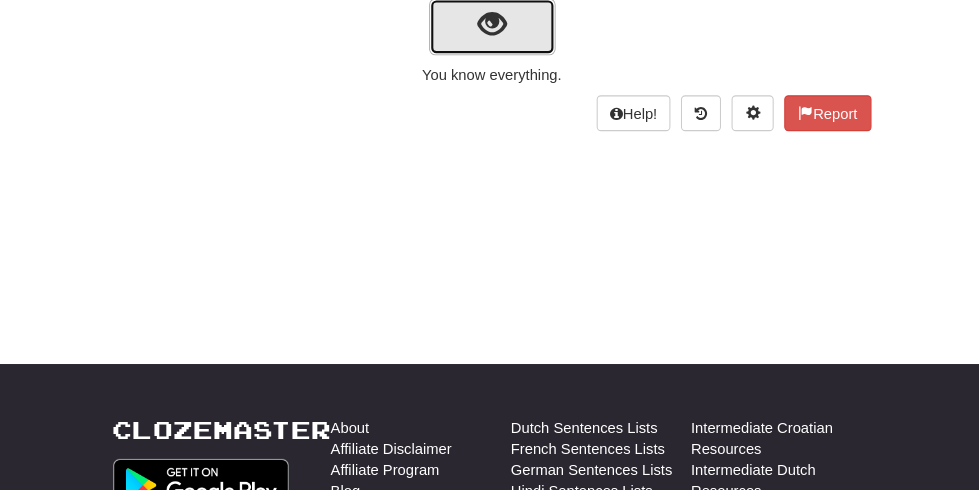 click at bounding box center [489, 28] 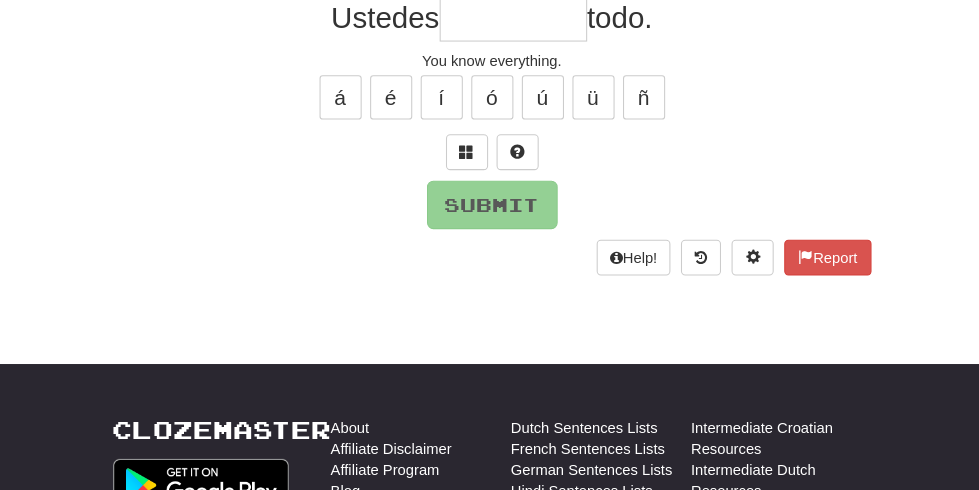click at bounding box center [510, 23] 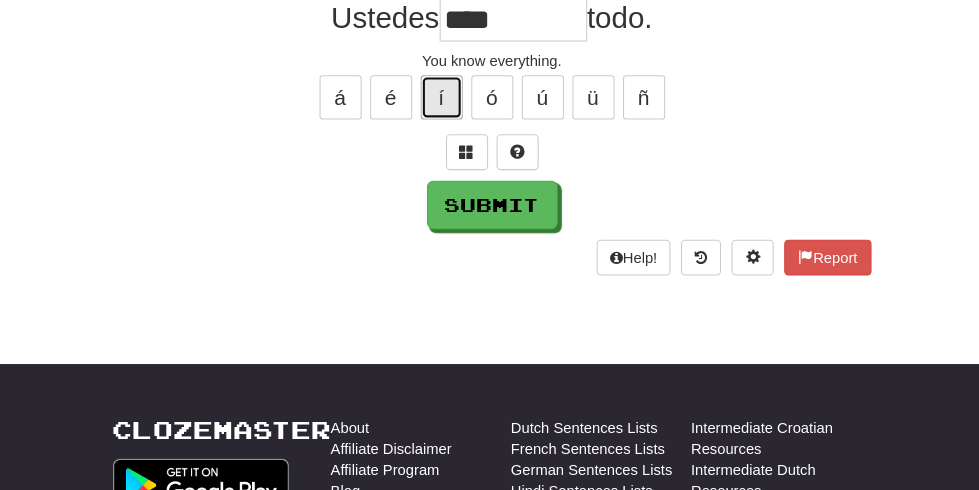 click on "í" at bounding box center [442, 97] 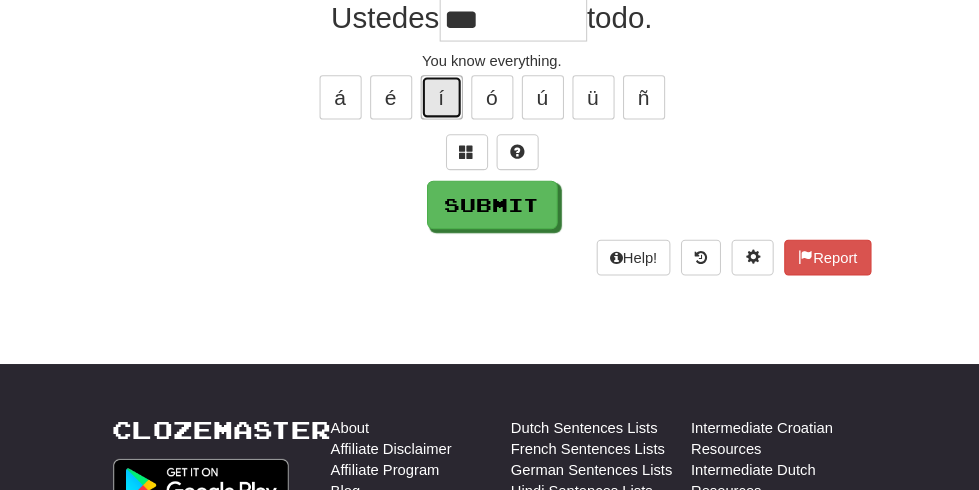 click on "í" at bounding box center [442, 97] 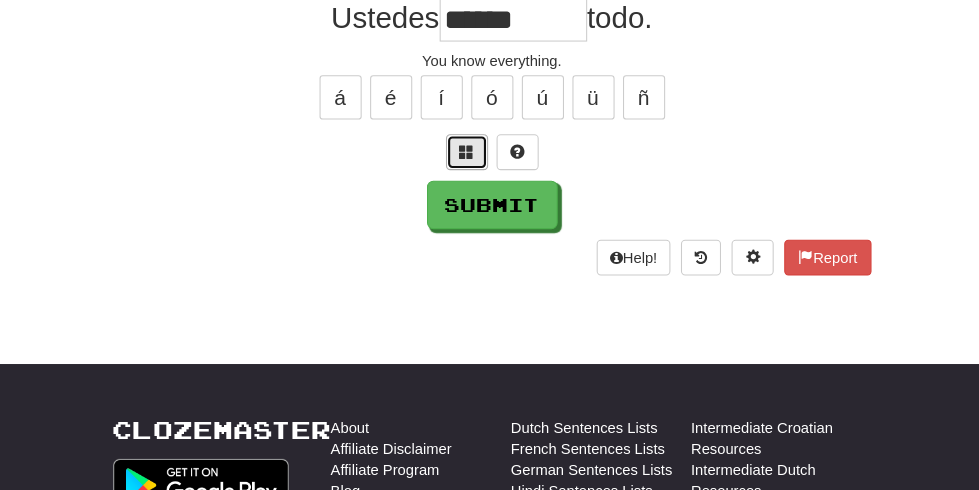 click at bounding box center [466, 149] 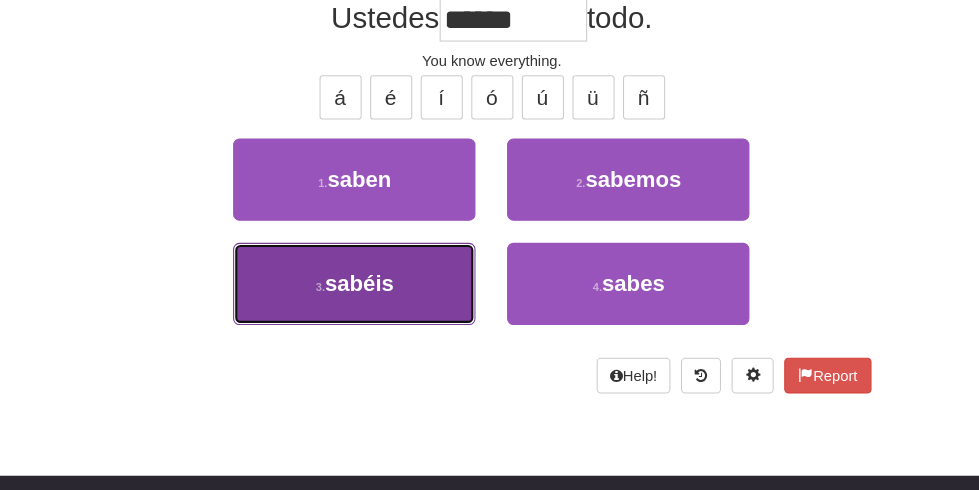 click on "3 .  sabéis" at bounding box center (359, 274) 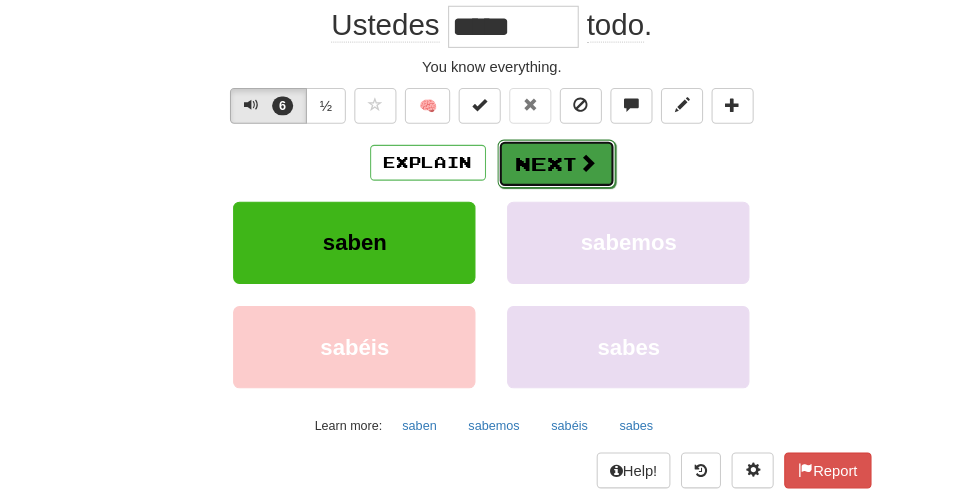 click on "Next" at bounding box center [551, 160] 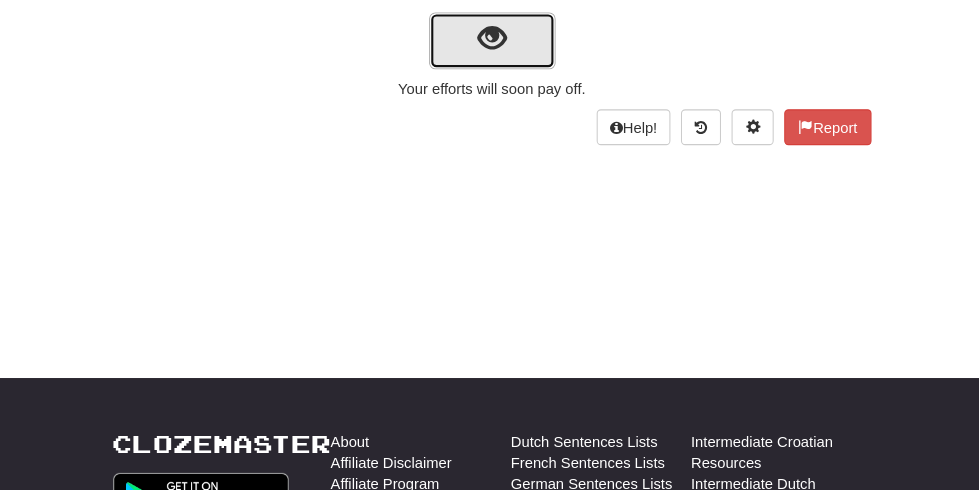 click at bounding box center (489, 37) 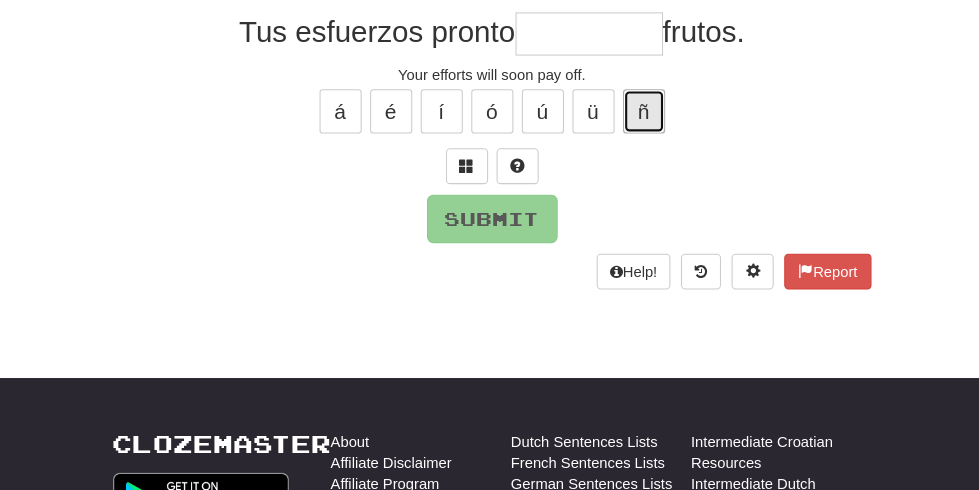 click on "ñ" at bounding box center (634, 106) 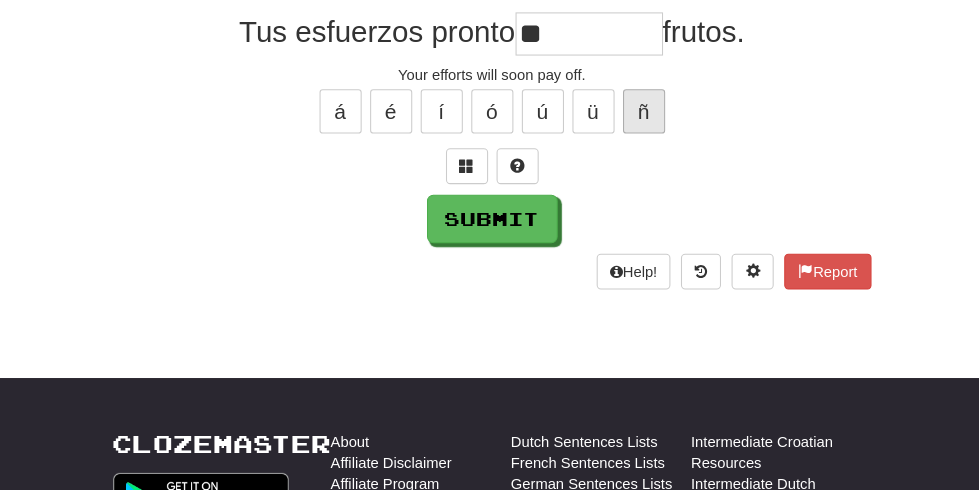type on "*" 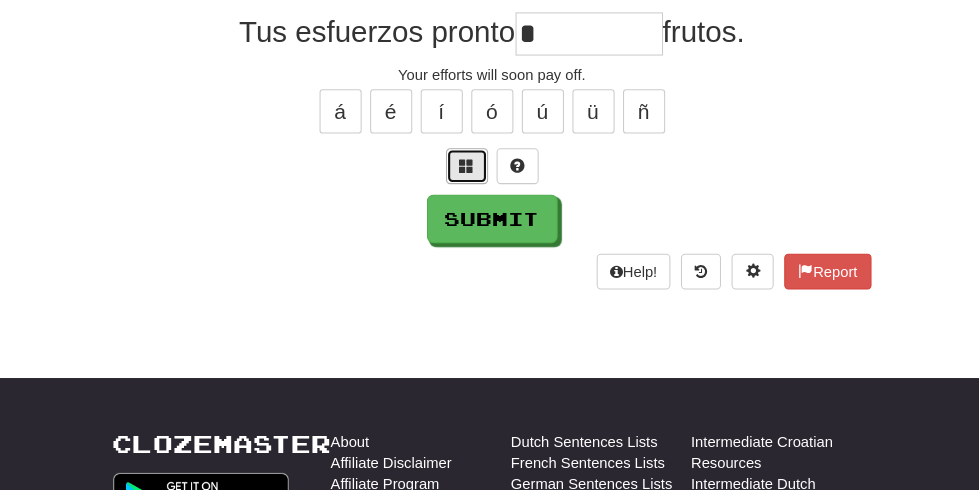 click at bounding box center (466, 157) 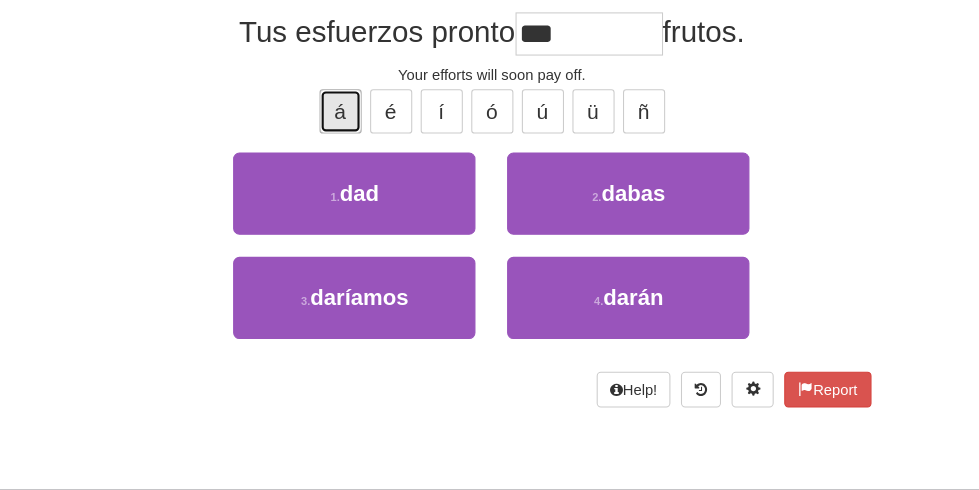 click on "á" at bounding box center [346, 106] 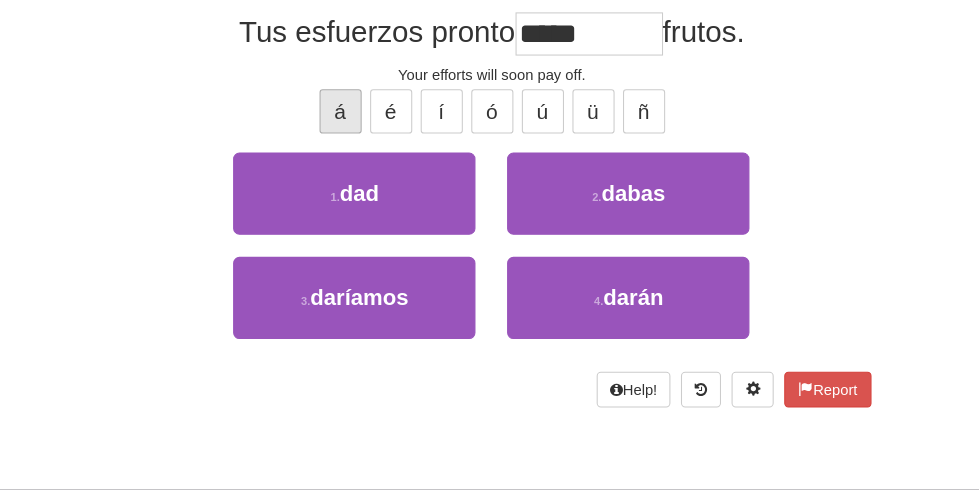 type on "*****" 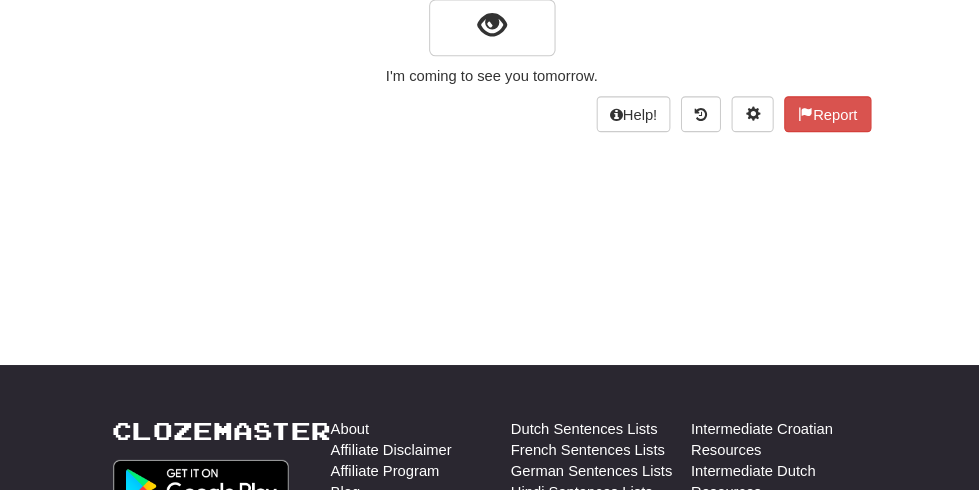 scroll, scrollTop: 181, scrollLeft: 0, axis: vertical 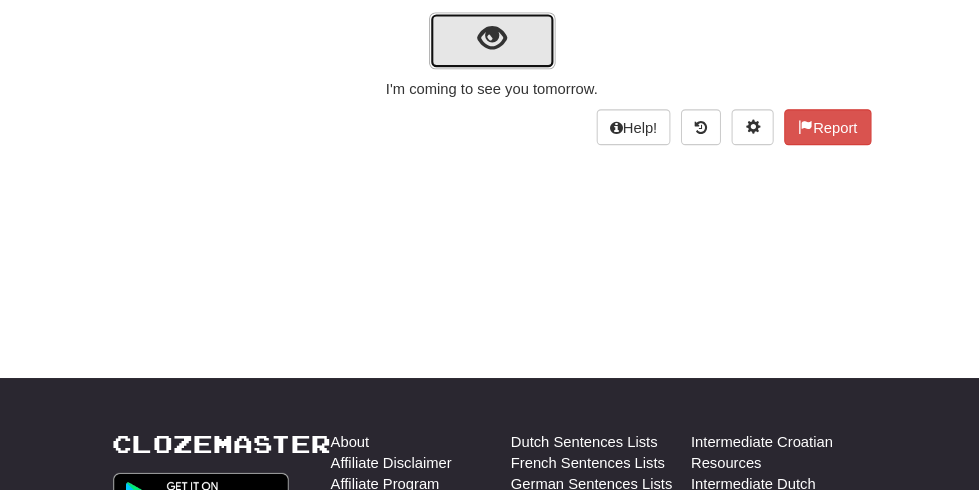 click at bounding box center [489, 37] 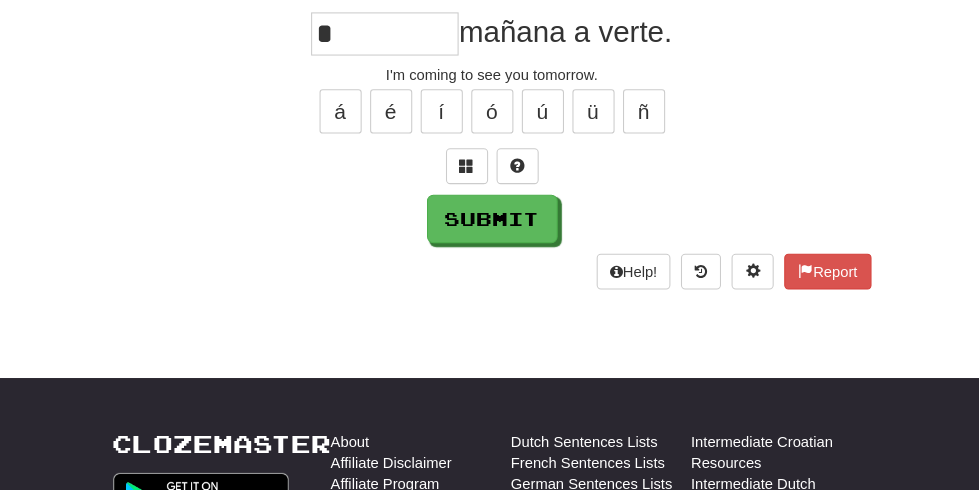 click on "mañana a verte." at bounding box center (559, 30) 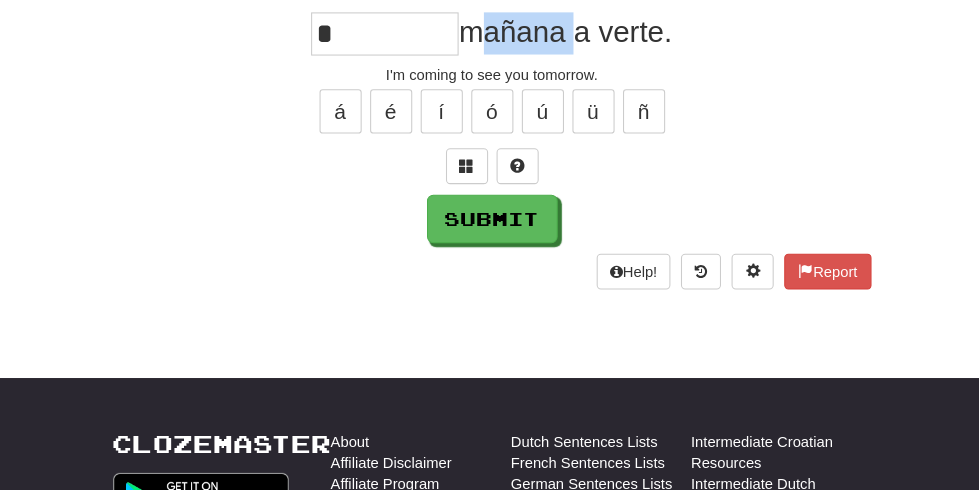 click on "mañana a verte." at bounding box center [559, 30] 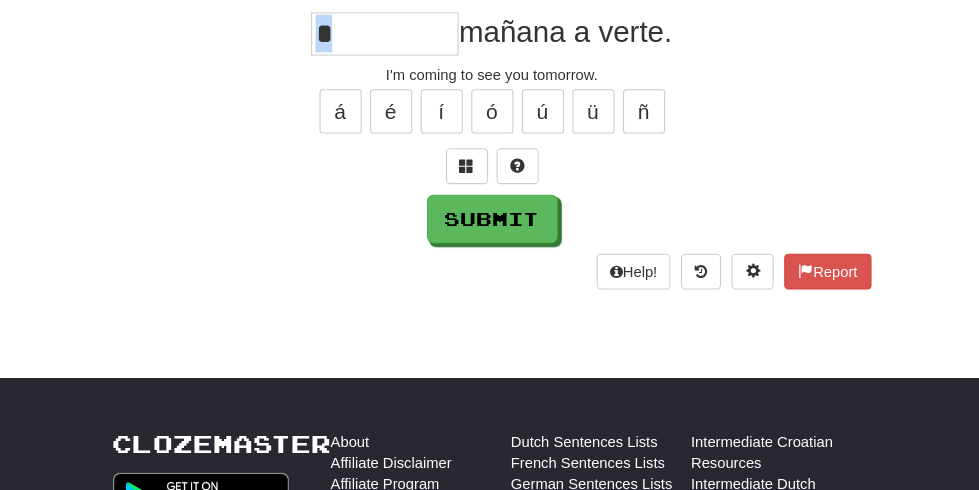 click on "mañana a verte." at bounding box center (559, 30) 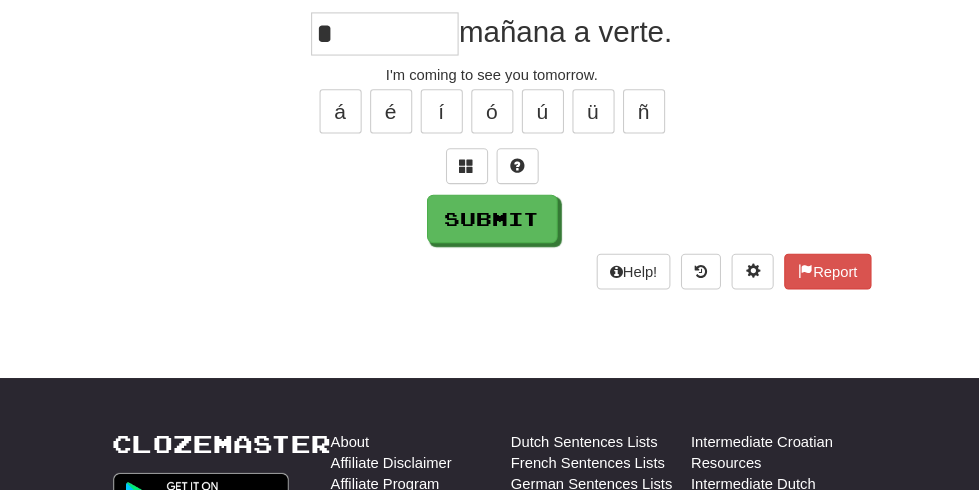 click on "*" at bounding box center [388, 32] 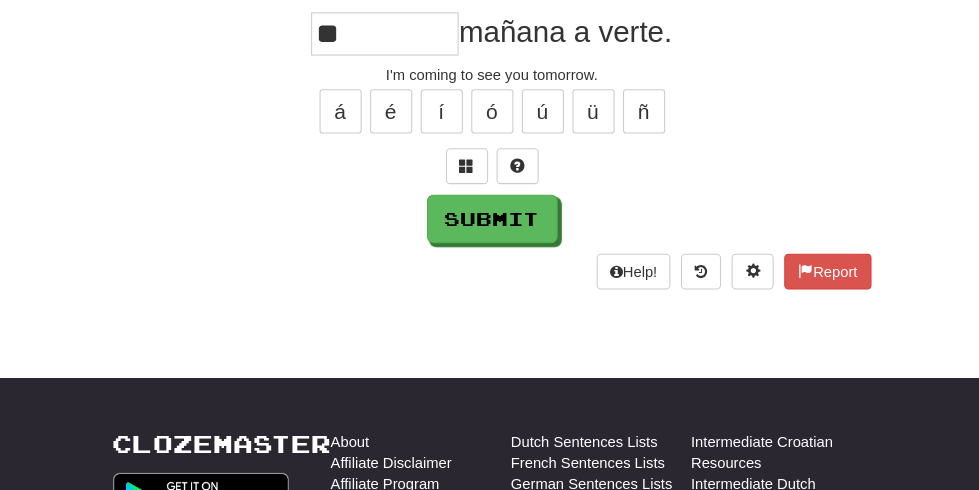 type on "*" 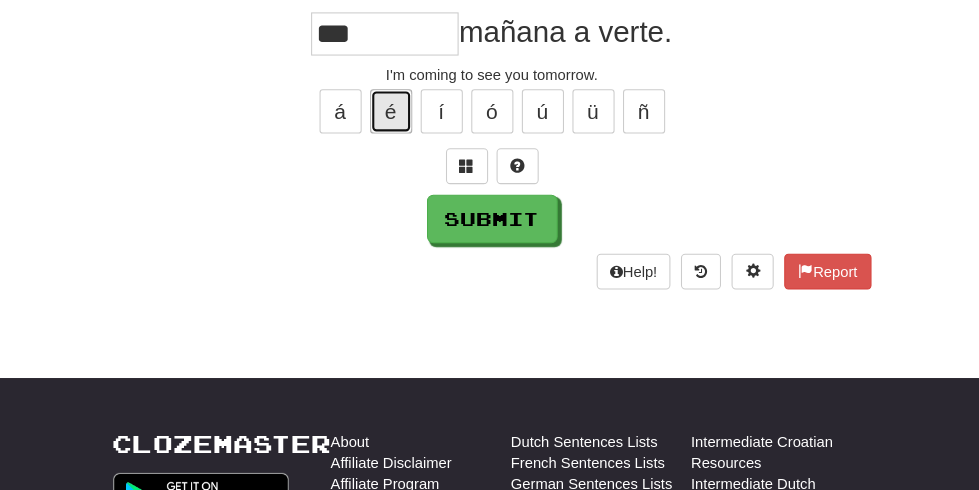 click on "é" at bounding box center [394, 106] 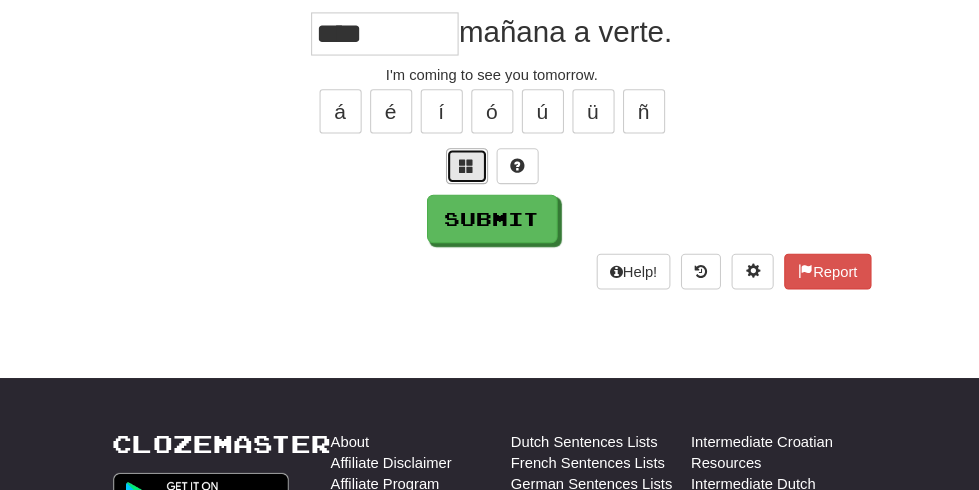 click at bounding box center [466, 157] 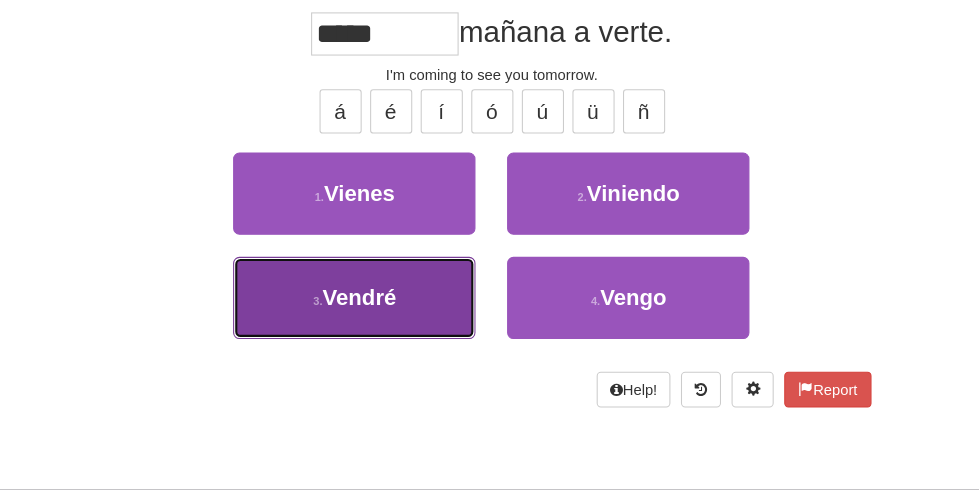 click on "3 .  Vendré" at bounding box center [359, 283] 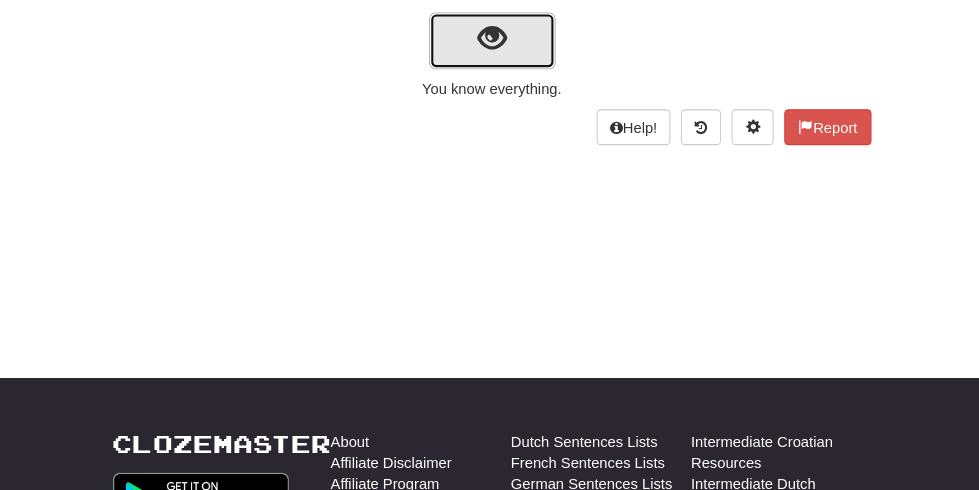 click at bounding box center (490, 39) 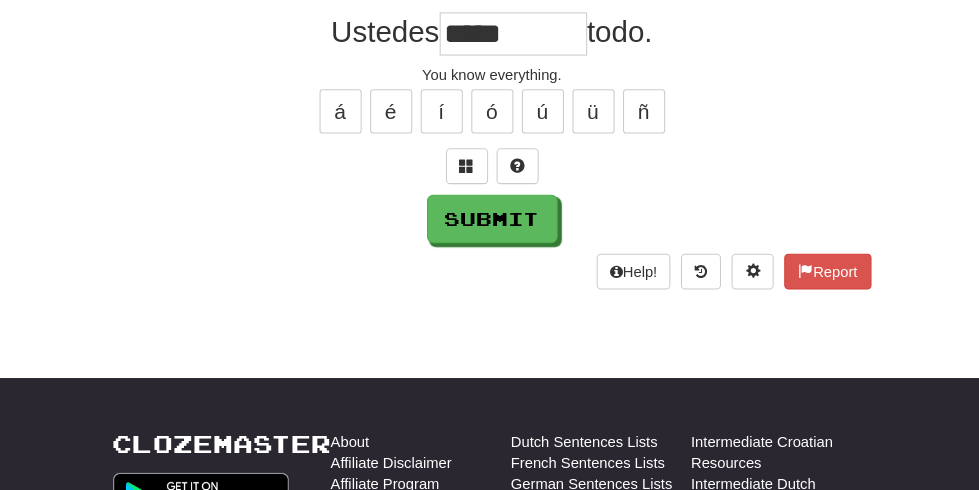 type on "*****" 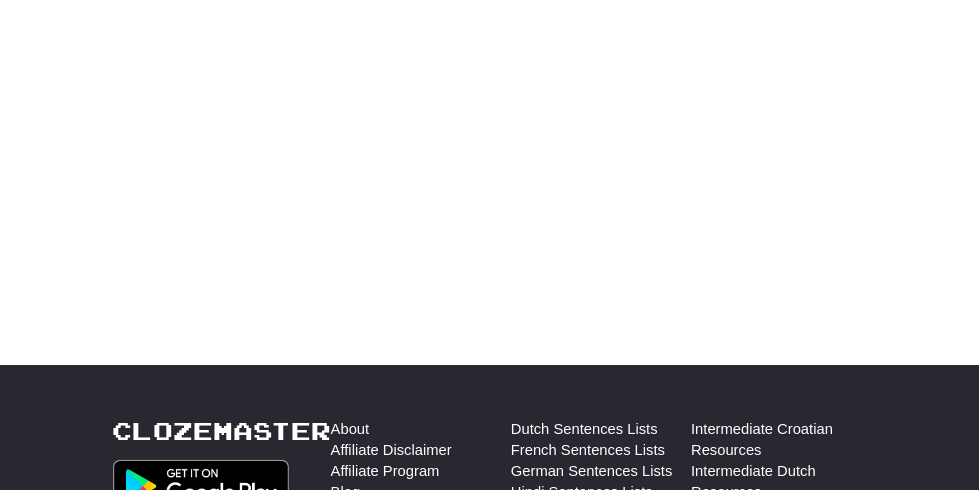 scroll, scrollTop: 242, scrollLeft: 0, axis: vertical 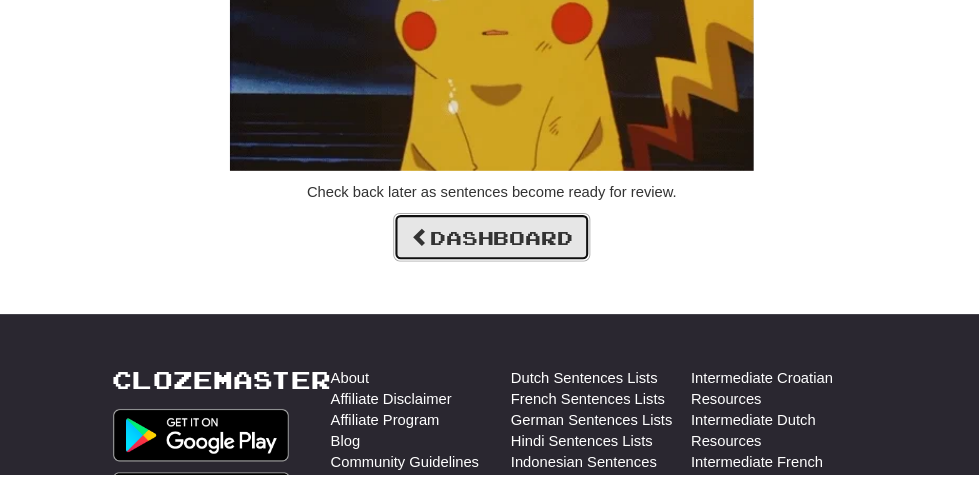 click on "Dashboard" at bounding box center (489, 264) 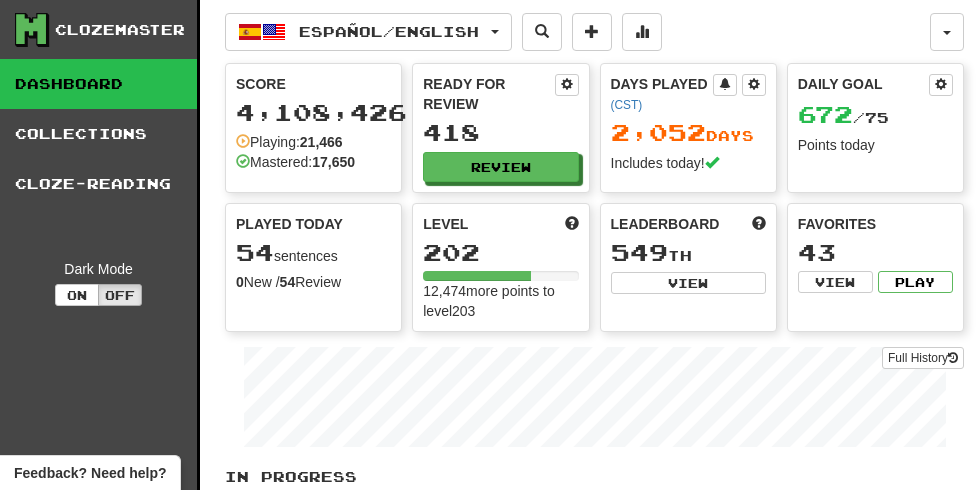 scroll, scrollTop: 0, scrollLeft: 0, axis: both 